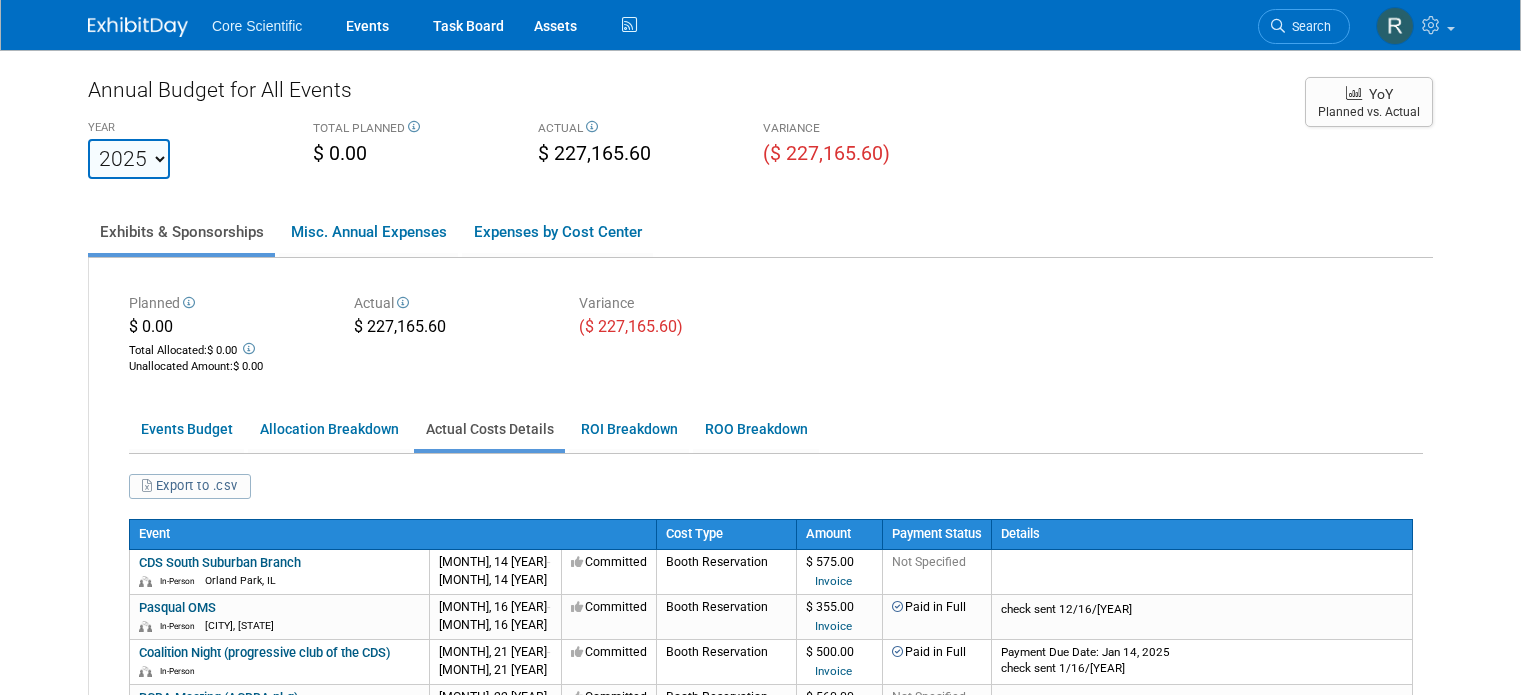 scroll, scrollTop: 200, scrollLeft: 0, axis: vertical 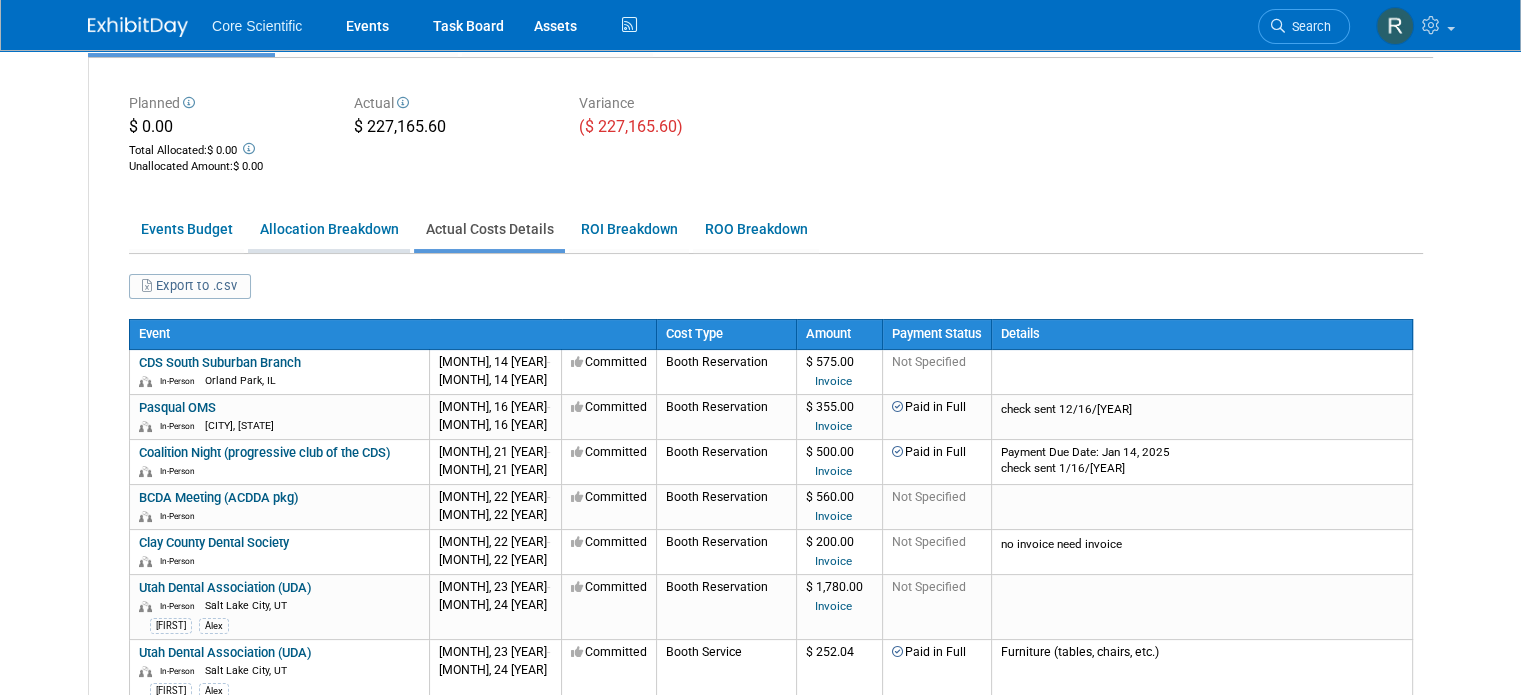 click on "Allocation Breakdown" at bounding box center (329, 229) 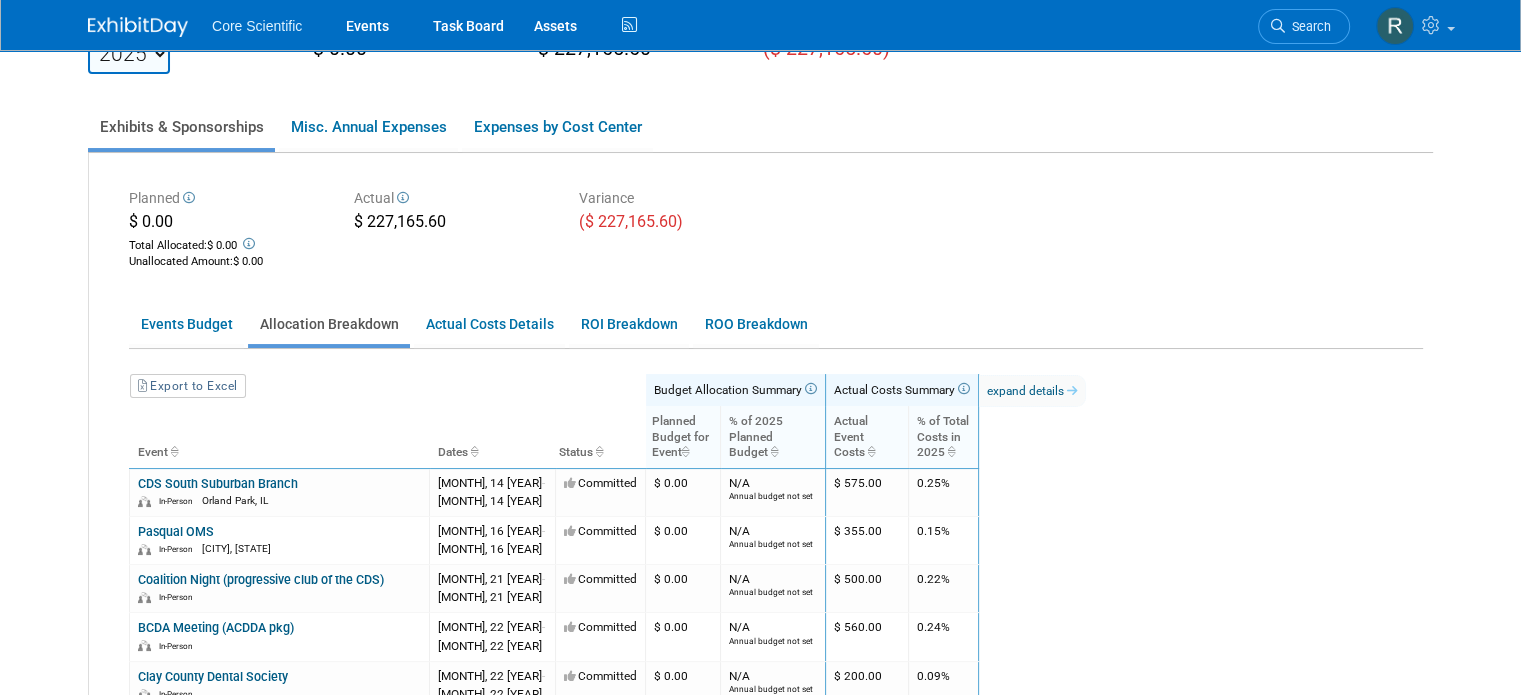 scroll, scrollTop: 200, scrollLeft: 0, axis: vertical 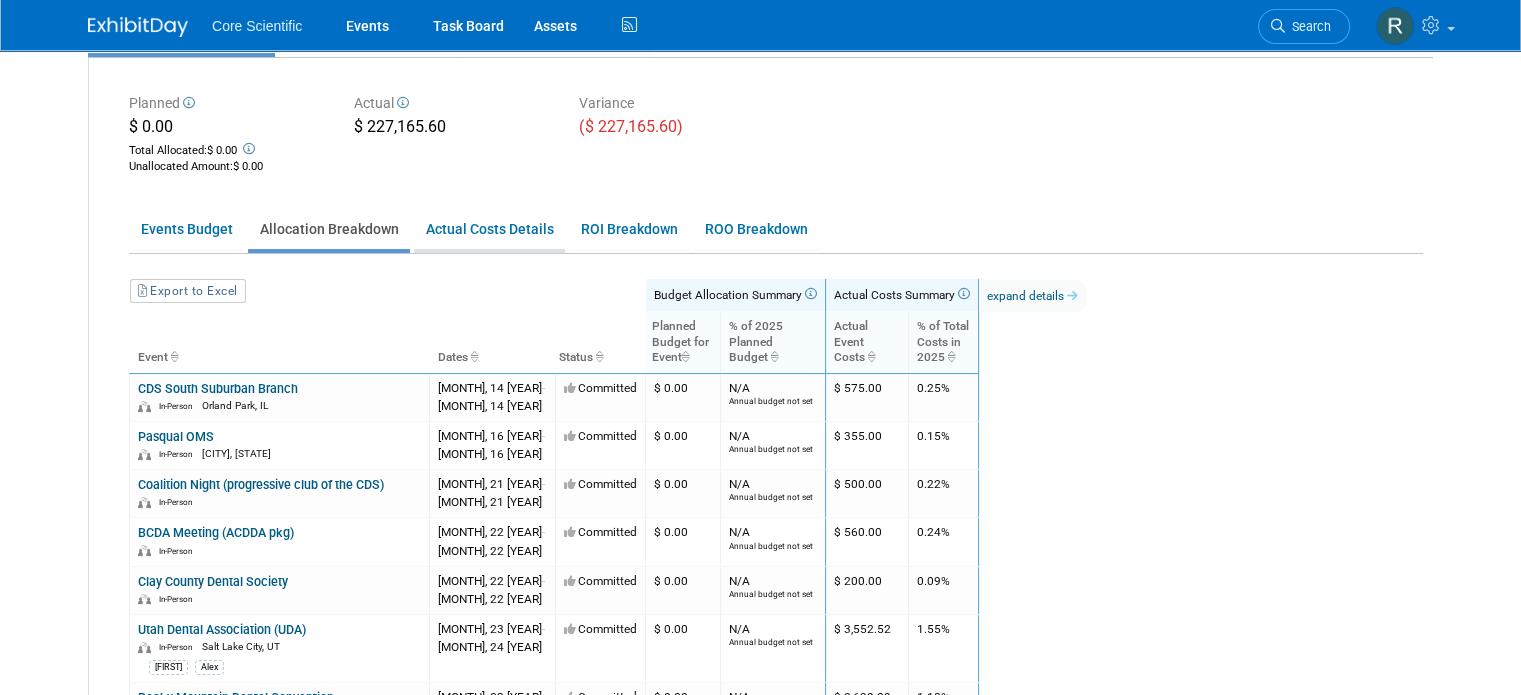 click on "Actual Costs Details" at bounding box center (489, 229) 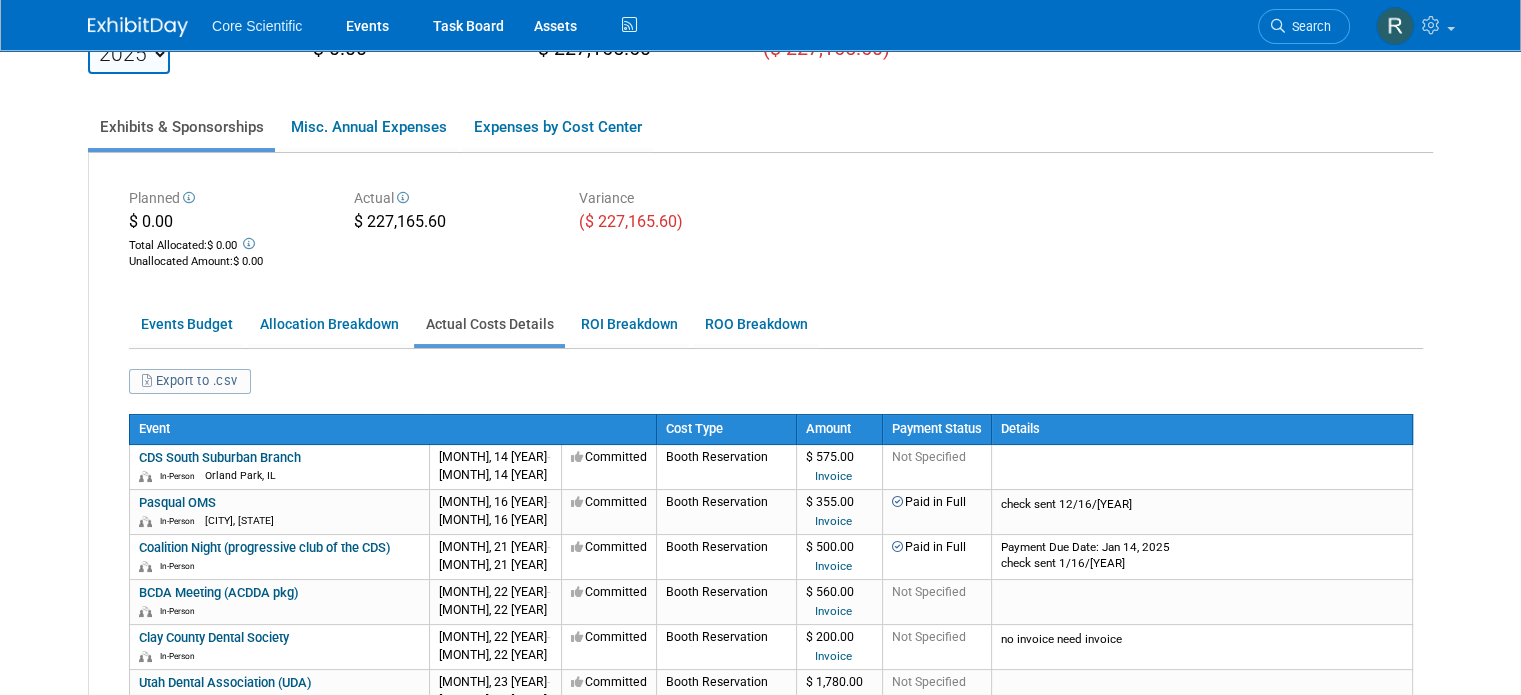 scroll, scrollTop: 200, scrollLeft: 0, axis: vertical 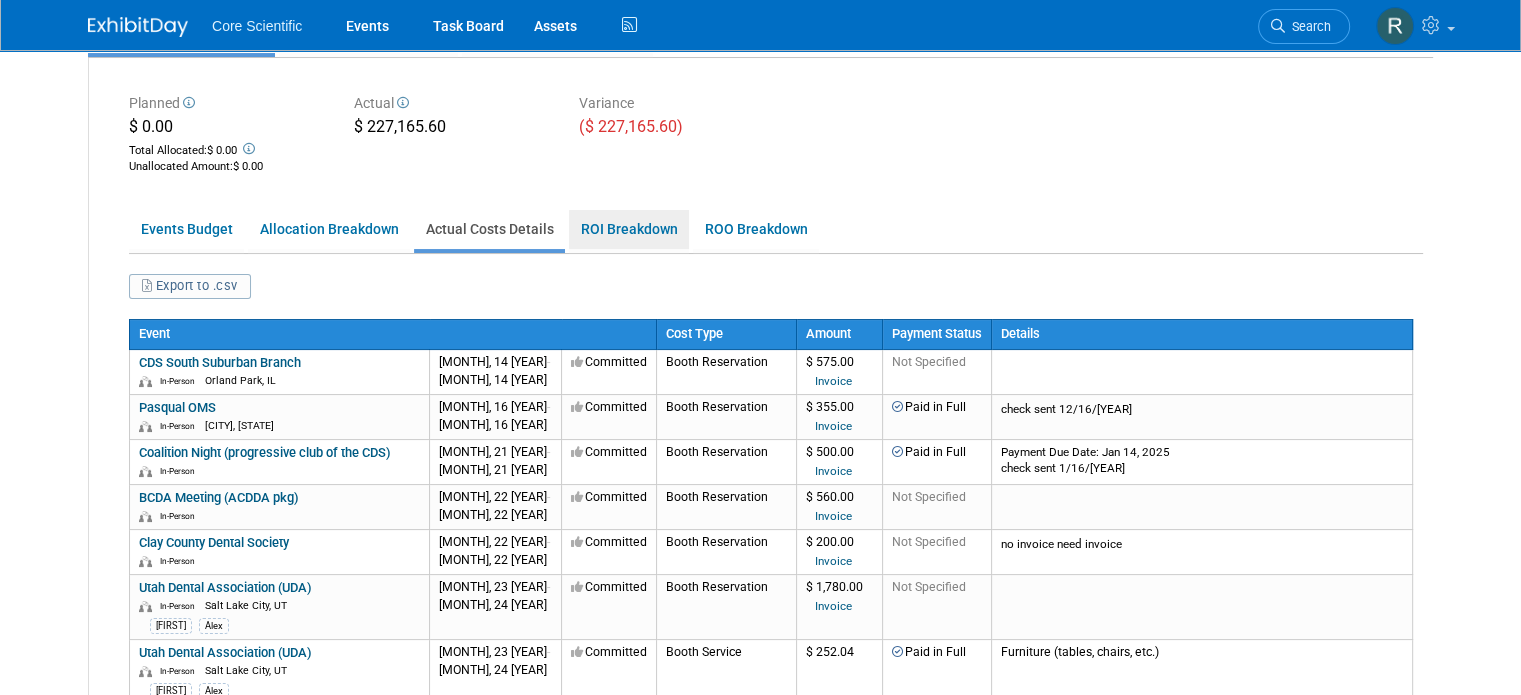 click on "ROI Breakdown" at bounding box center [629, 229] 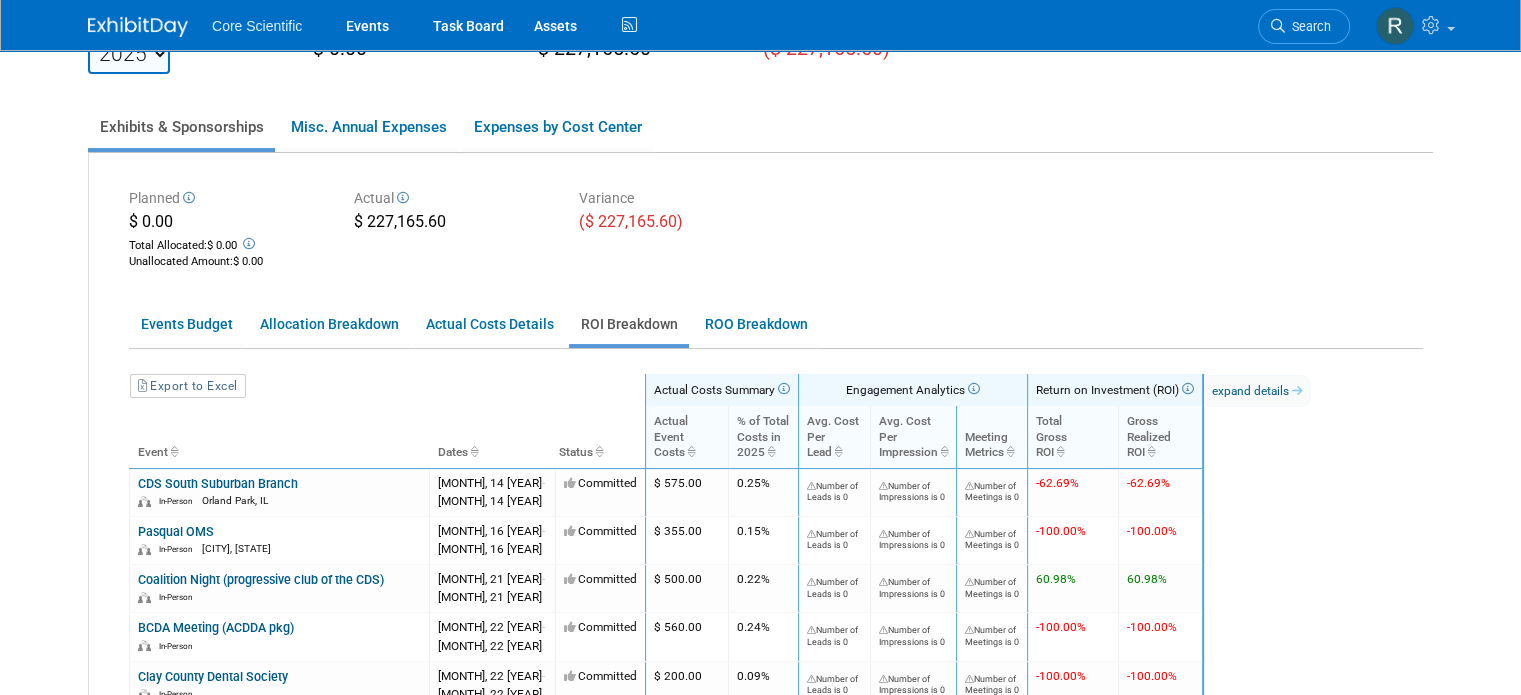 scroll, scrollTop: 200, scrollLeft: 0, axis: vertical 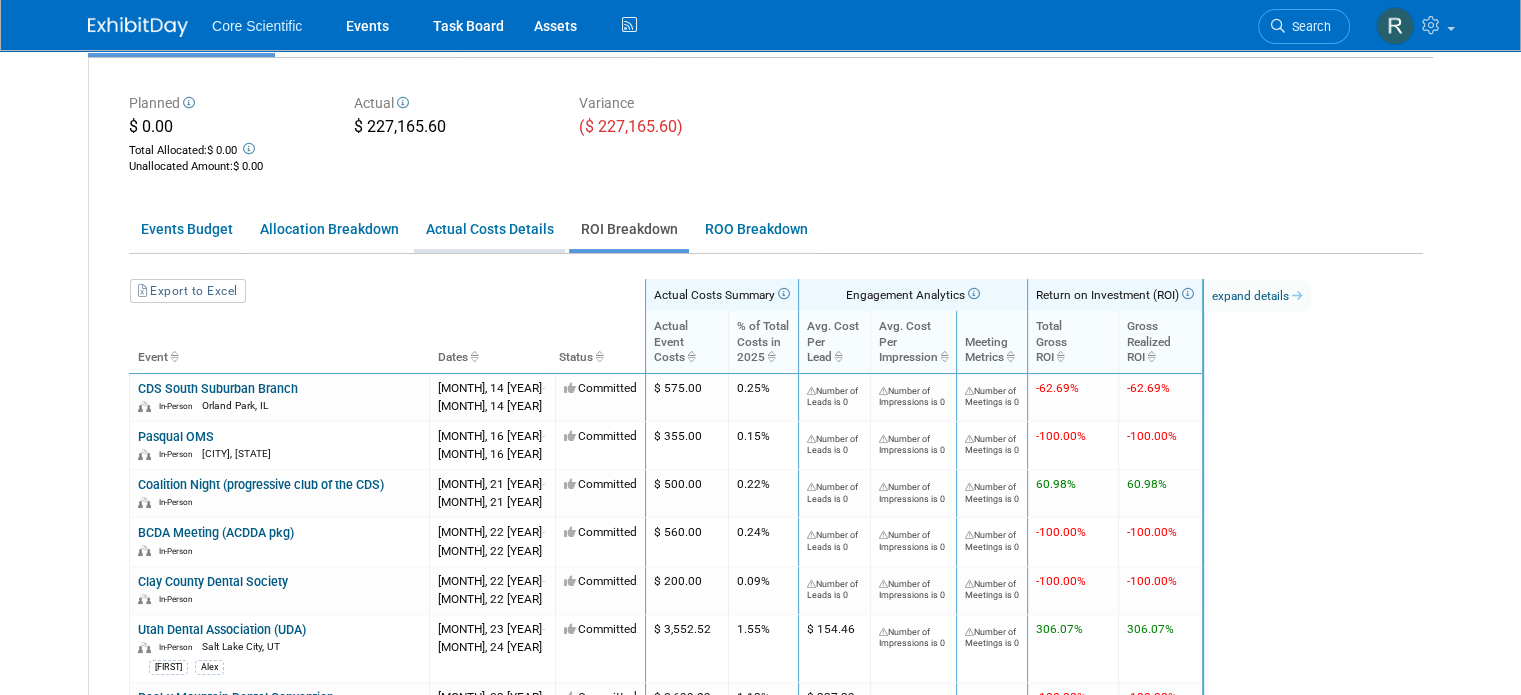 click on "Actual Costs Details" at bounding box center [489, 229] 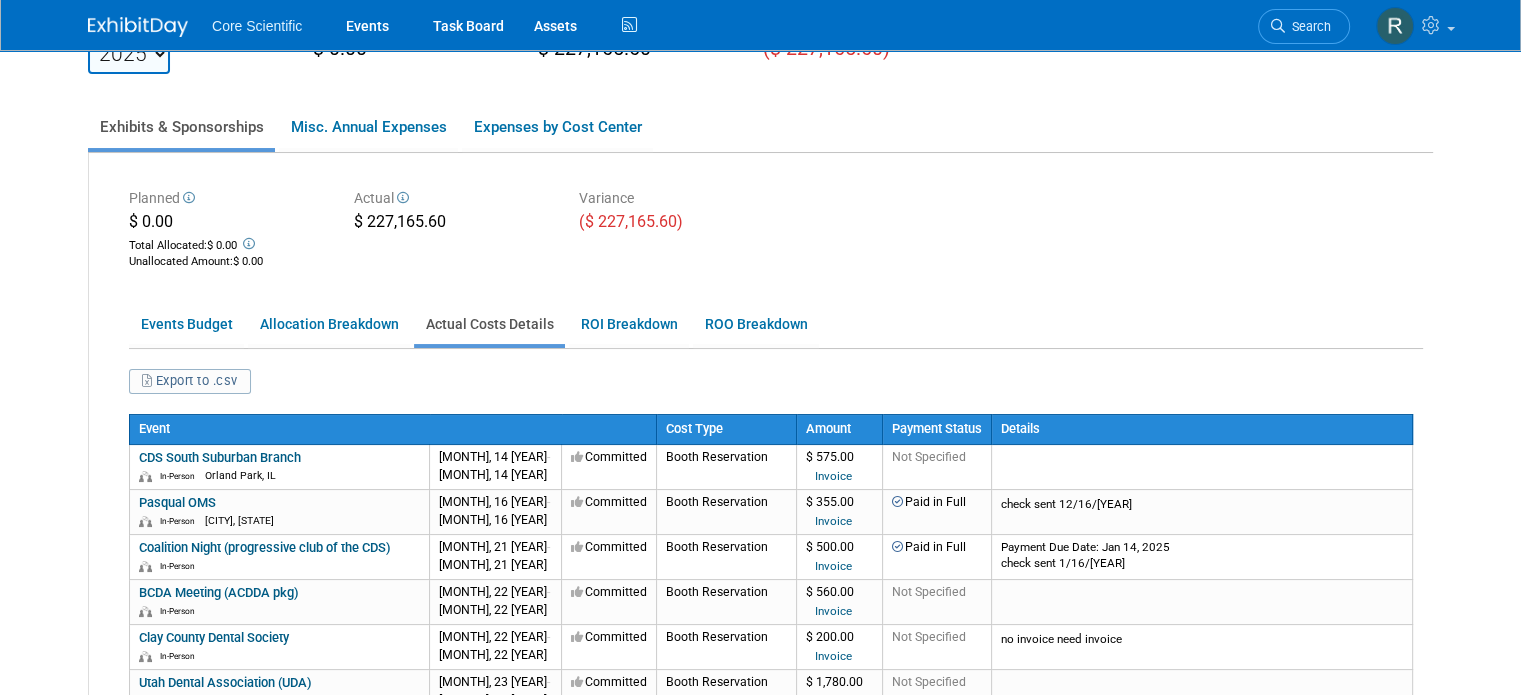 scroll, scrollTop: 200, scrollLeft: 0, axis: vertical 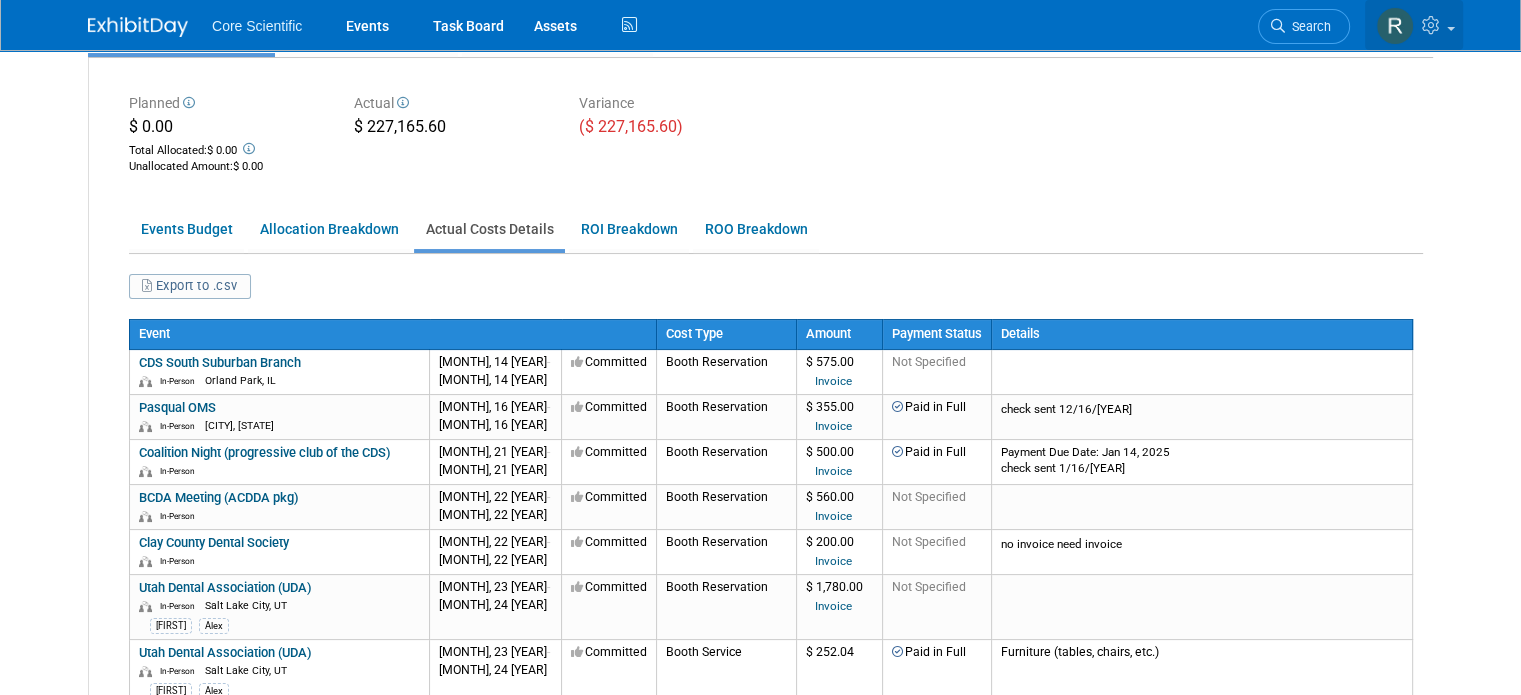 click at bounding box center [1433, 25] 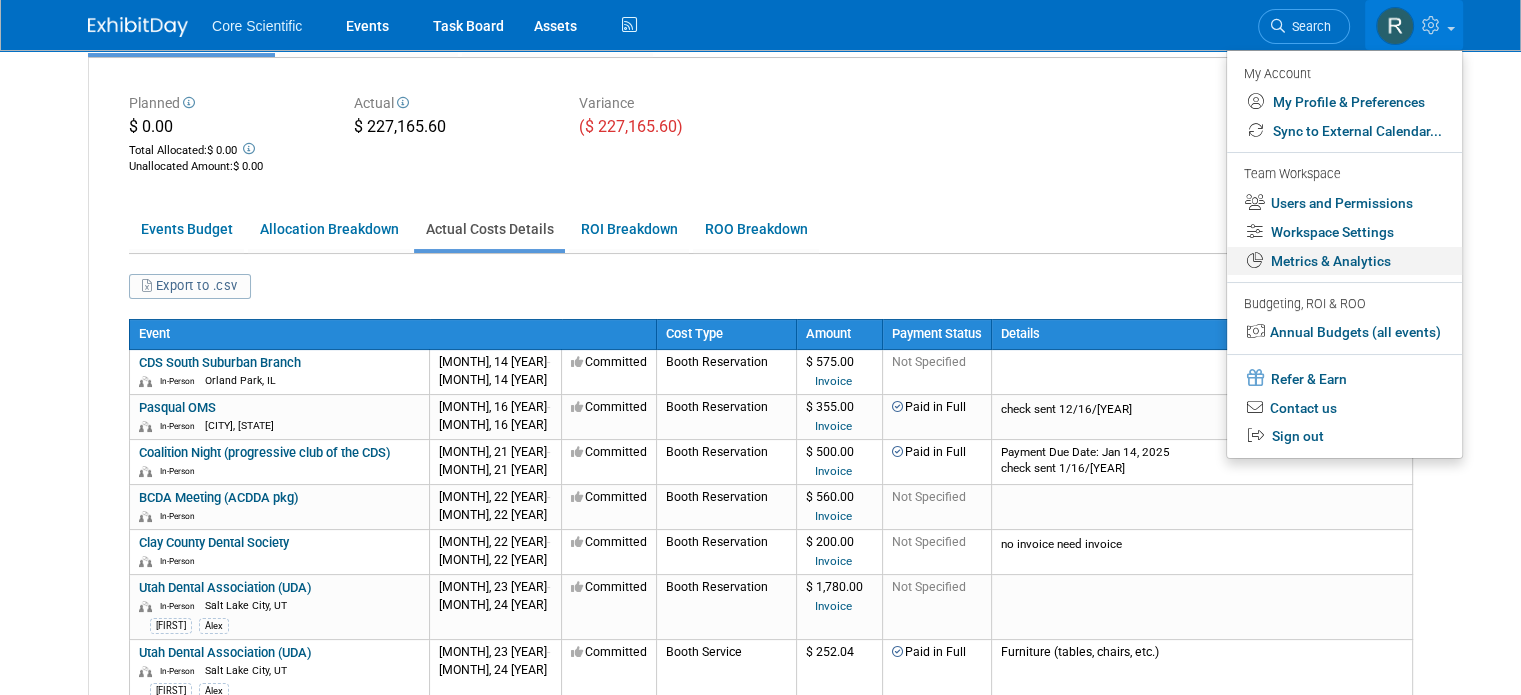 click on "Metrics & Analytics" at bounding box center (1344, 261) 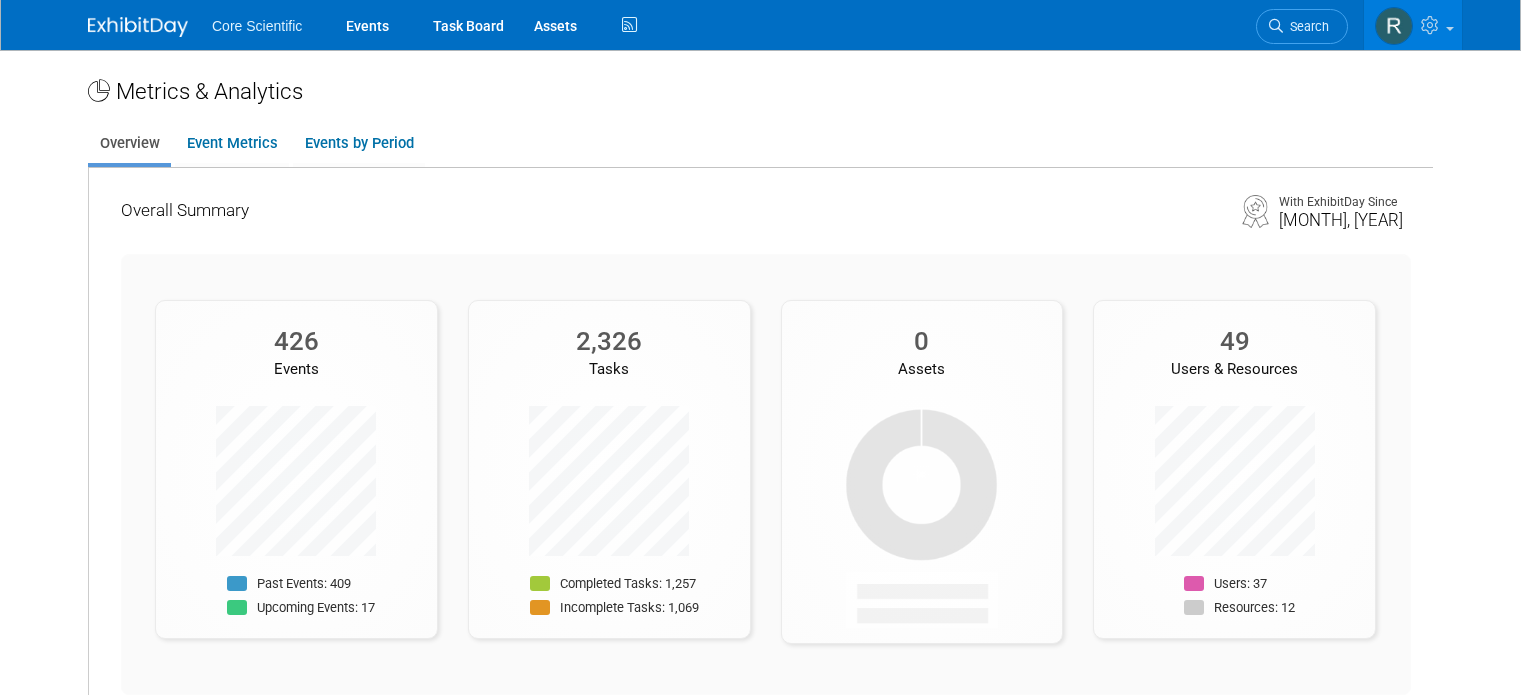 scroll, scrollTop: 0, scrollLeft: 0, axis: both 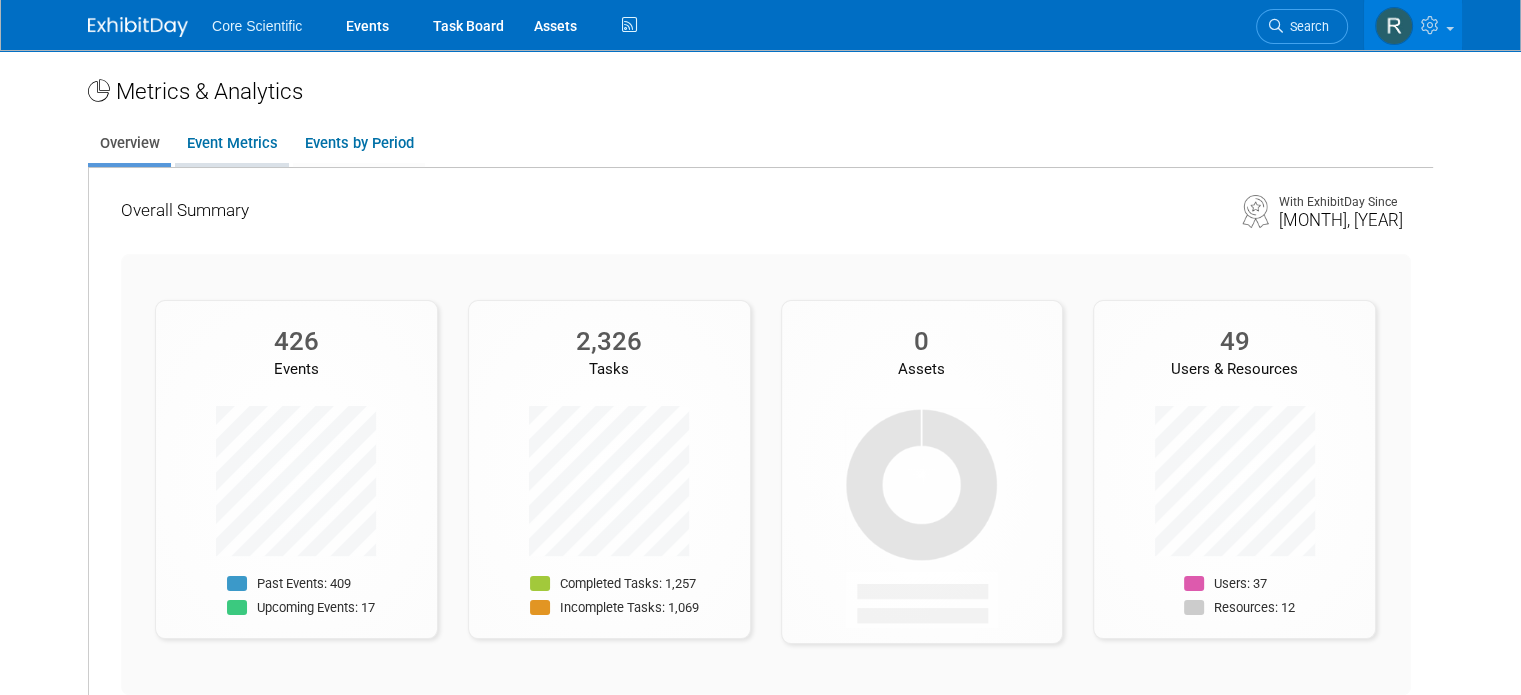 click on "Event Metrics" at bounding box center (232, 143) 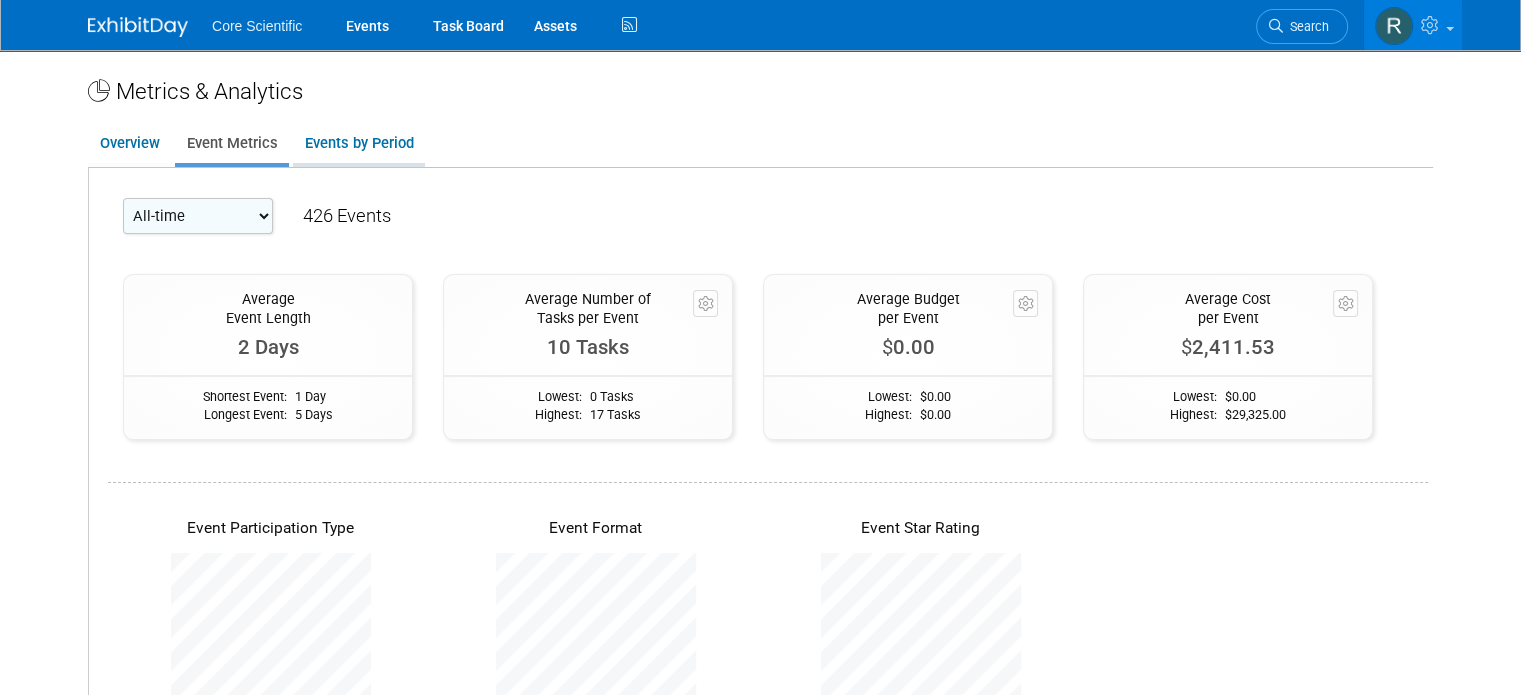 click on "Events by Period" at bounding box center (359, 143) 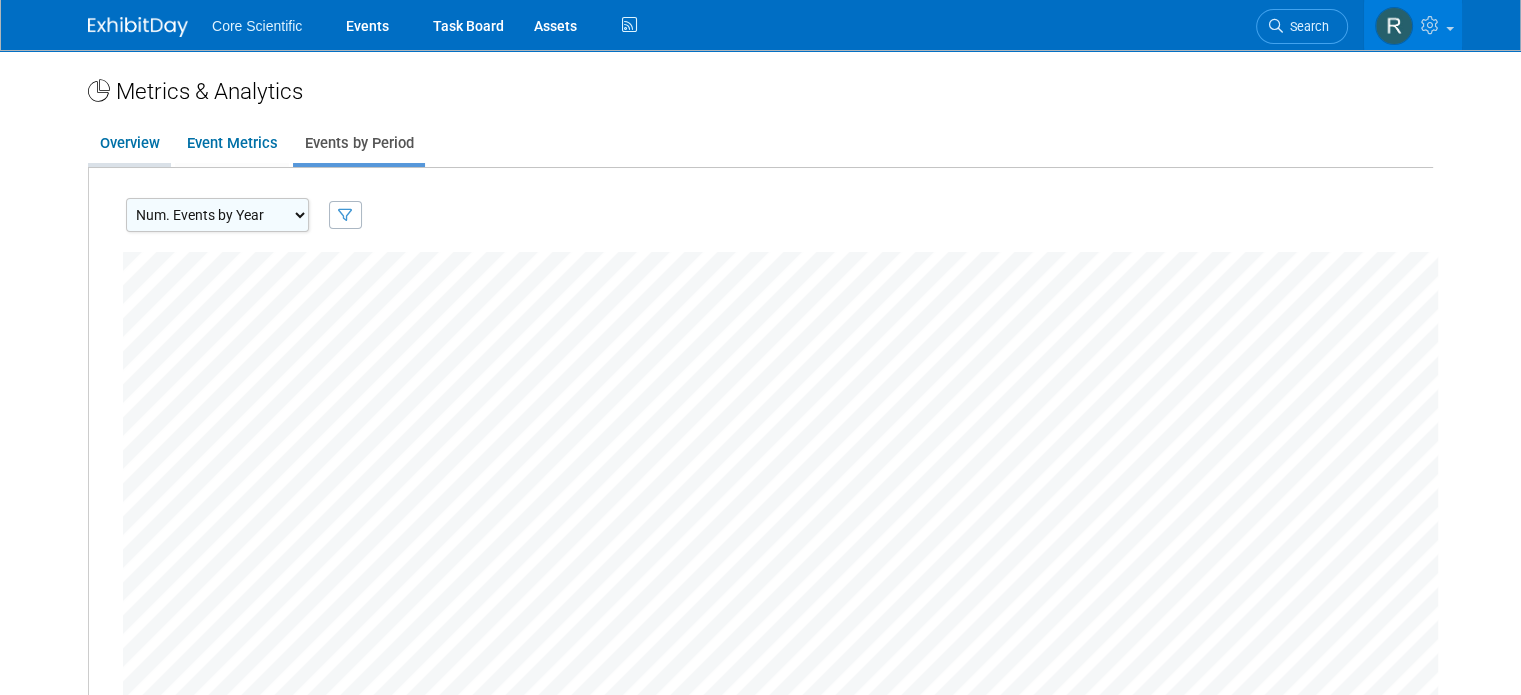 click on "Overview" at bounding box center [129, 143] 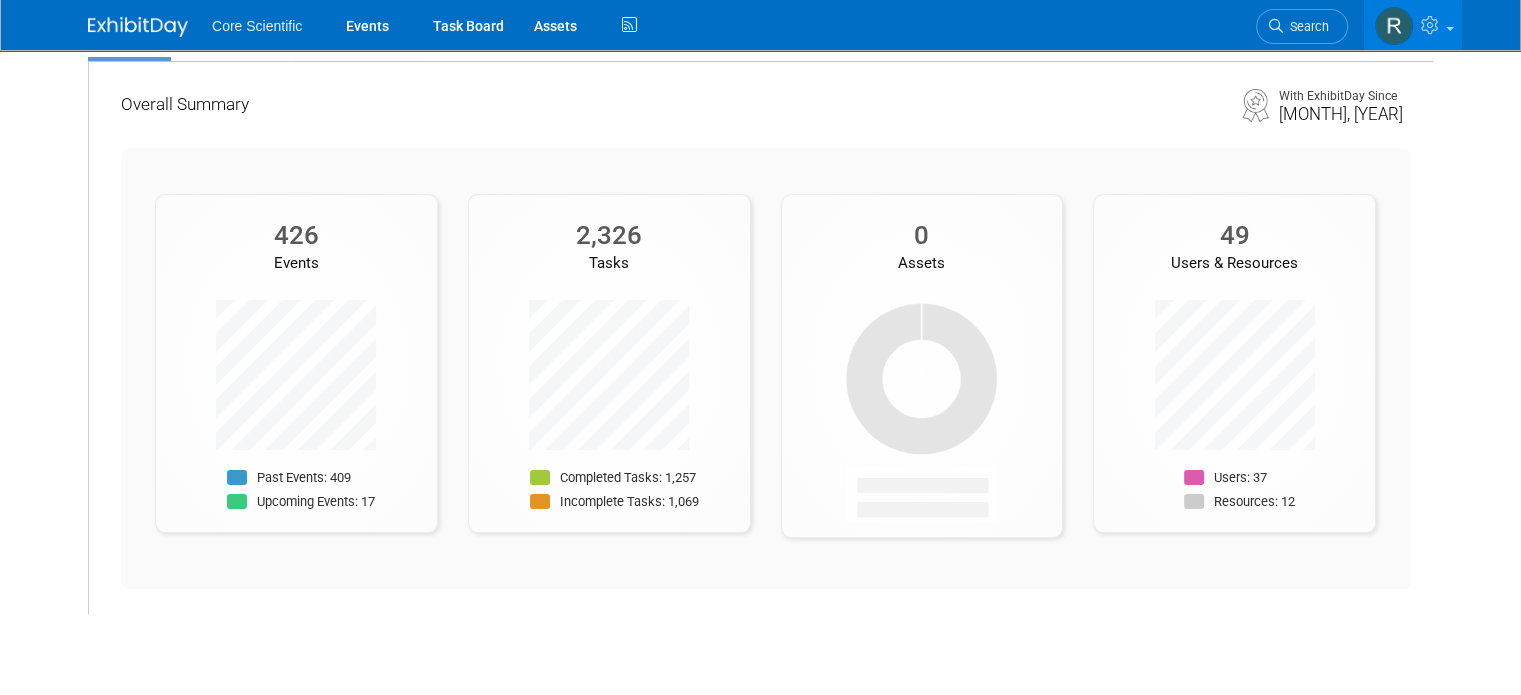 scroll, scrollTop: 0, scrollLeft: 0, axis: both 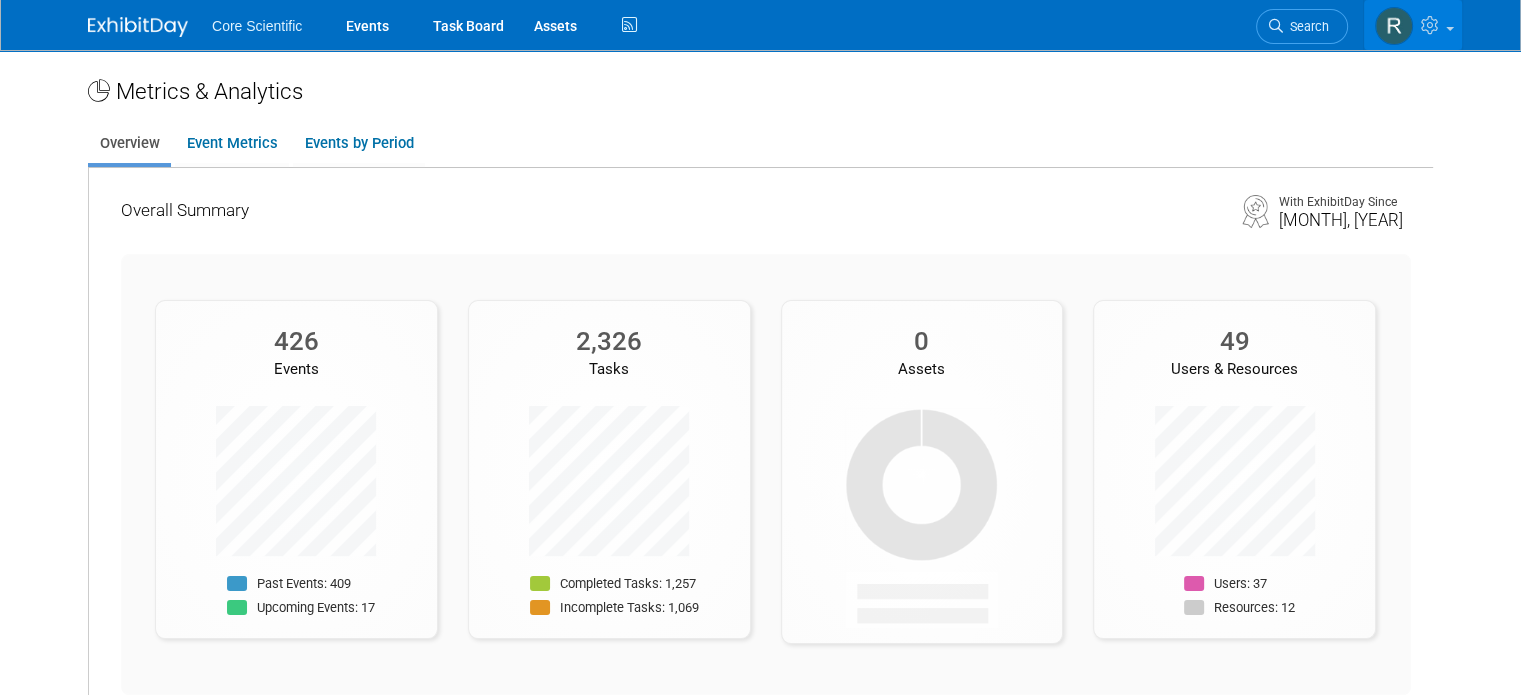 click at bounding box center (1413, 25) 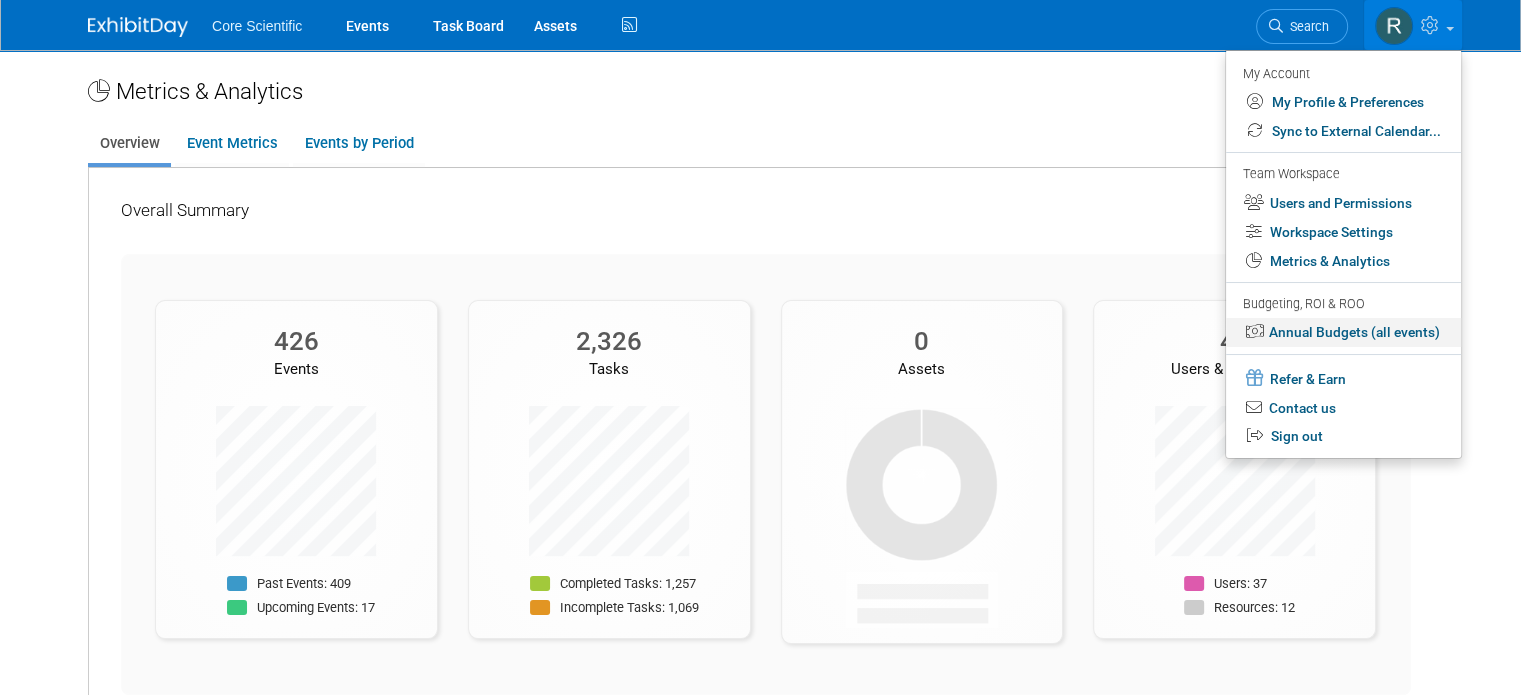 click on "Annual Budgets (all events)" at bounding box center [1343, 332] 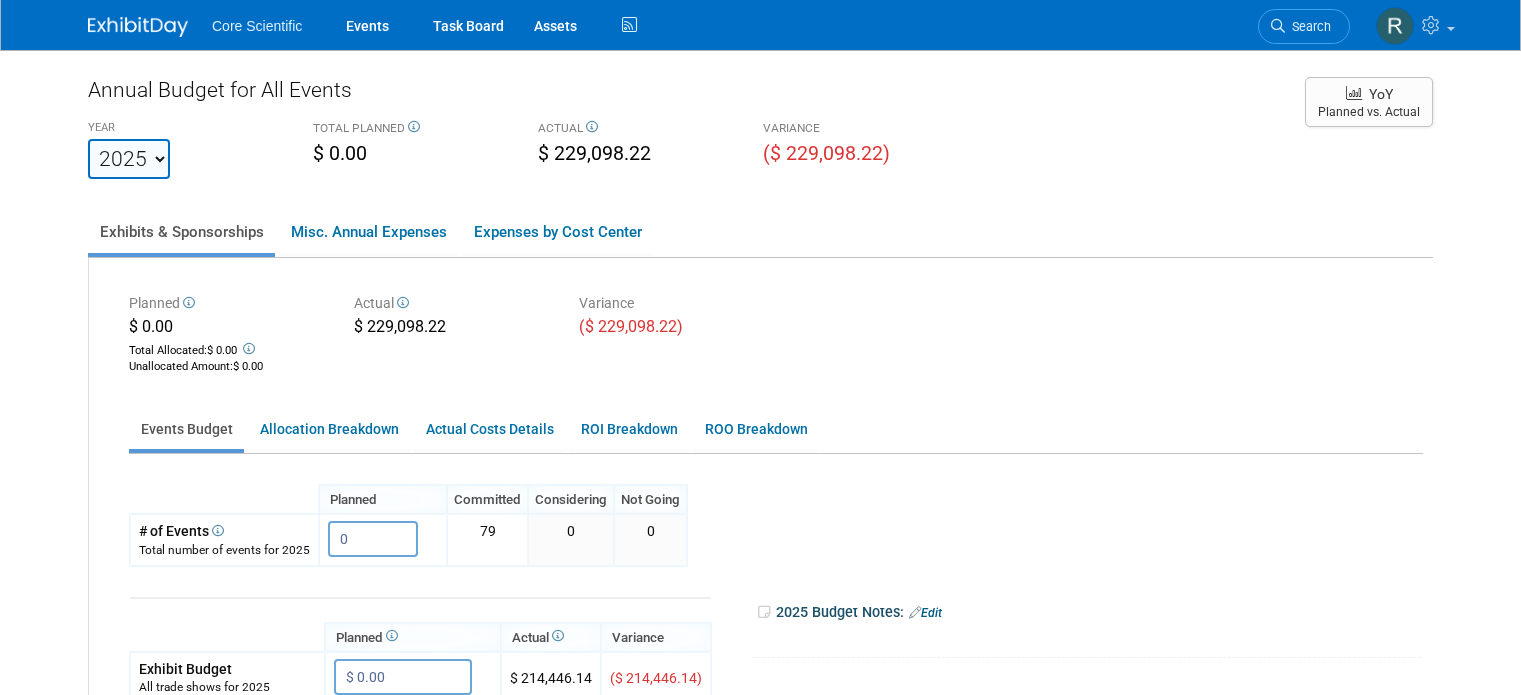 scroll, scrollTop: 0, scrollLeft: 0, axis: both 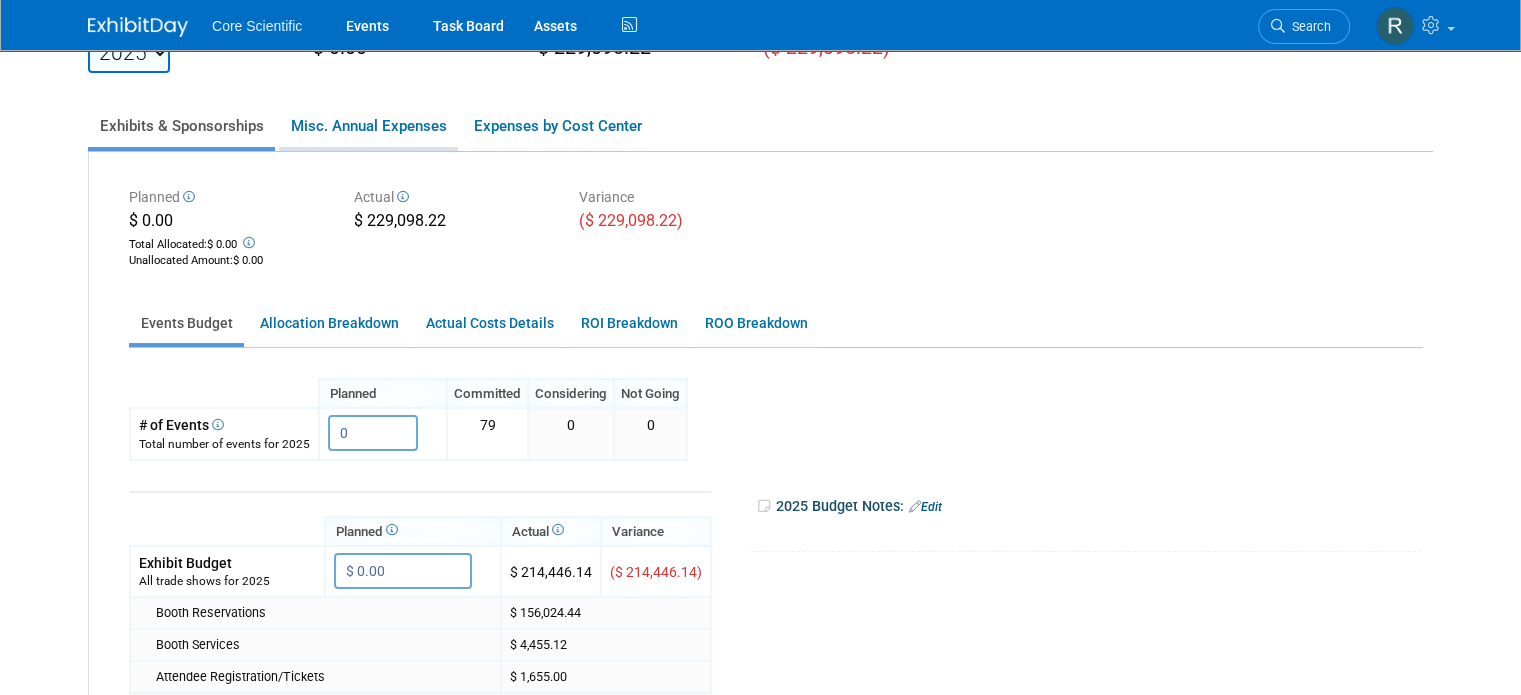 click on "Misc. Annual Expenses" at bounding box center (368, 126) 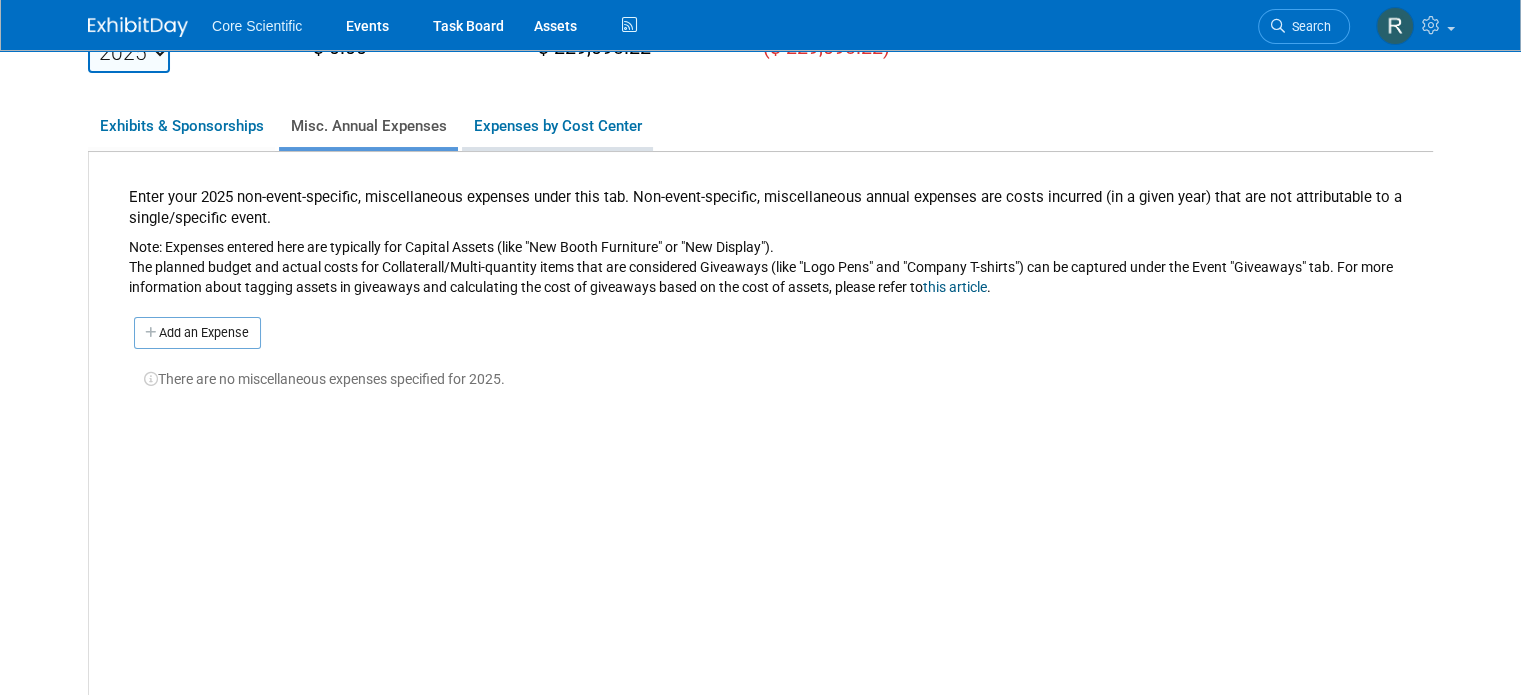 click on "Expenses by Cost Center" at bounding box center (557, 126) 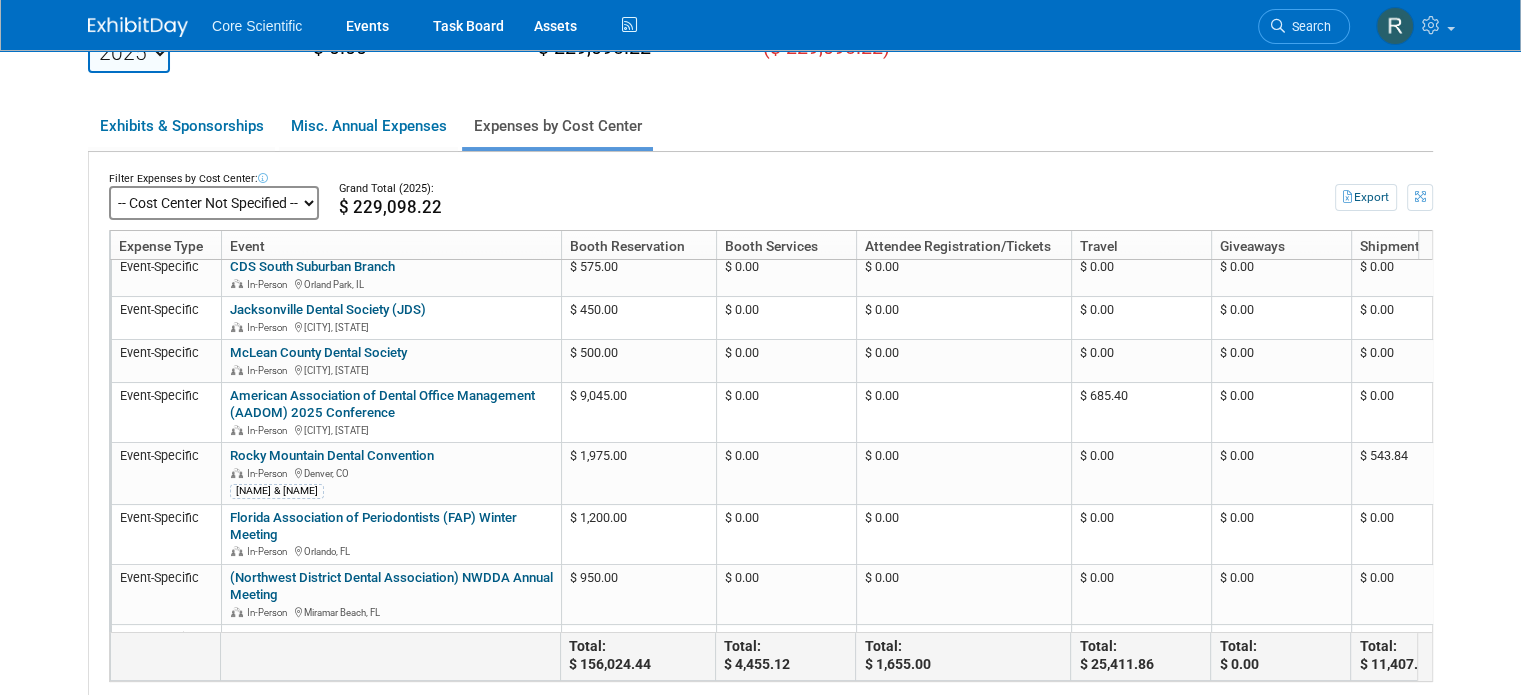 scroll, scrollTop: 600, scrollLeft: 0, axis: vertical 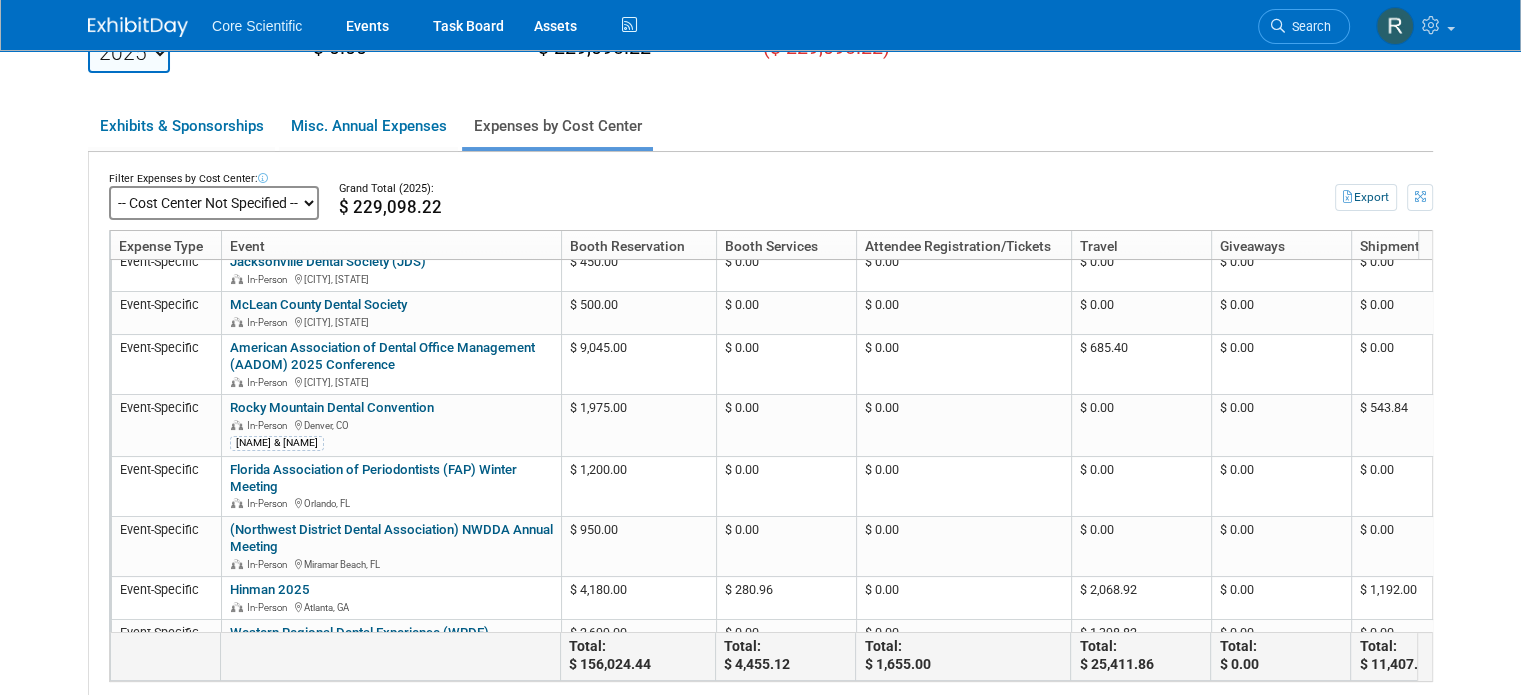 click on "-- Cost Center Not Specified --" at bounding box center (214, 203) 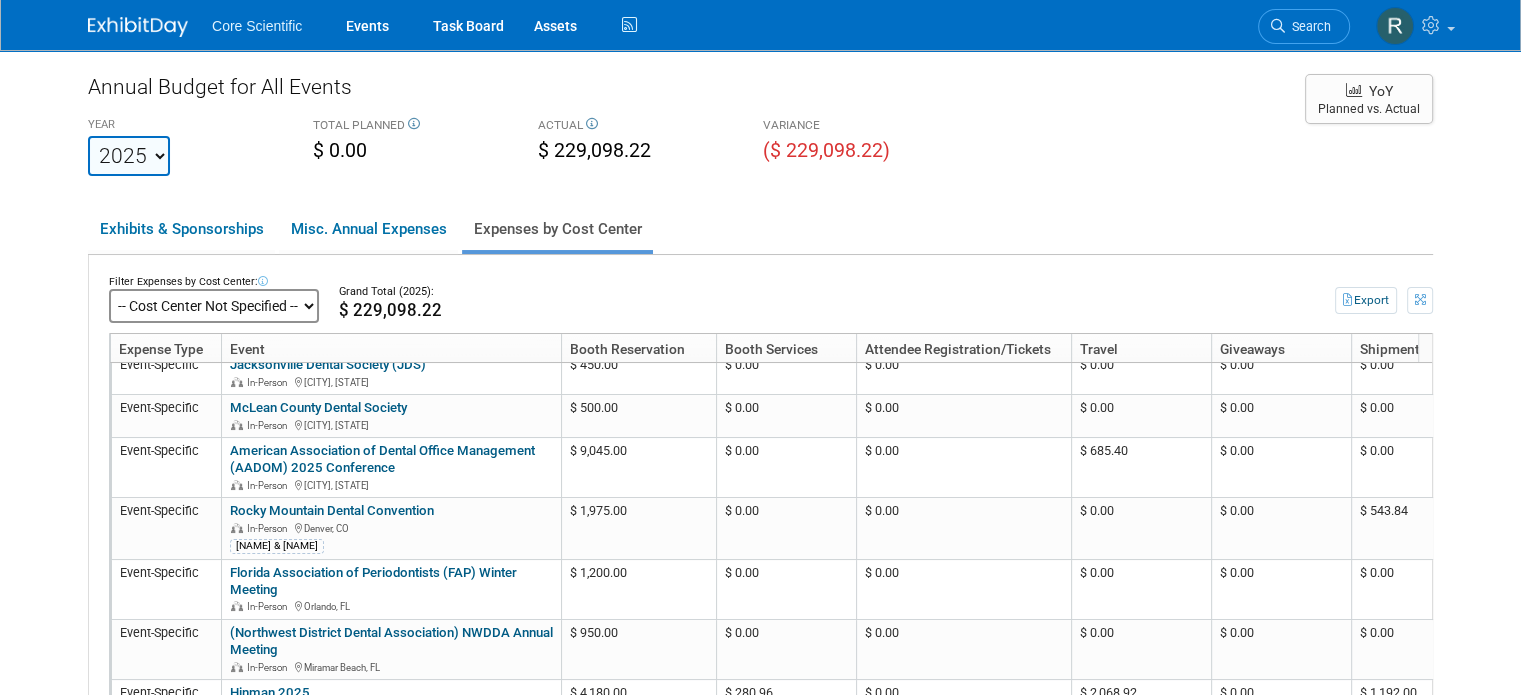 scroll, scrollTop: 0, scrollLeft: 0, axis: both 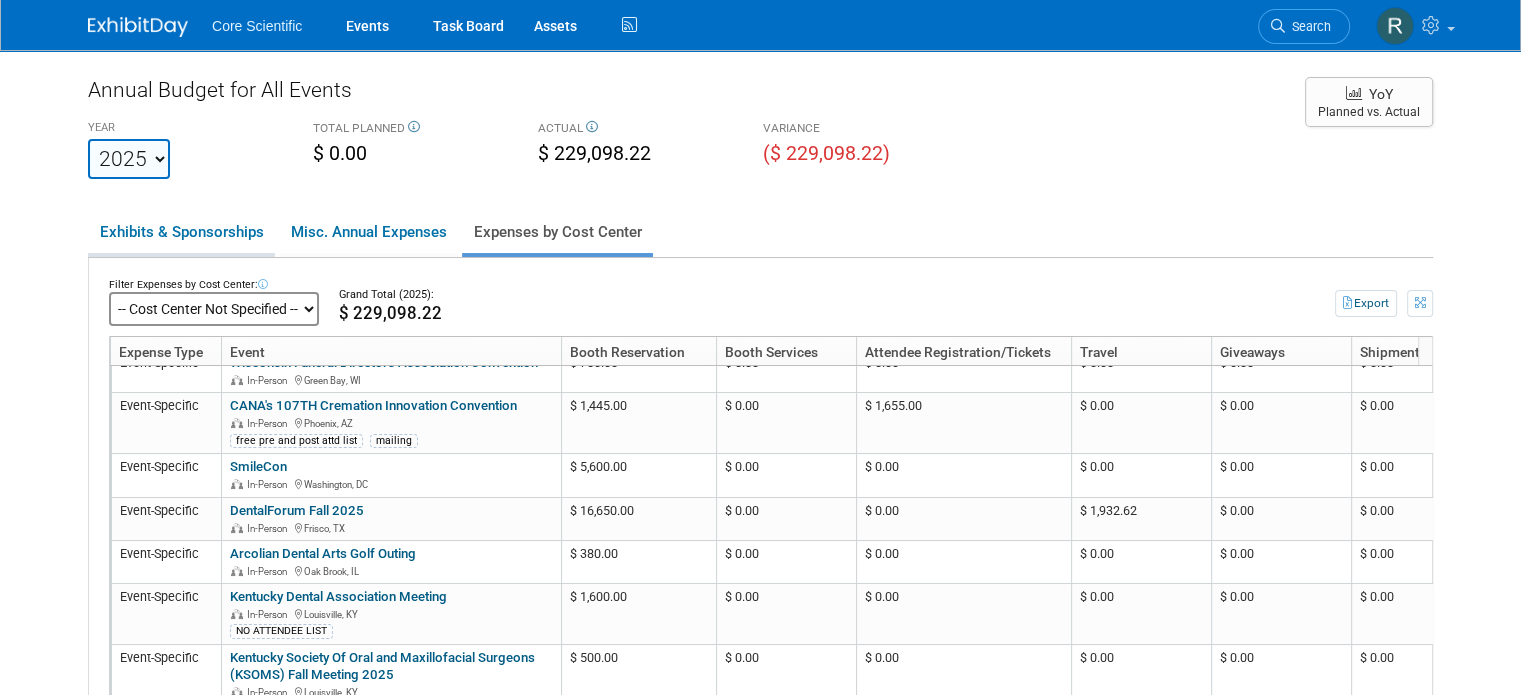 click on "Exhibits & Sponsorships" at bounding box center [181, 232] 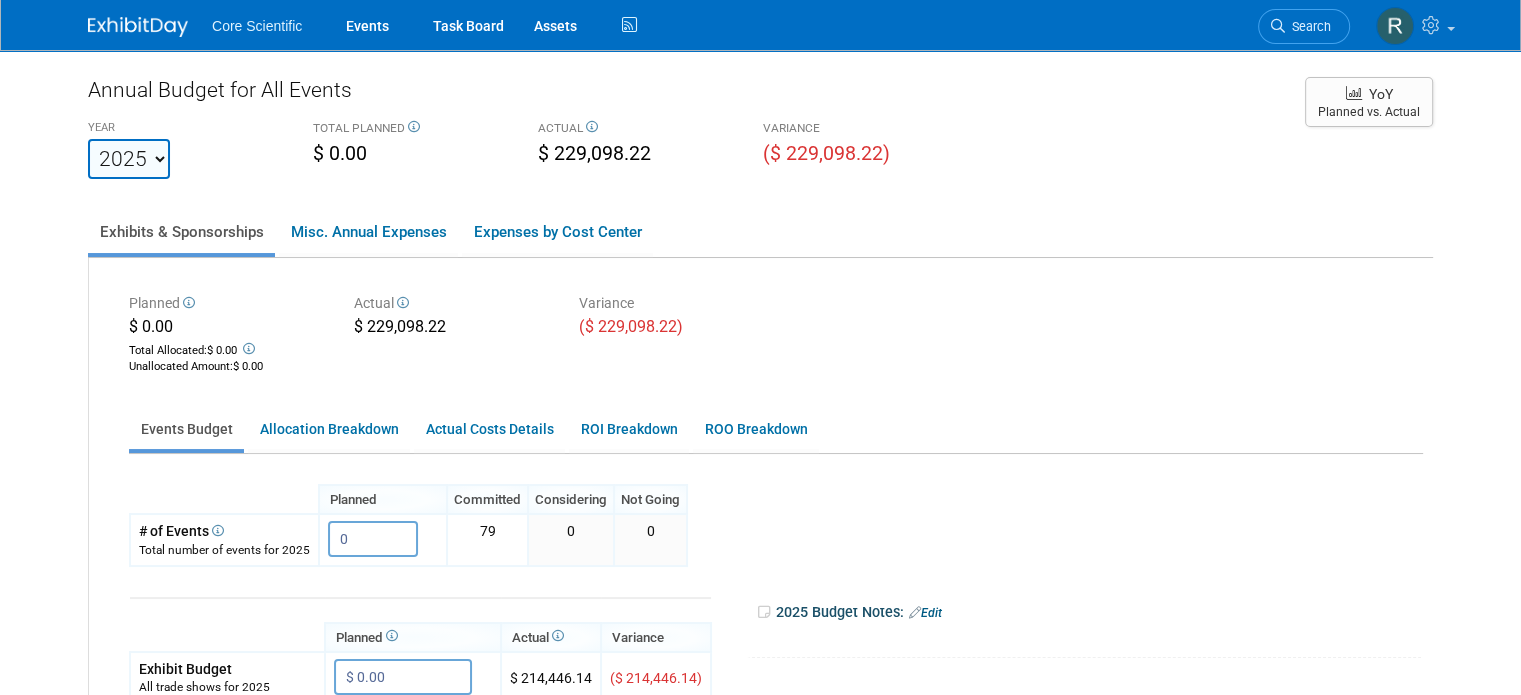 click on "Events Budget
Allocation Breakdown
Actual Costs Details
ROI Breakdown
ROO Breakdown" at bounding box center [776, 431] 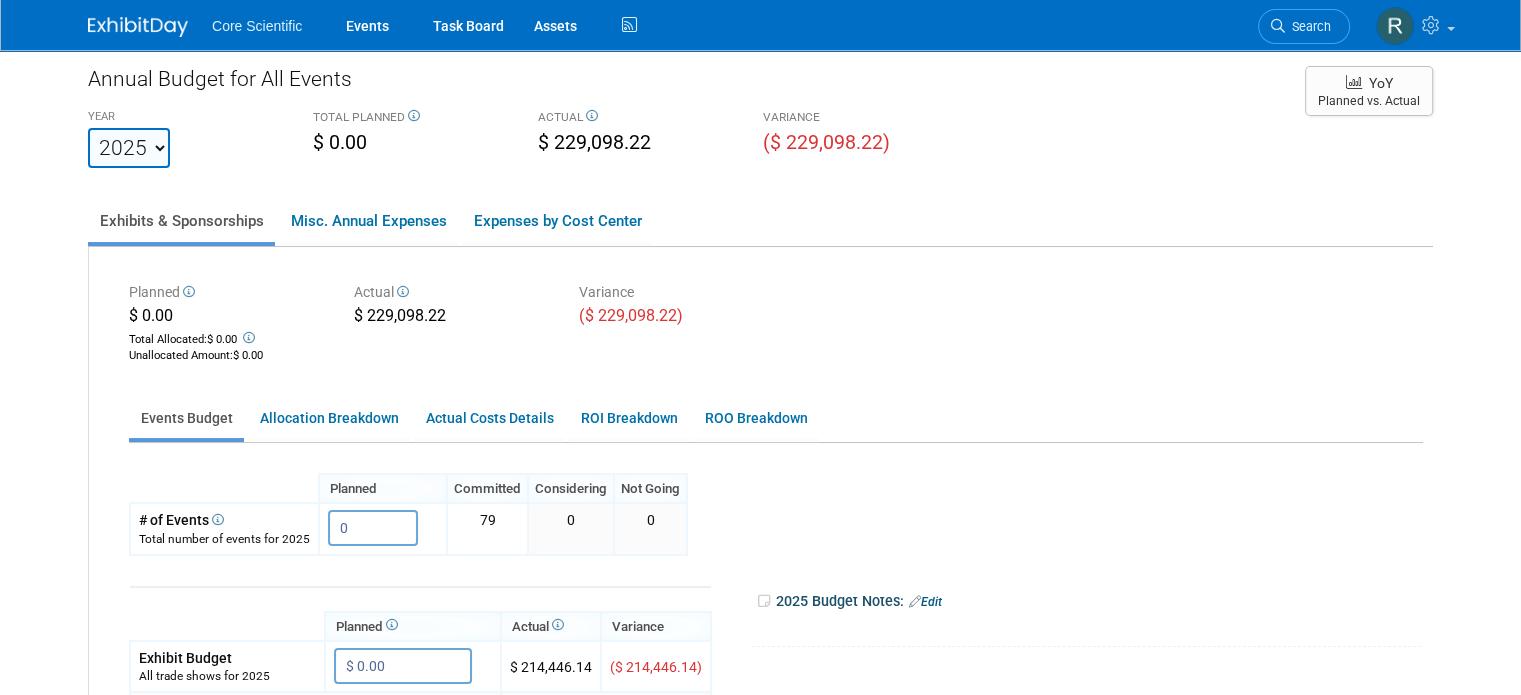 scroll, scrollTop: 0, scrollLeft: 0, axis: both 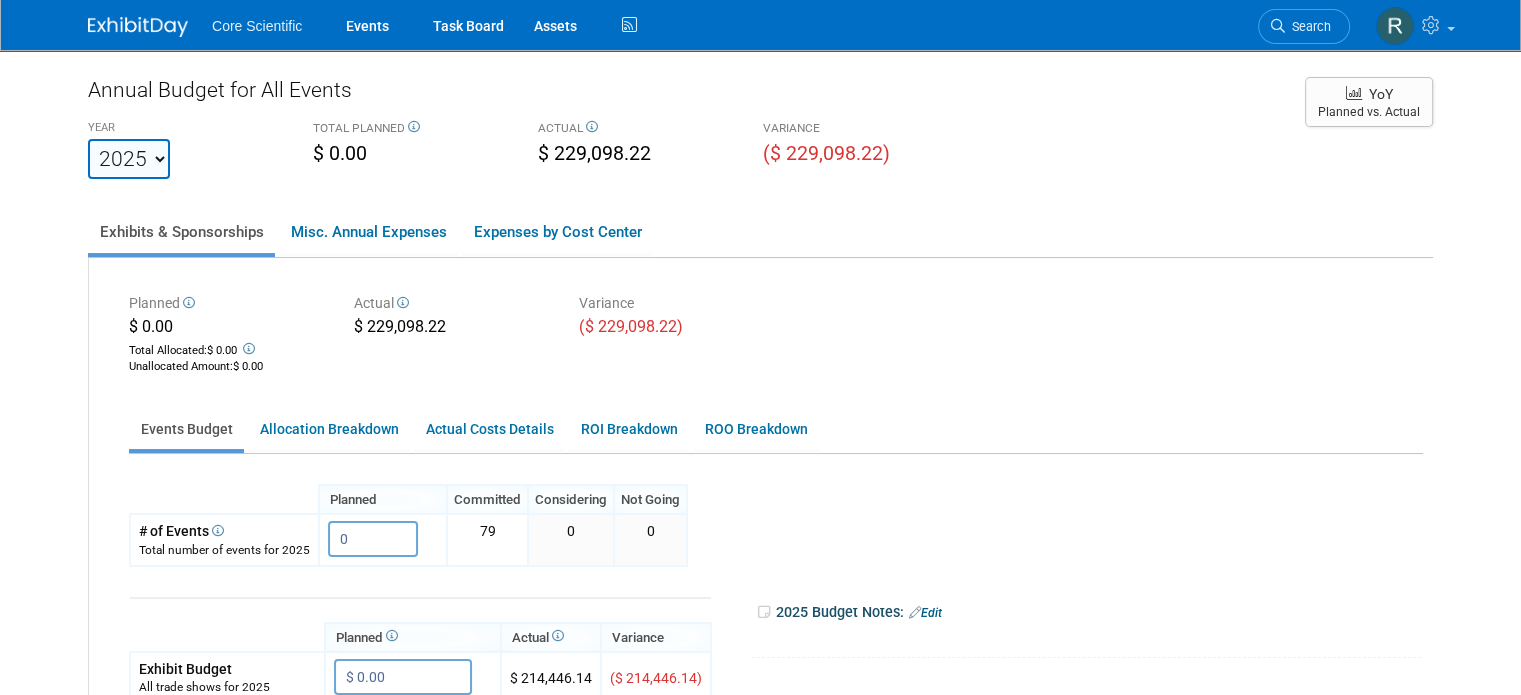 click at bounding box center (401, 303) 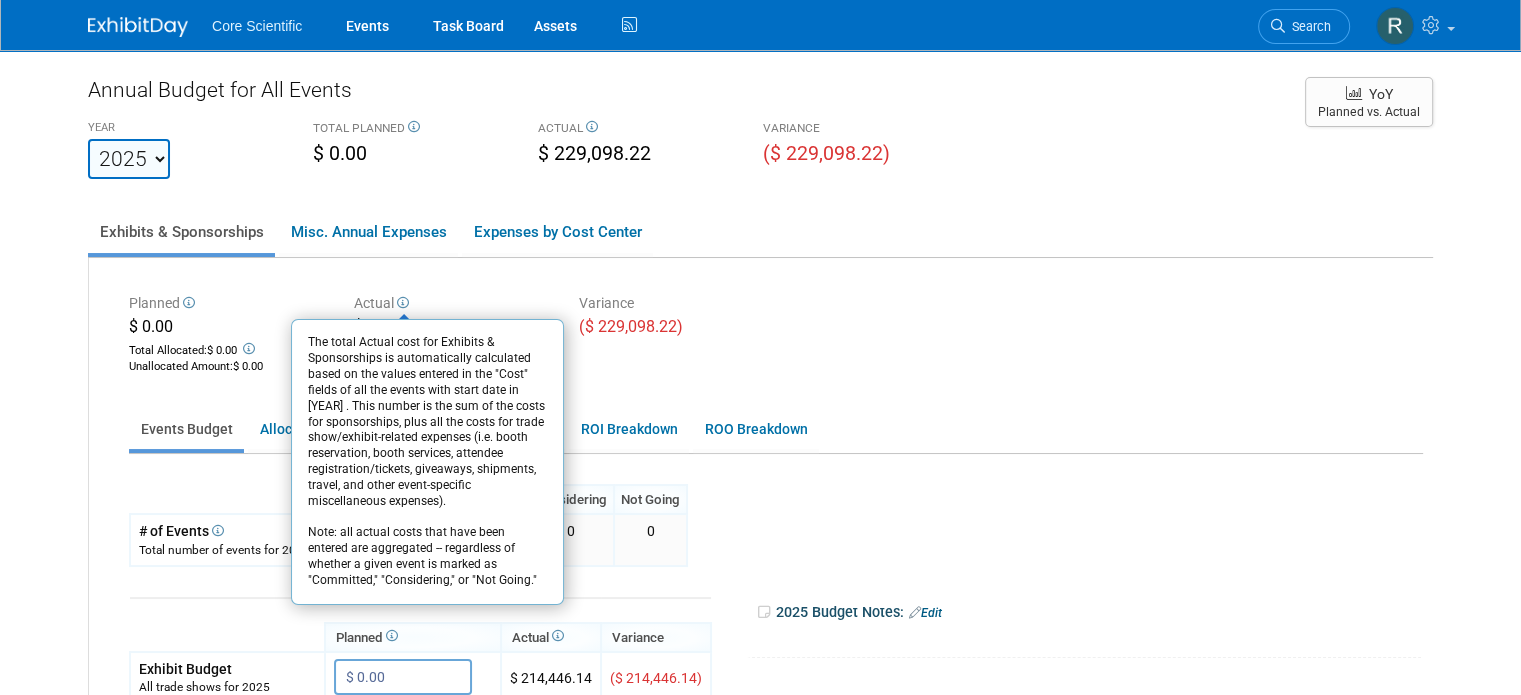 click on "Planned
$ 0.00
Total Allocated:  $ 0.00
Unallocated Amount :  $ 0.00
Actual  The total Actual cost for Exhibits & Sponsorships is automatically calculated based on the values entered in the "Cost" fields of all the events with start date in 2025 . This number is the sum of the costs for sponsorships, plus all the costs for trade show/exhibit-related expenses (i.e. booth reservation, booth services, attendee registration/tickets, giveaways, shipments, travel, and other event-specific miscellaneous expenses). Variance" at bounding box center (776, 333) 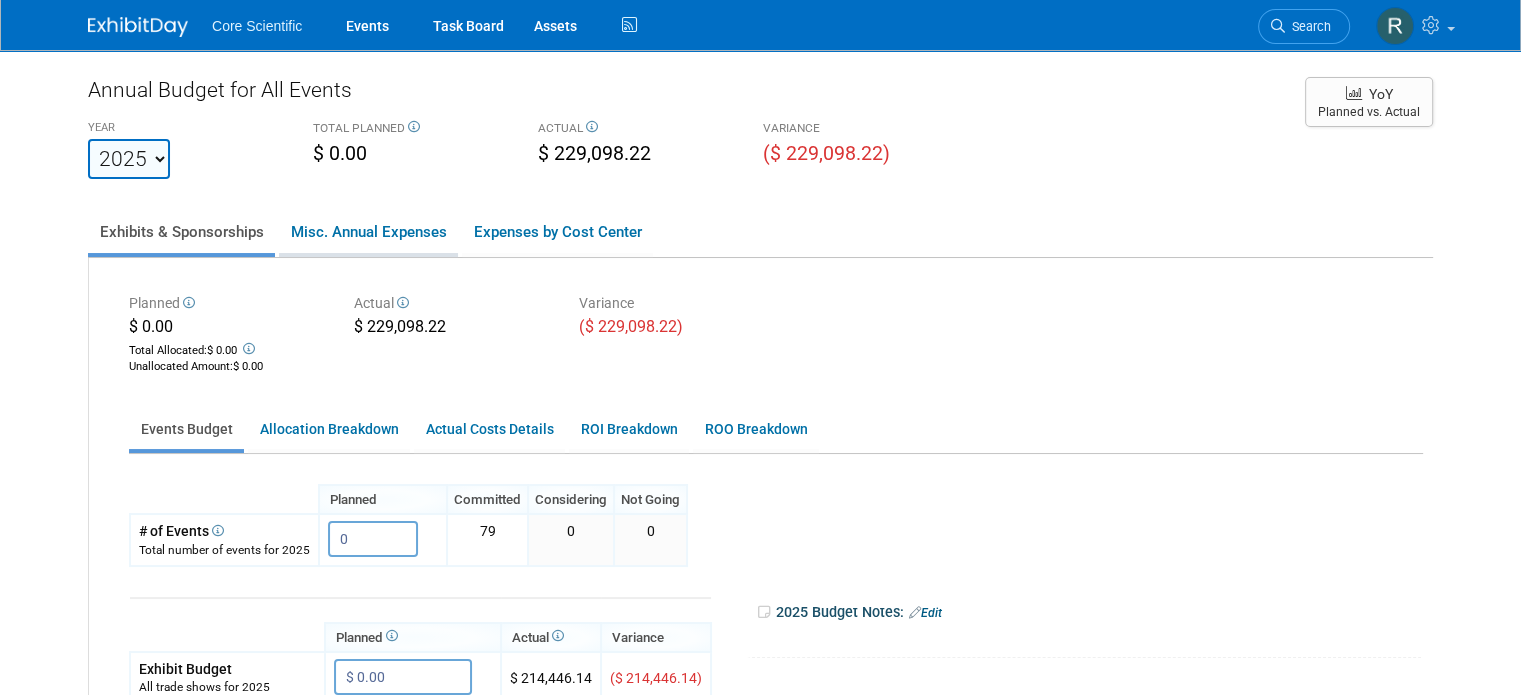 click on "Misc. Annual Expenses" at bounding box center [368, 232] 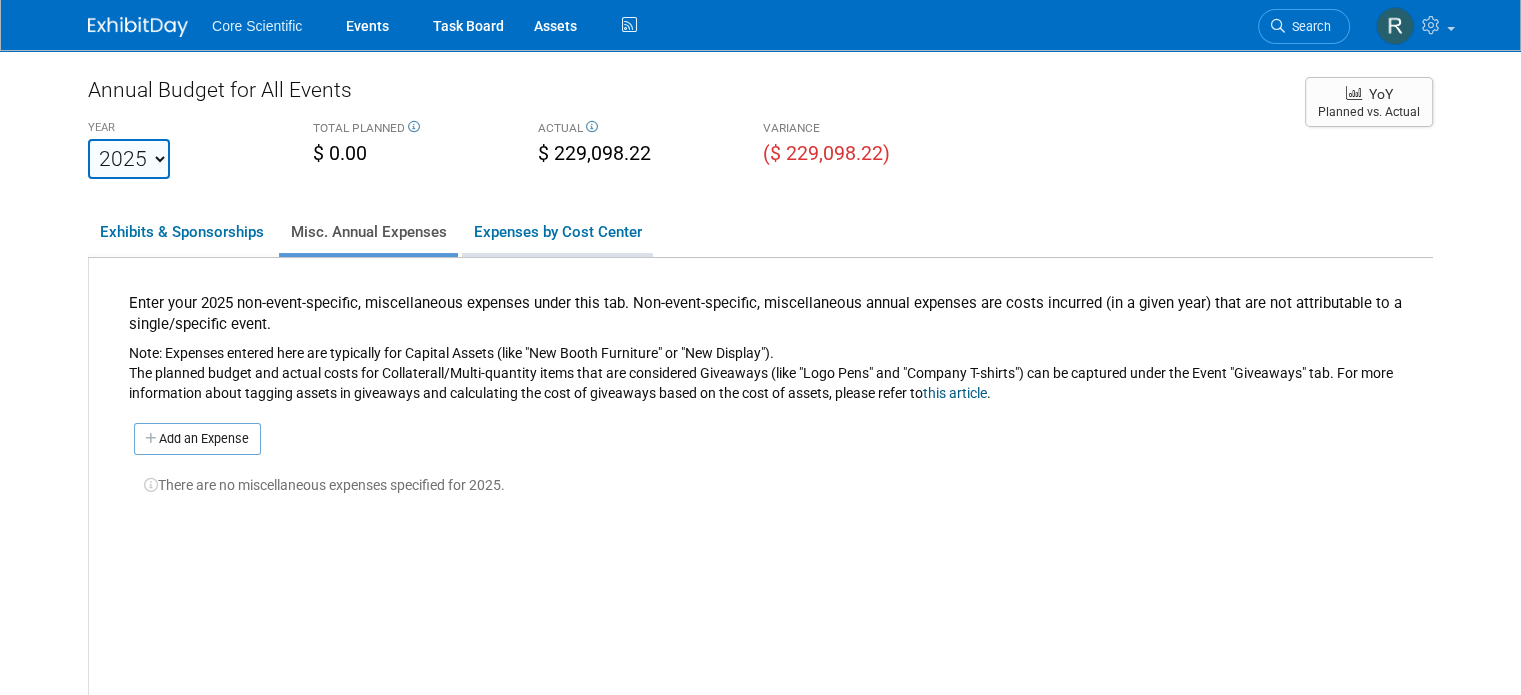 click on "Expenses by Cost Center" at bounding box center (557, 232) 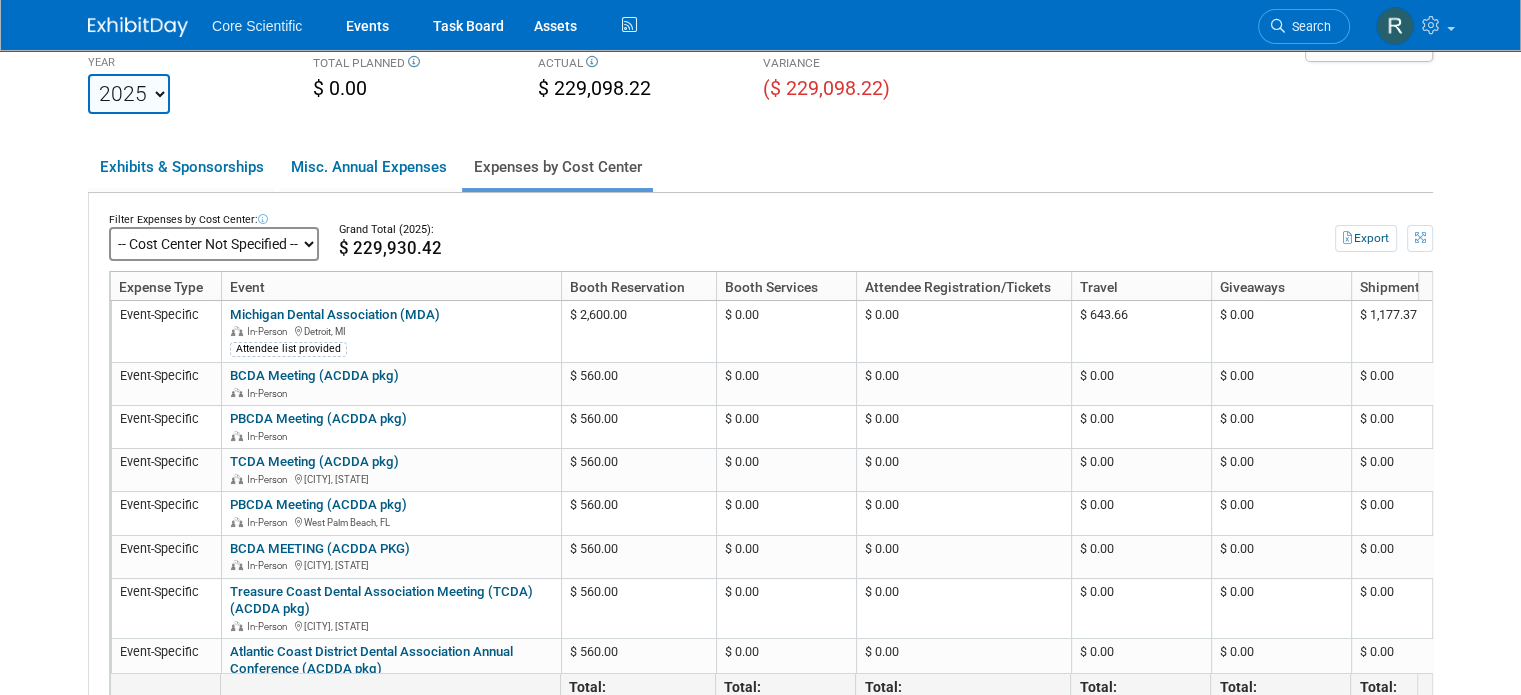 scroll, scrollTop: 100, scrollLeft: 0, axis: vertical 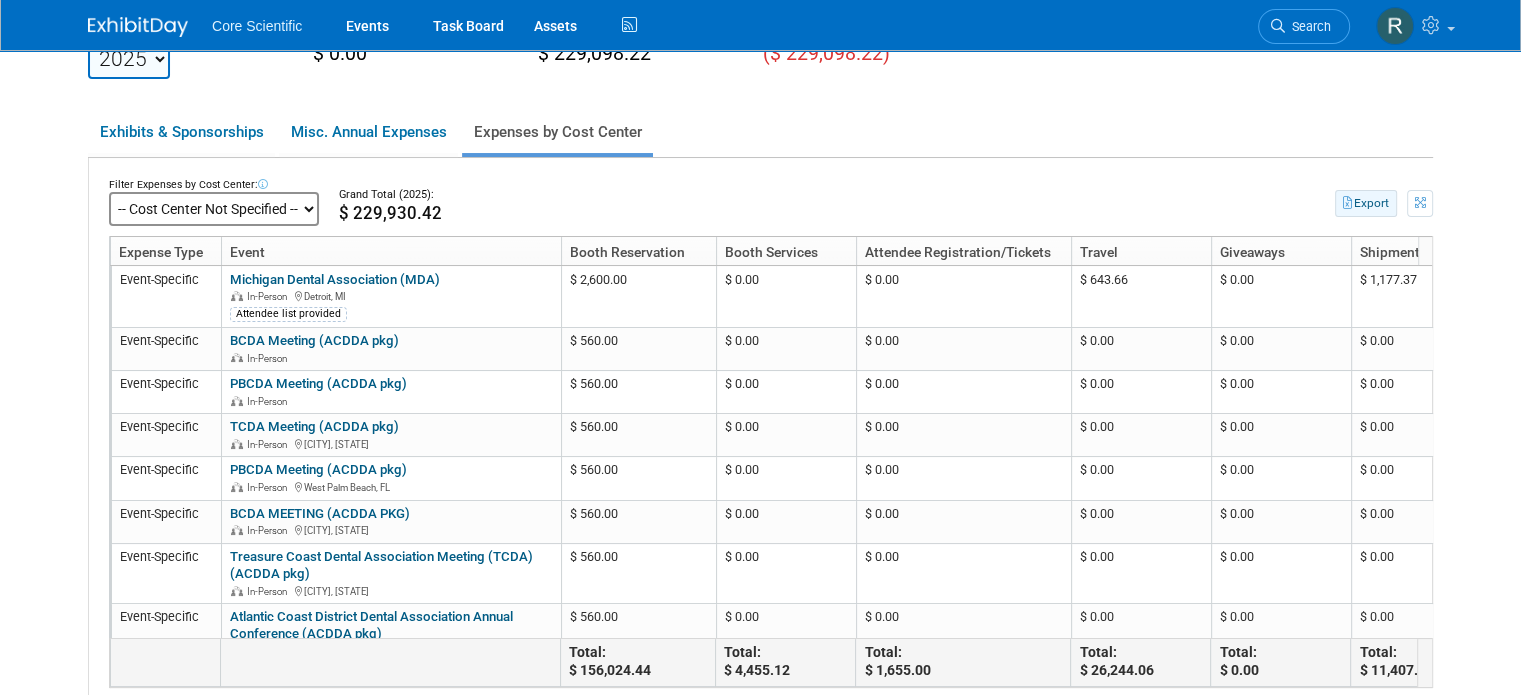 click at bounding box center [1348, 203] 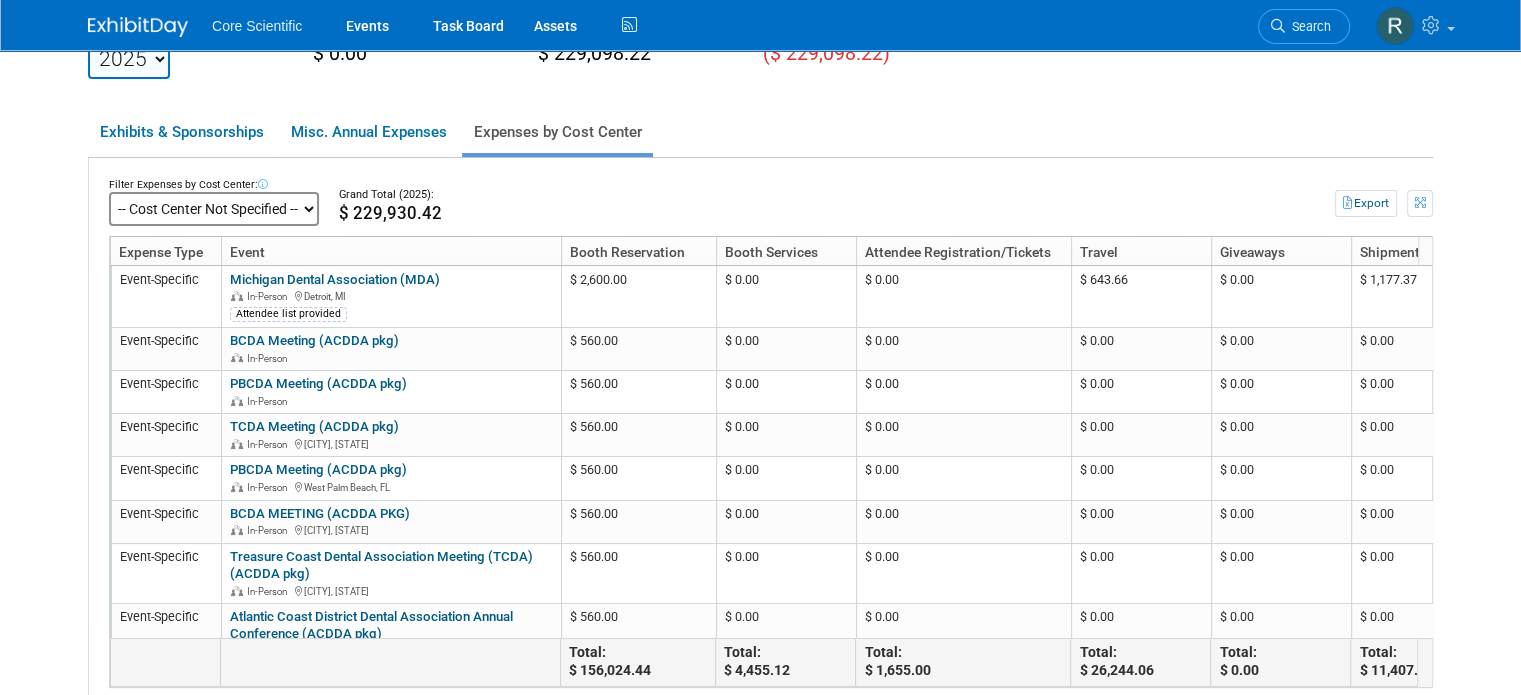 scroll, scrollTop: 0, scrollLeft: 234, axis: horizontal 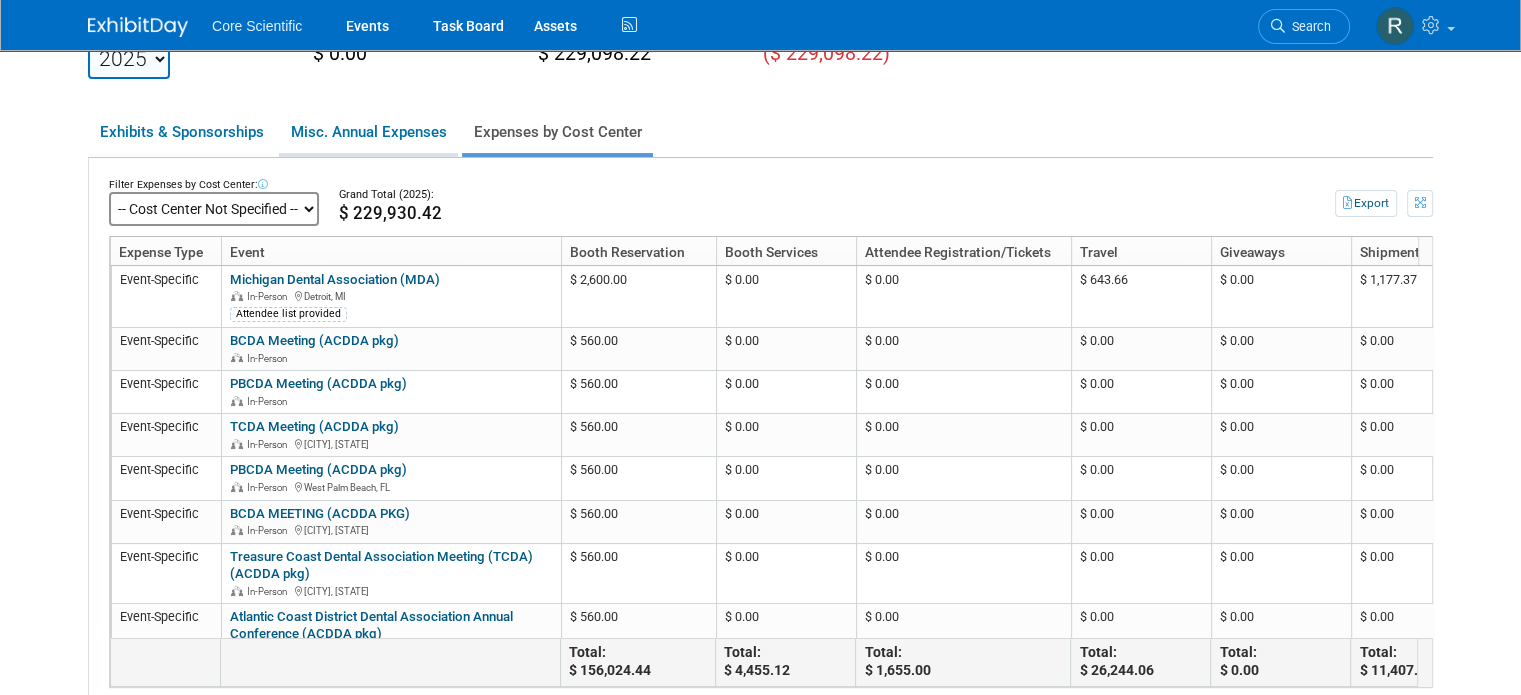 click on "Misc. Annual Expenses" at bounding box center [368, 132] 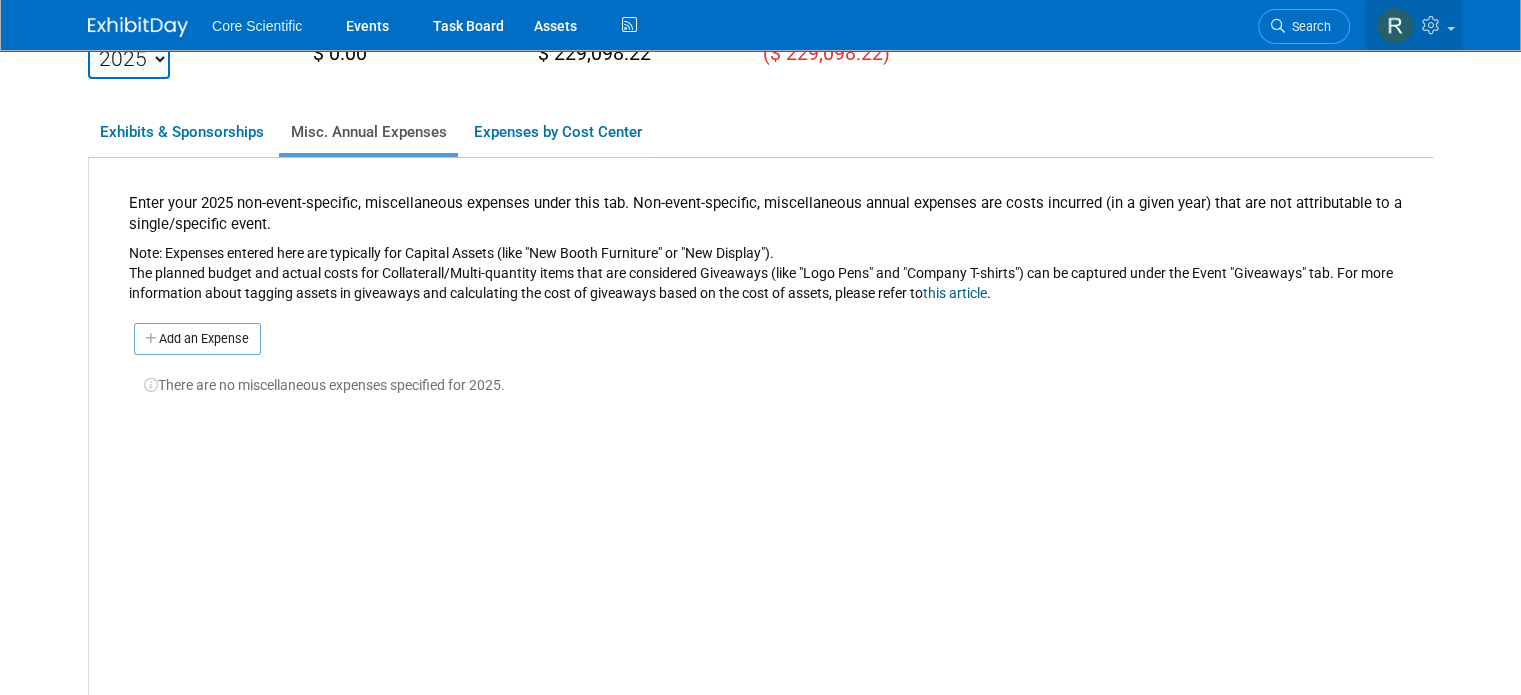 click at bounding box center (1433, 25) 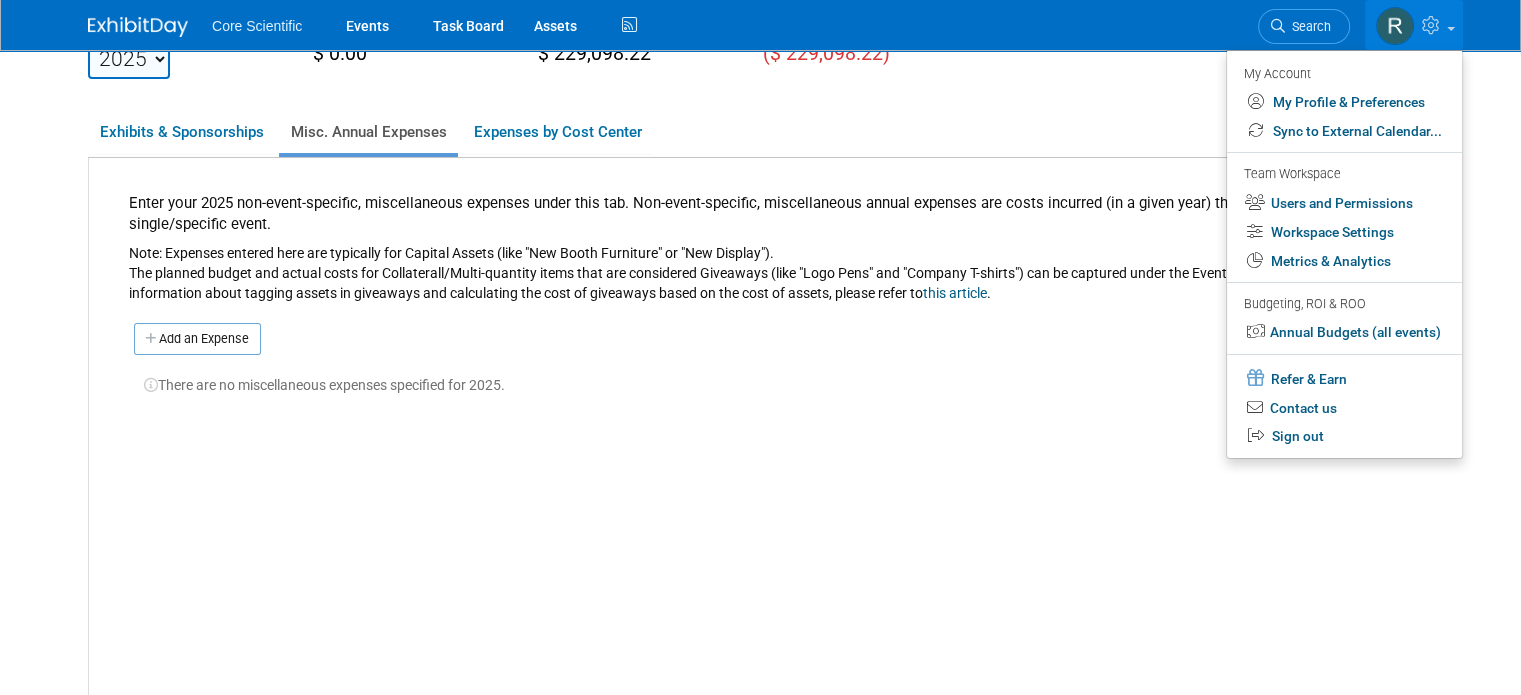 click at bounding box center [1395, 26] 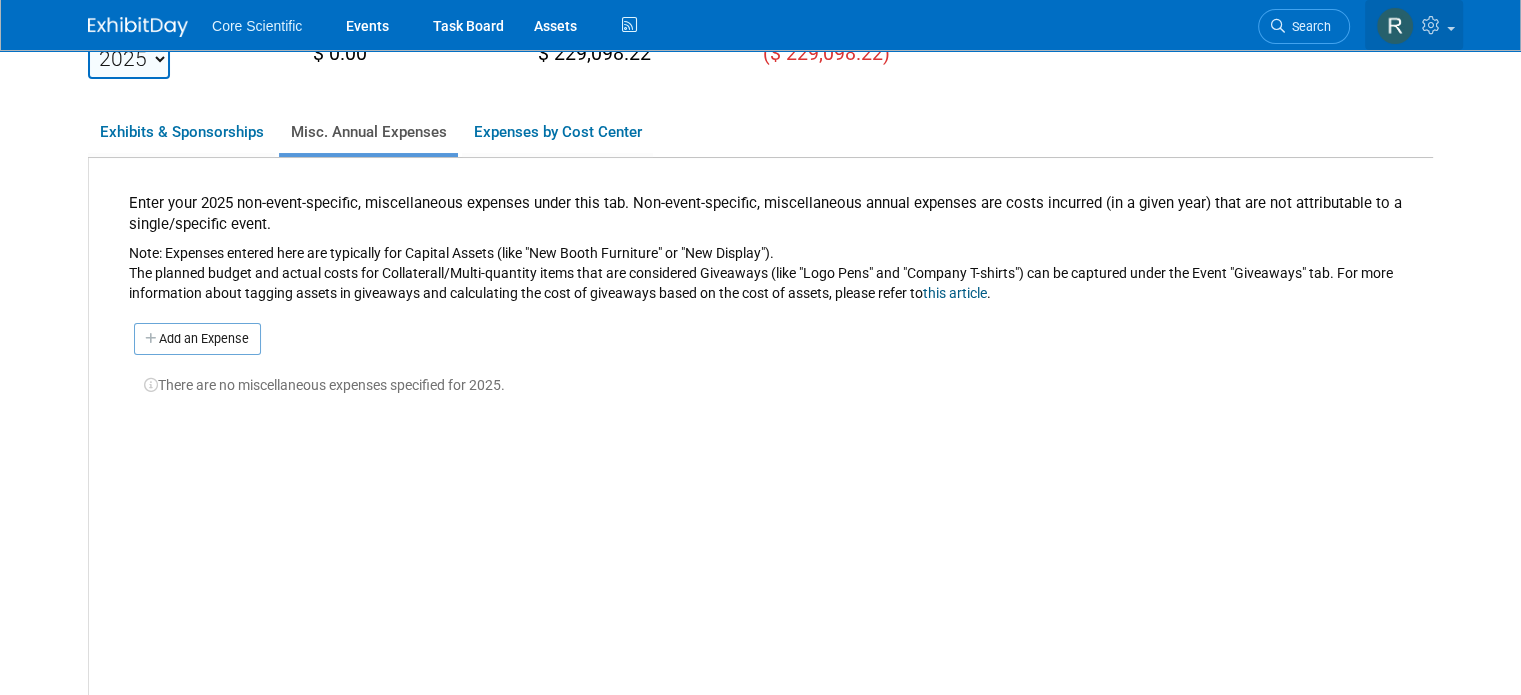 click at bounding box center (1395, 26) 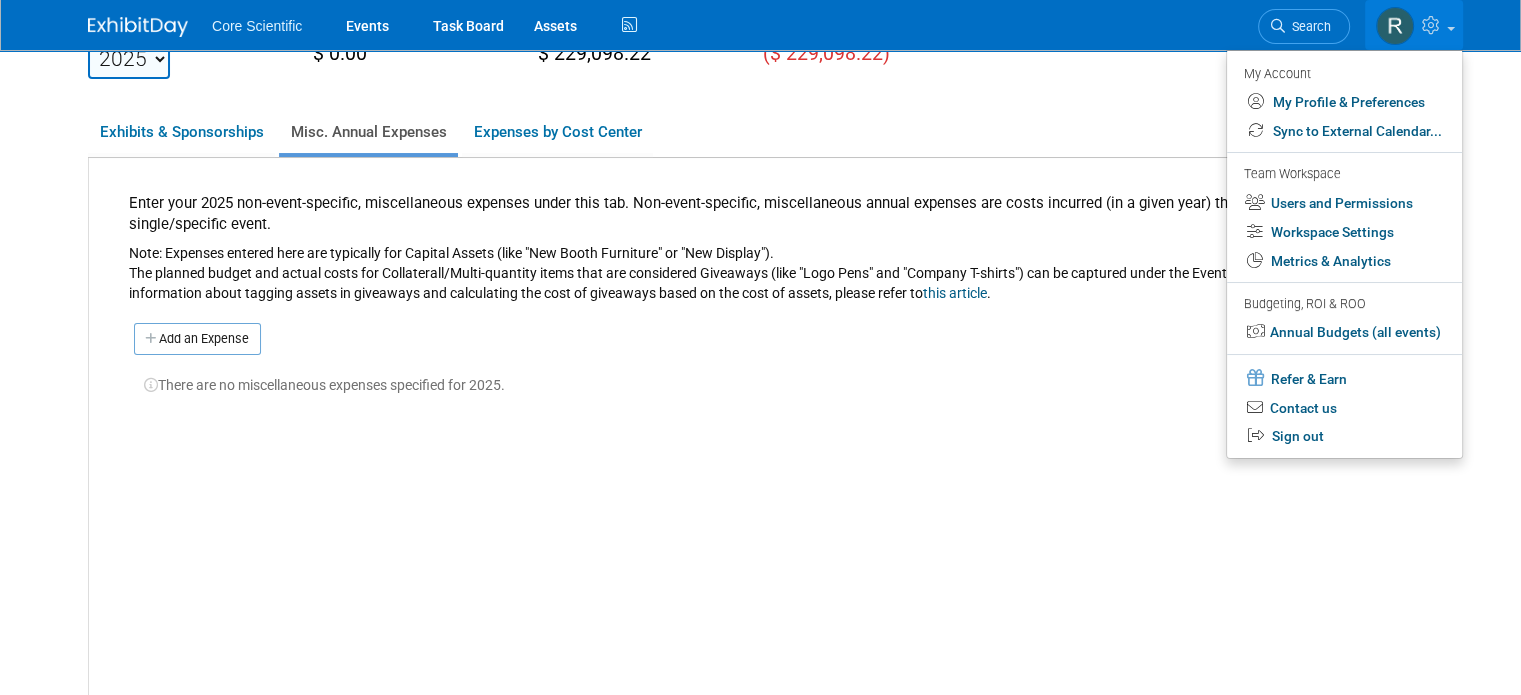 click at bounding box center (1395, 26) 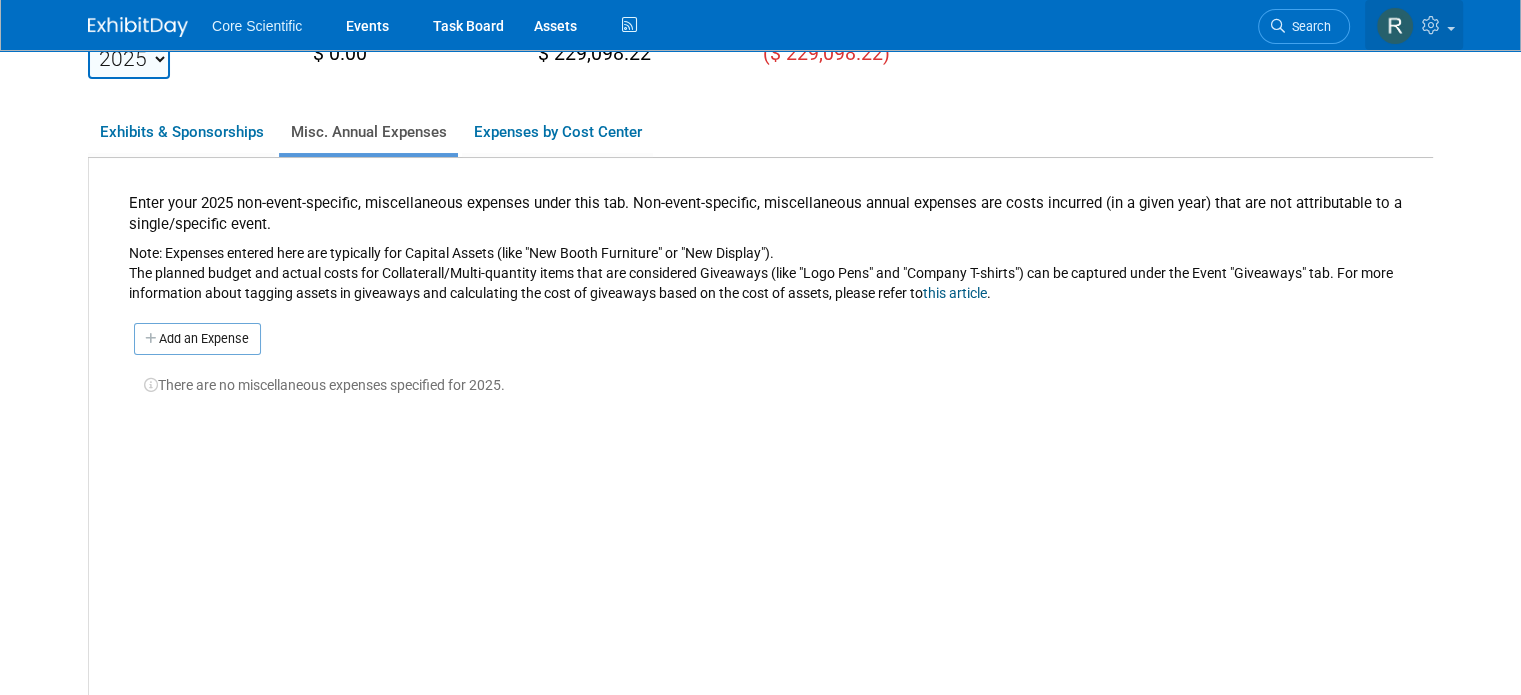 click at bounding box center [1395, 26] 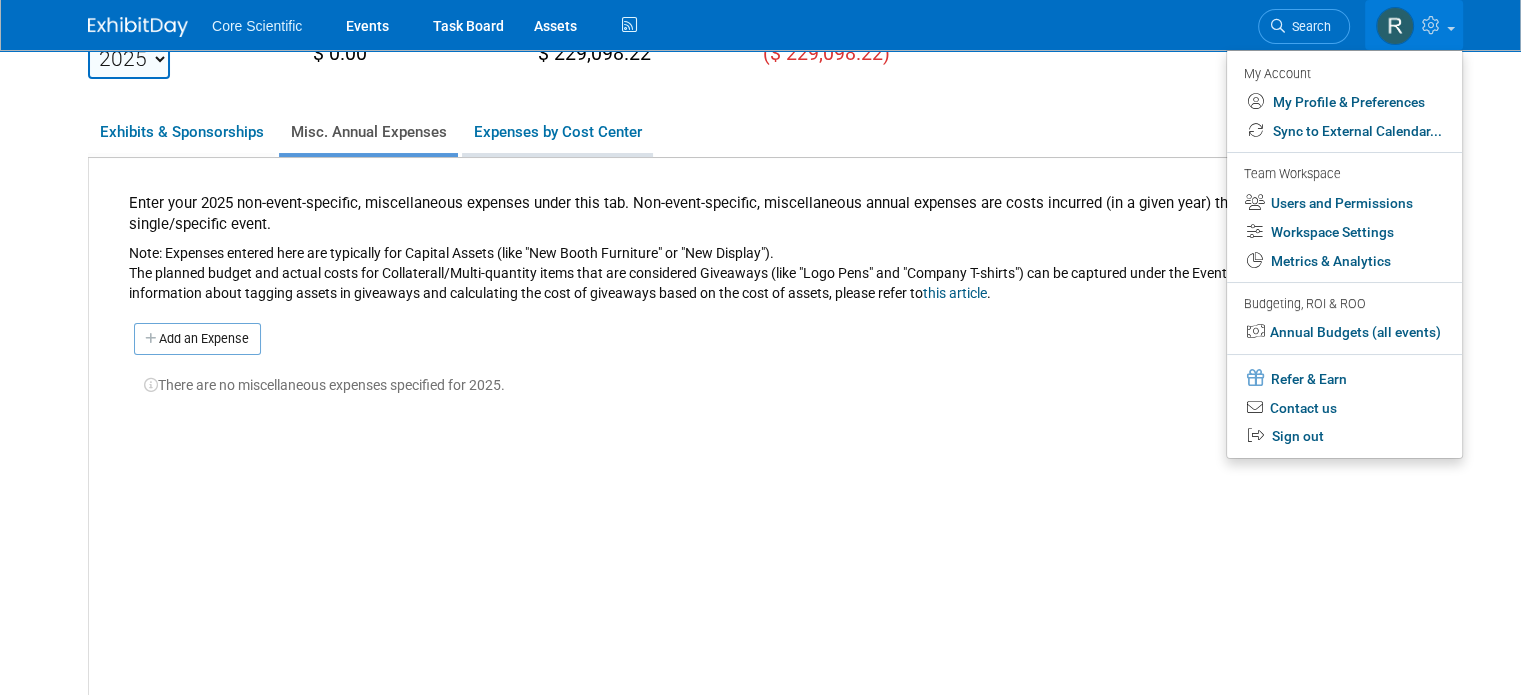 click on "Expenses by Cost Center" at bounding box center (557, 132) 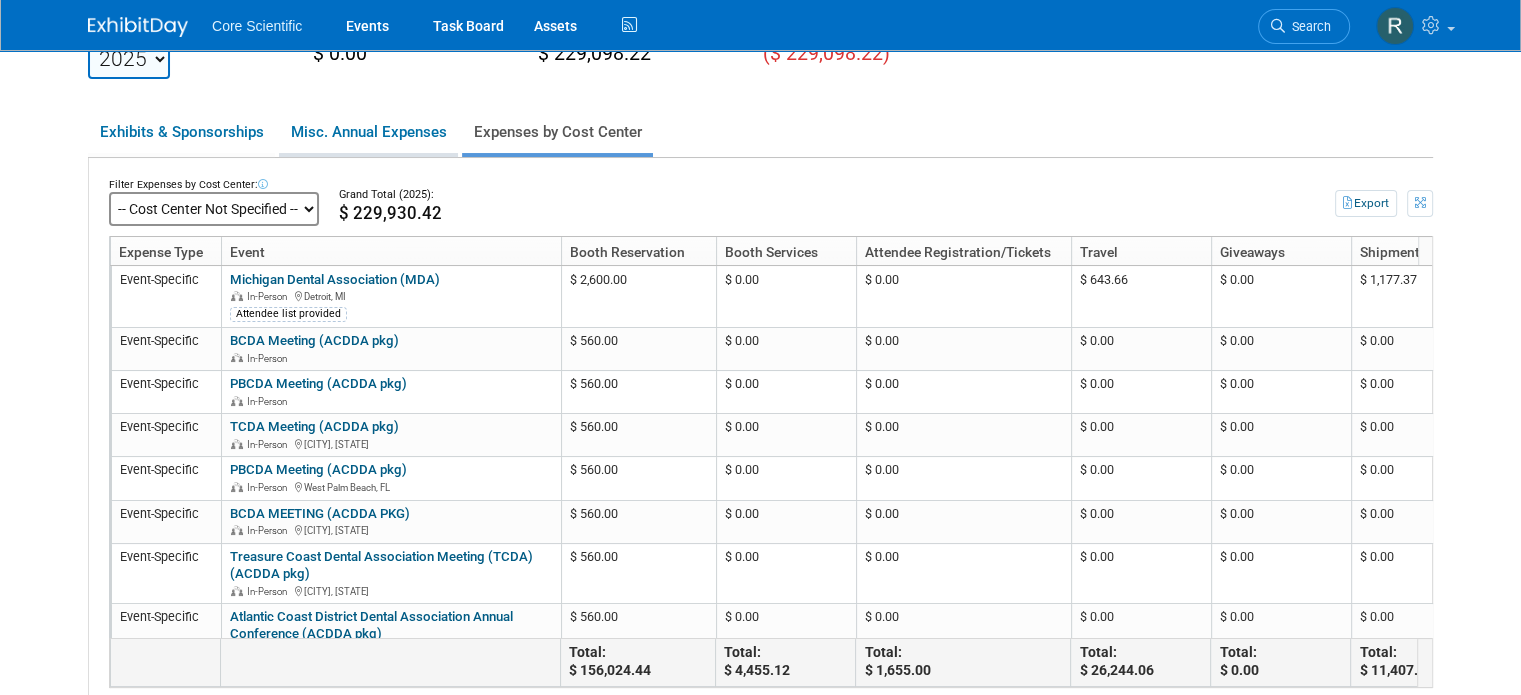 click on "Misc. Annual Expenses" at bounding box center [368, 132] 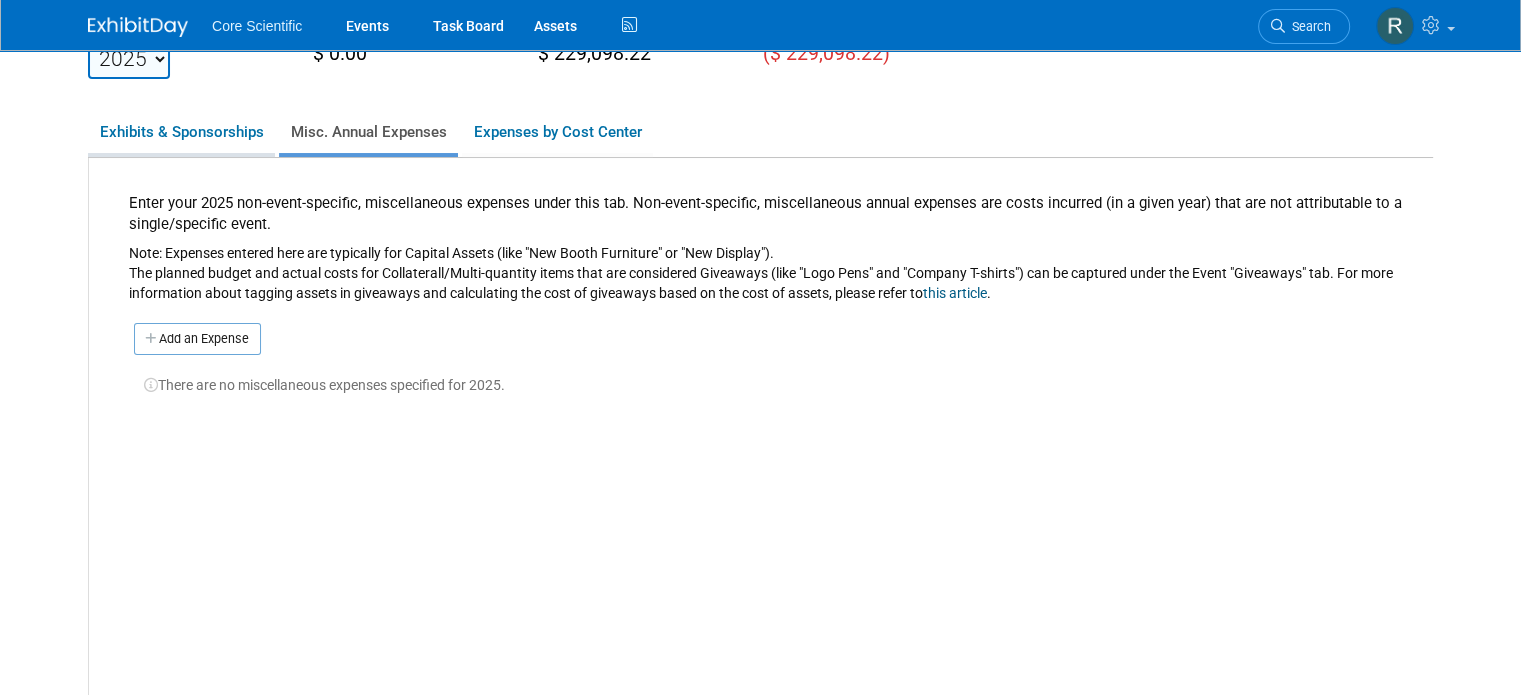 click on "Exhibits & Sponsorships" at bounding box center (181, 132) 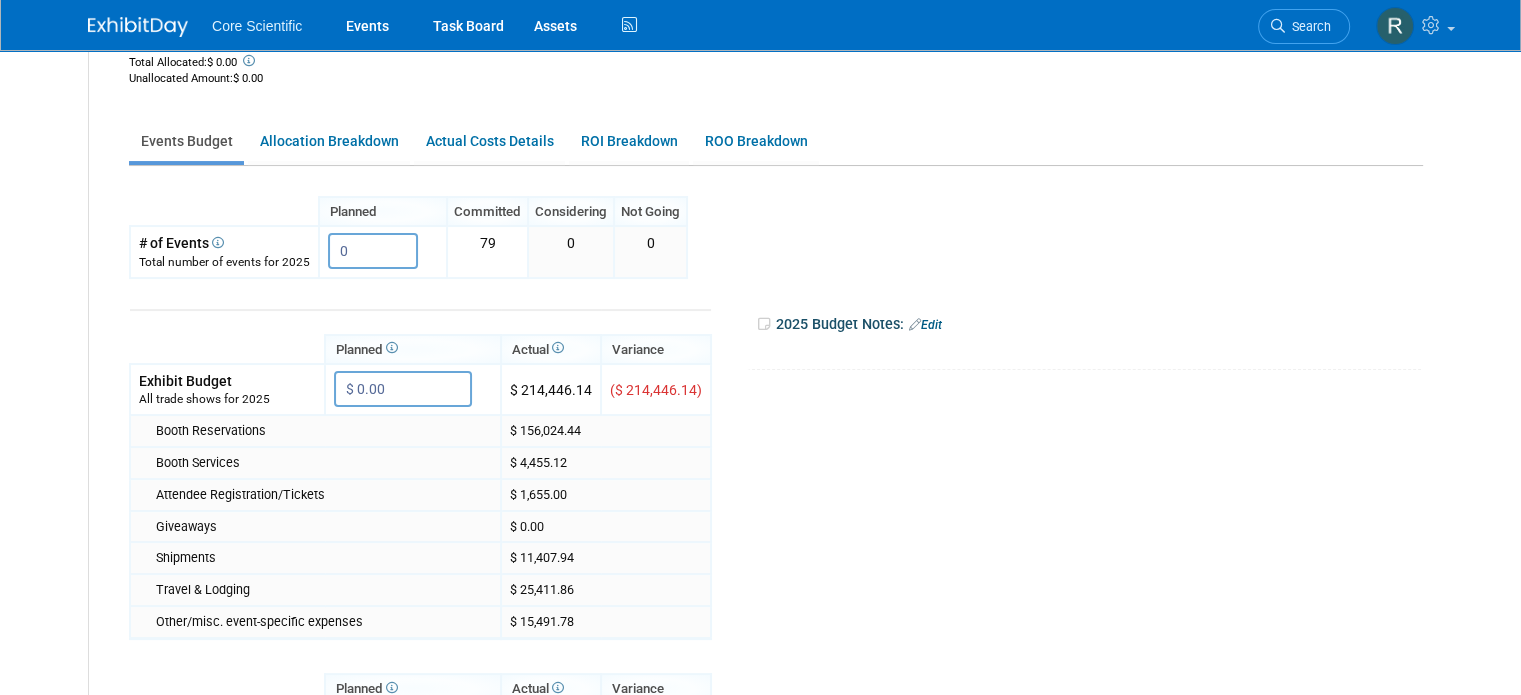 scroll, scrollTop: 300, scrollLeft: 0, axis: vertical 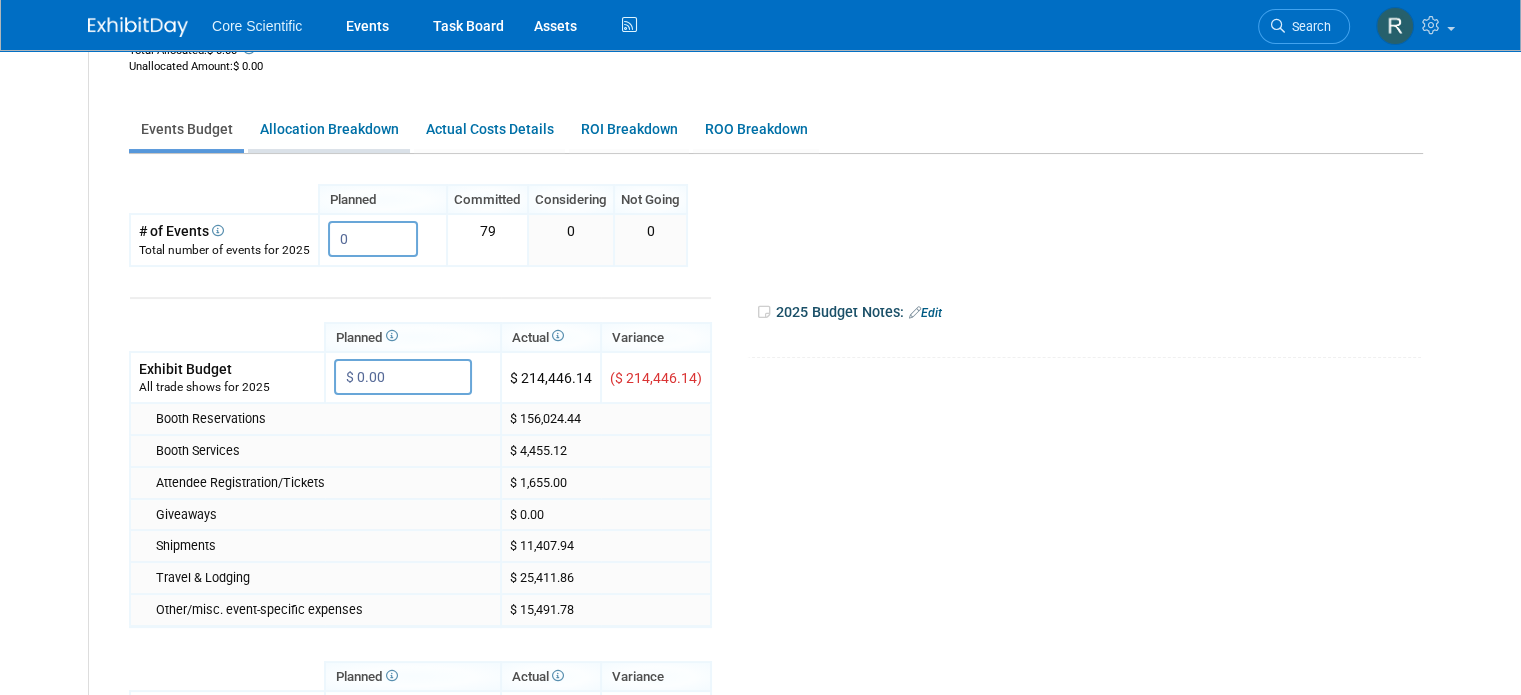 click on "Allocation Breakdown" at bounding box center (329, 129) 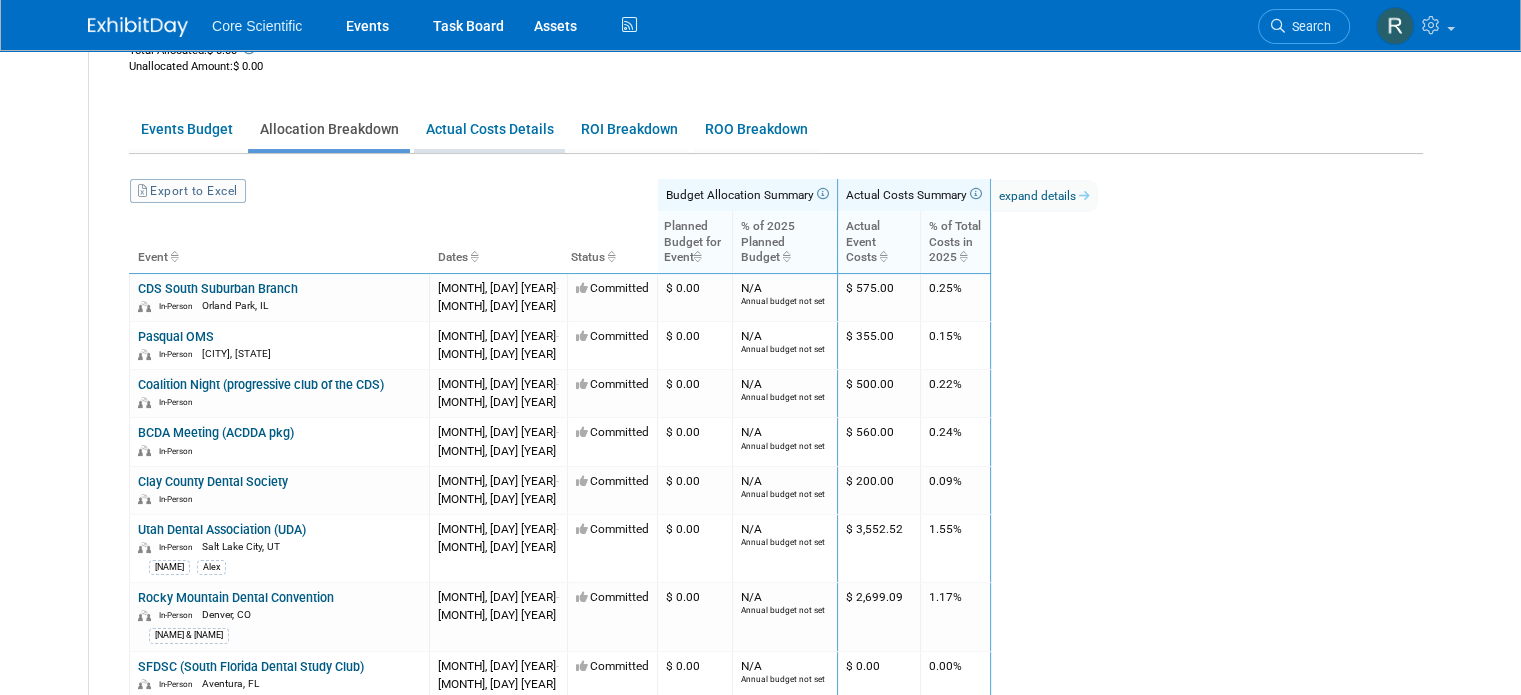 click on "Actual Costs Details" at bounding box center [489, 129] 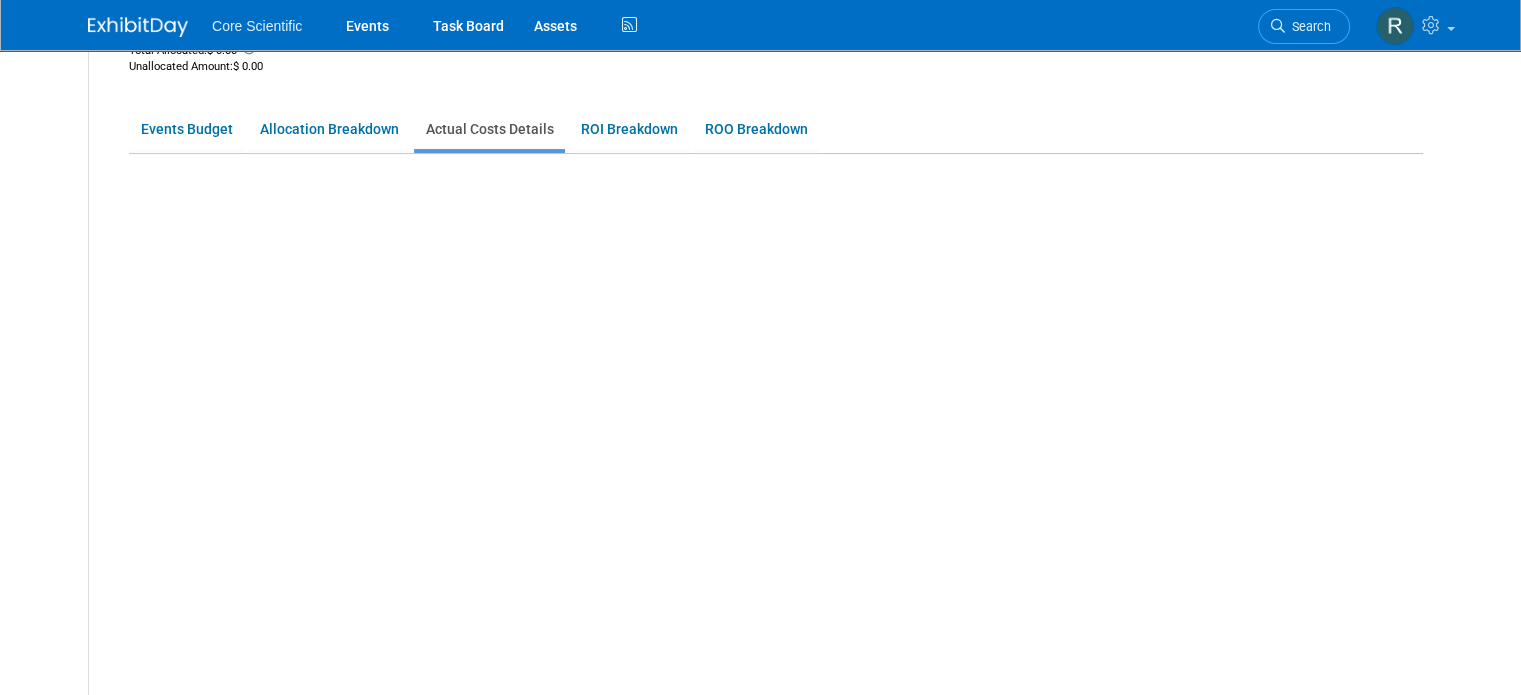 scroll, scrollTop: 105, scrollLeft: 0, axis: vertical 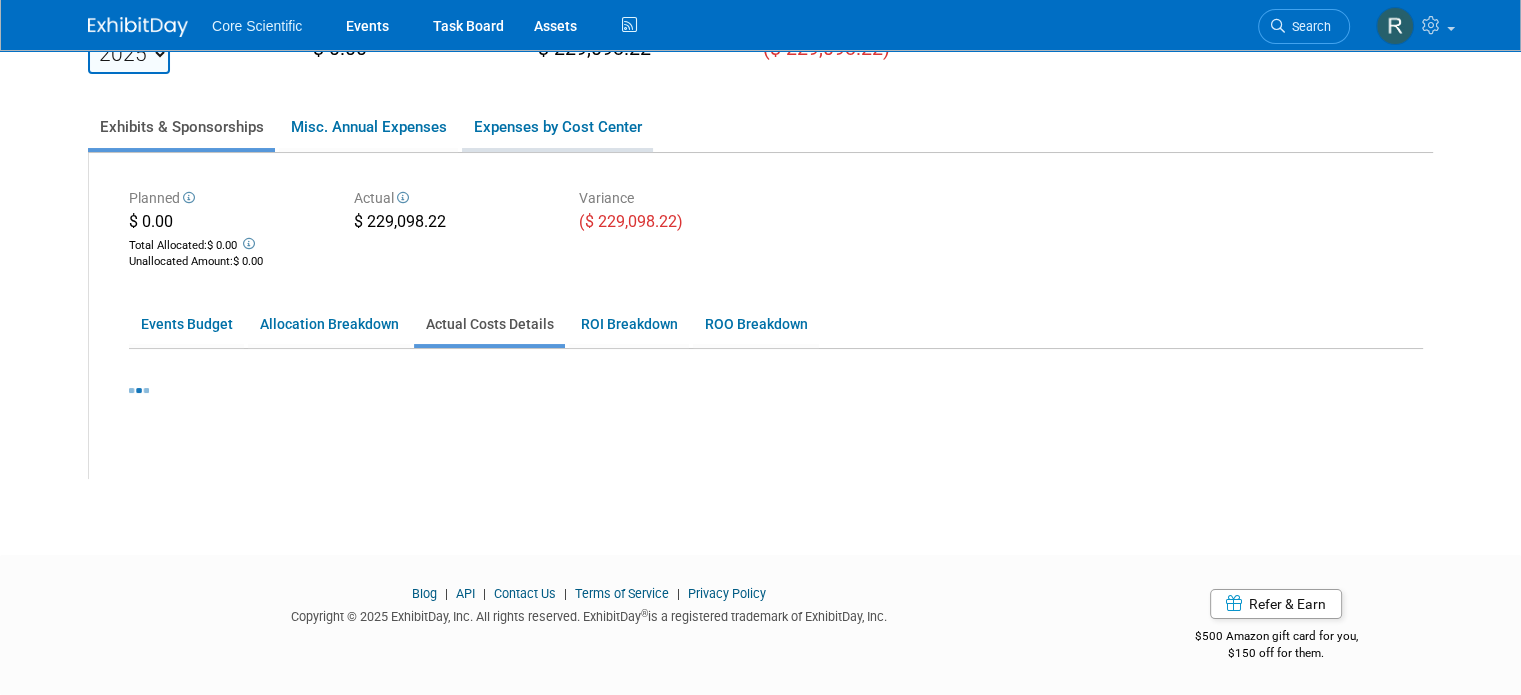 click on "Expenses by Cost Center" at bounding box center [557, 127] 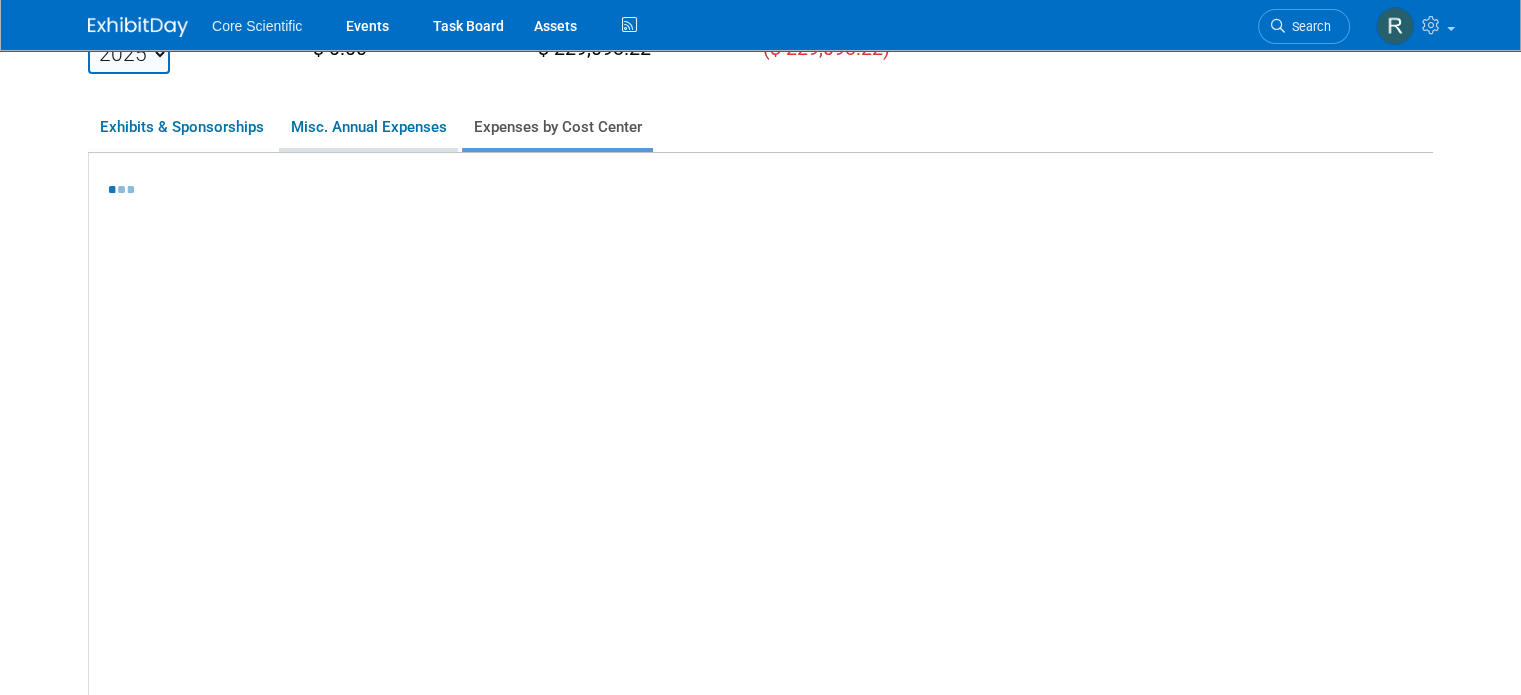 click on "Misc. Annual Expenses" at bounding box center [368, 127] 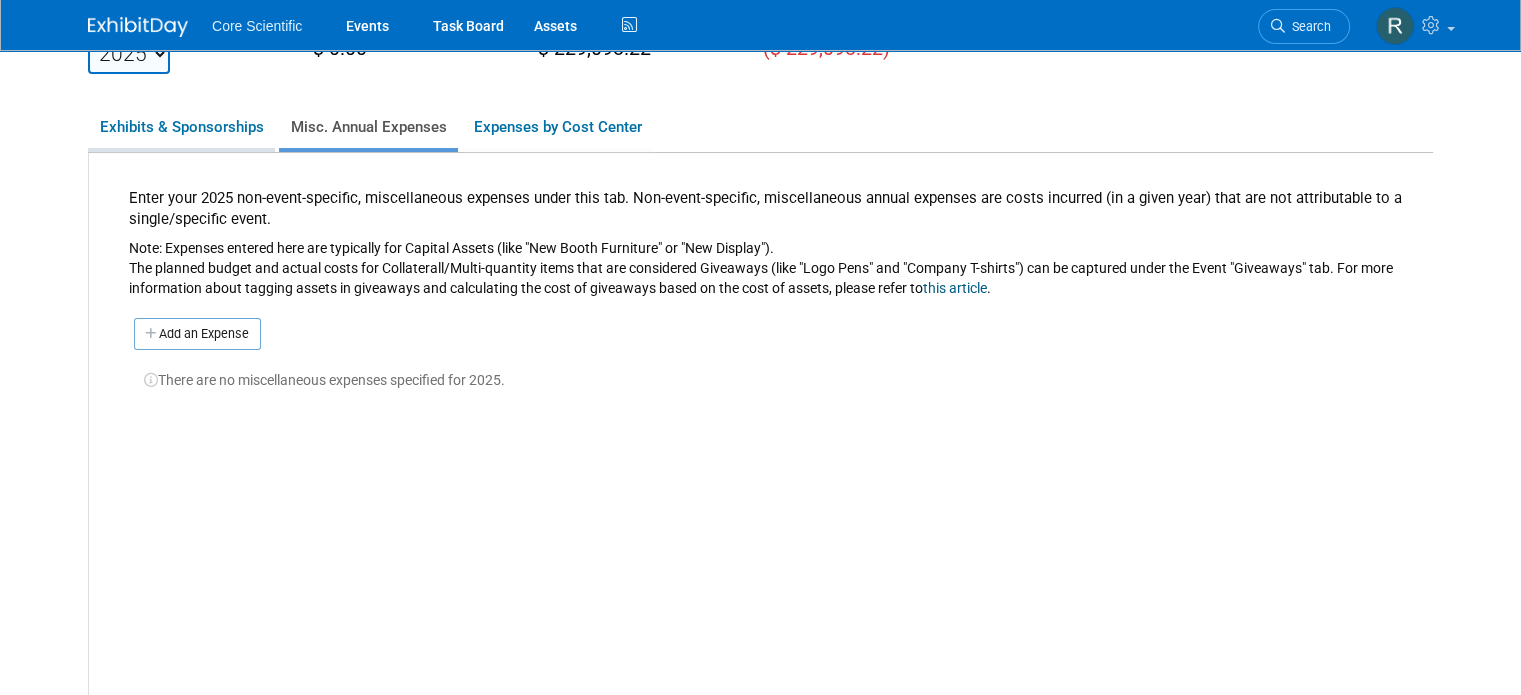 click on "Exhibits & Sponsorships" at bounding box center (181, 127) 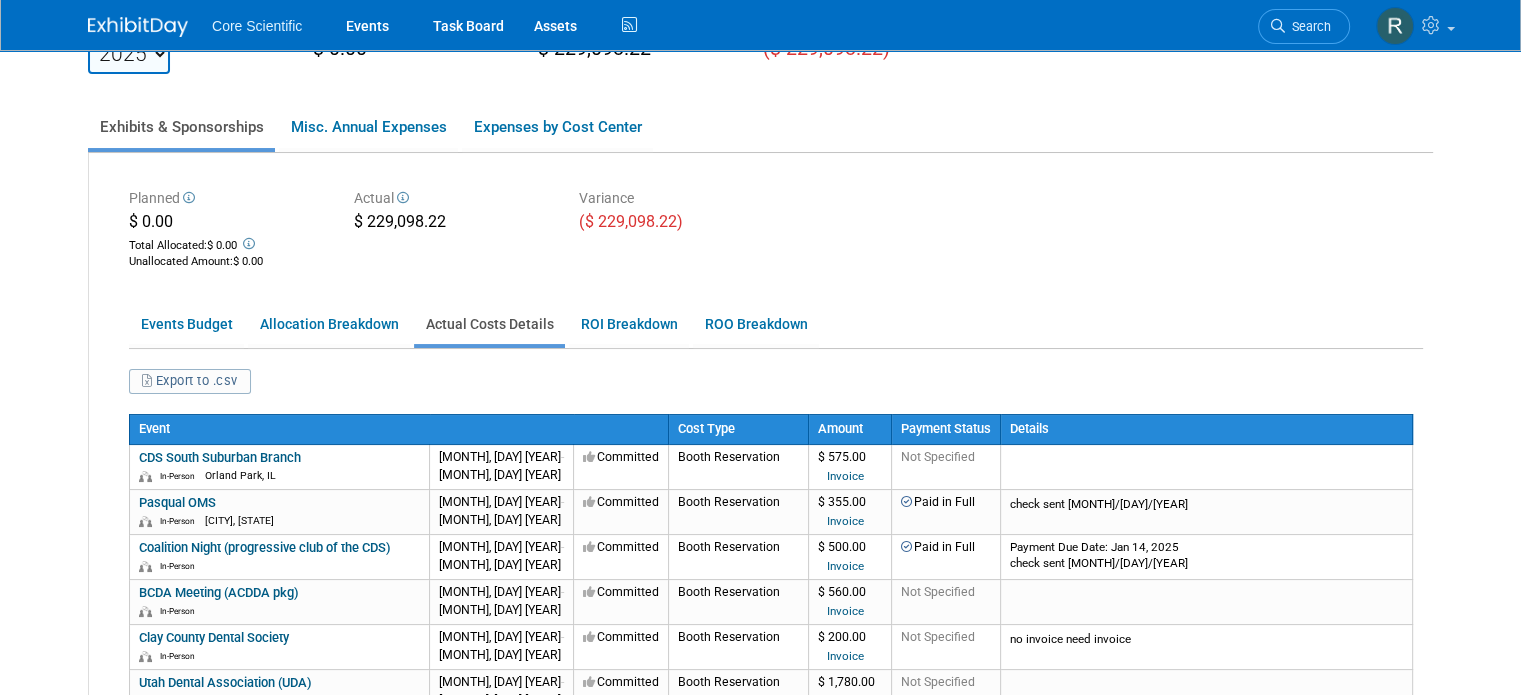 click on "Events Budget
Allocation Breakdown
Actual Costs Details
ROI Breakdown
ROO Breakdown" at bounding box center (776, 326) 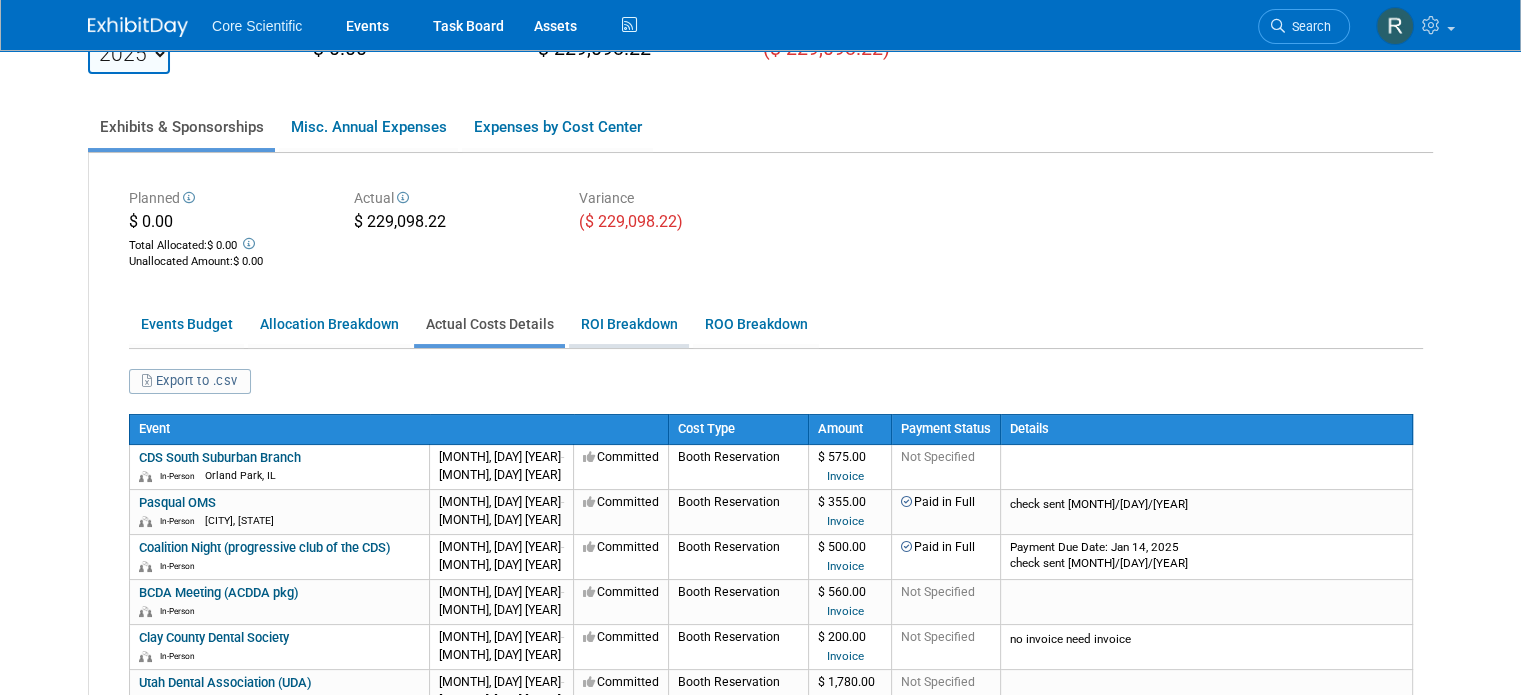 click on "ROI Breakdown" at bounding box center (629, 324) 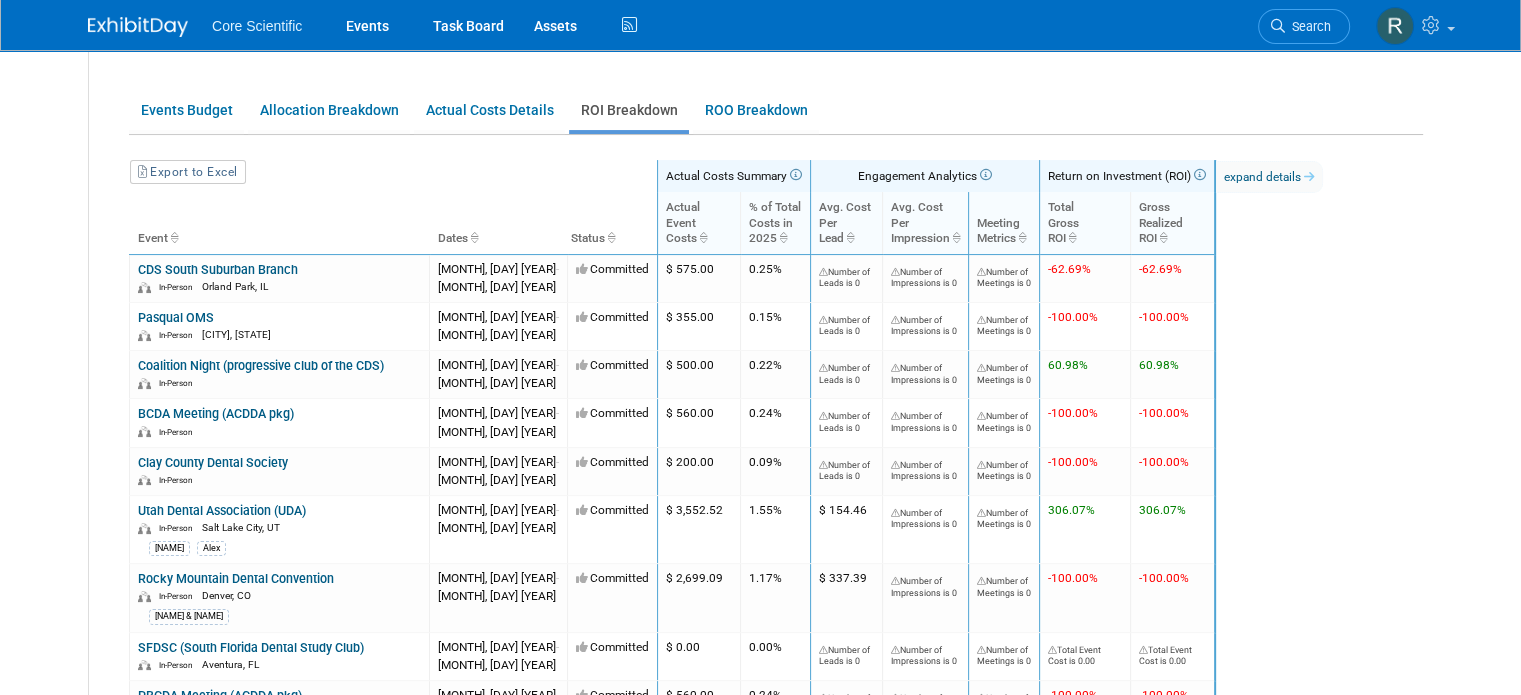 scroll, scrollTop: 105, scrollLeft: 0, axis: vertical 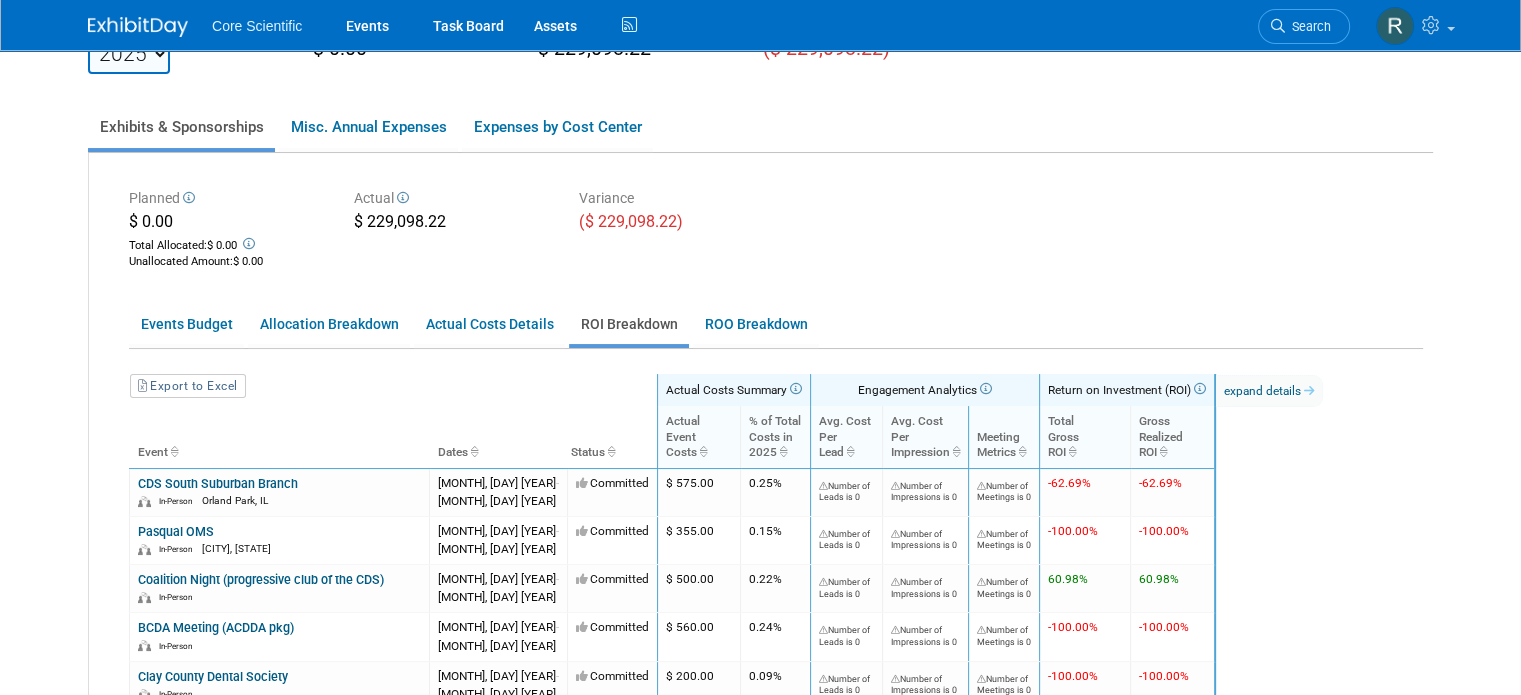click on "Export to Excel
Actual Costs Summary Engagement Analytics Return on Investment (ROI) expand details
collapse details
Engagement Metrics and Attributable Revenue Details
Event   Dates   Status  Actual Event Costs % of Total Costs in 2025 Avg. Cost Per Lead Avg. Cost Per Impression Meeting Metrics Total Gross ROI Gross Realized ROI Number of Leads Booth Walk-bys/ Impressions Sponsorship Impressions Soc./Trad. Media Impressions Total Total" at bounding box center (771, 2756) 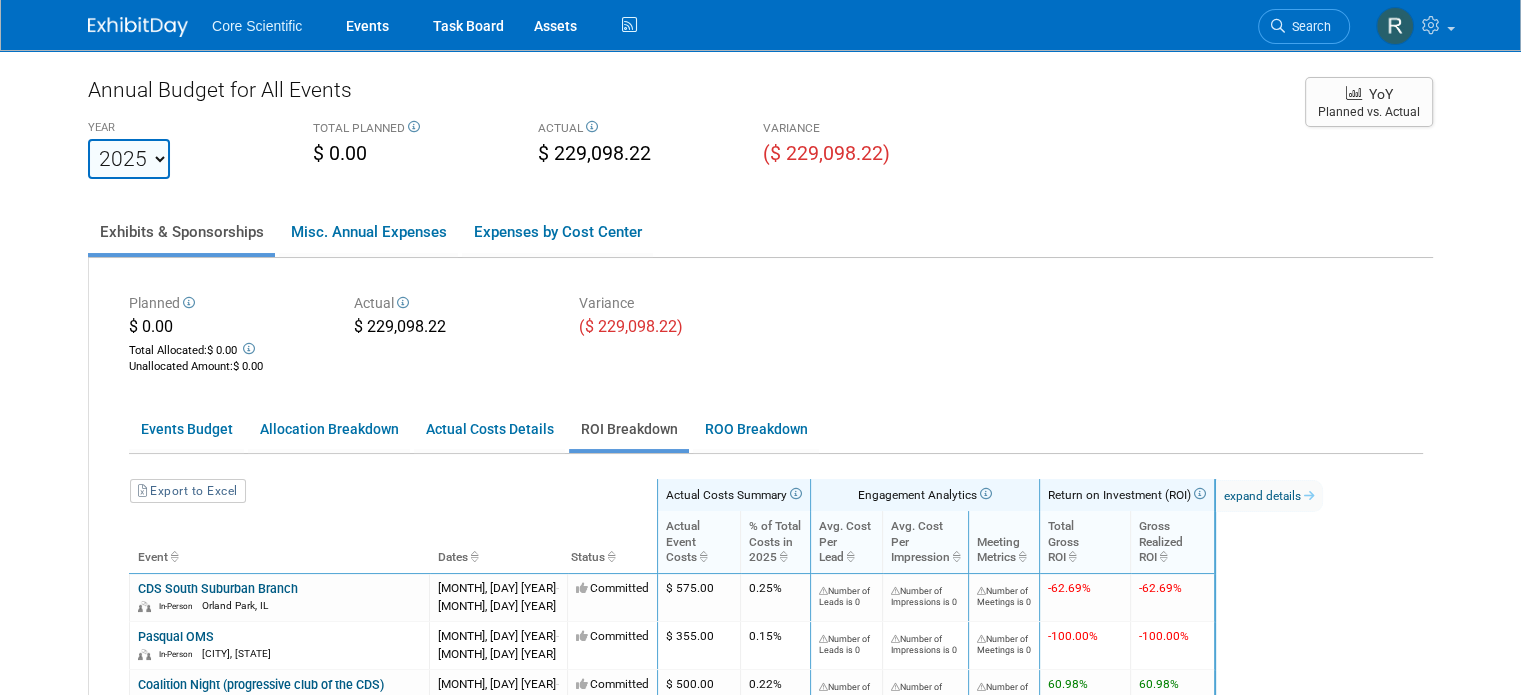 scroll, scrollTop: 0, scrollLeft: 0, axis: both 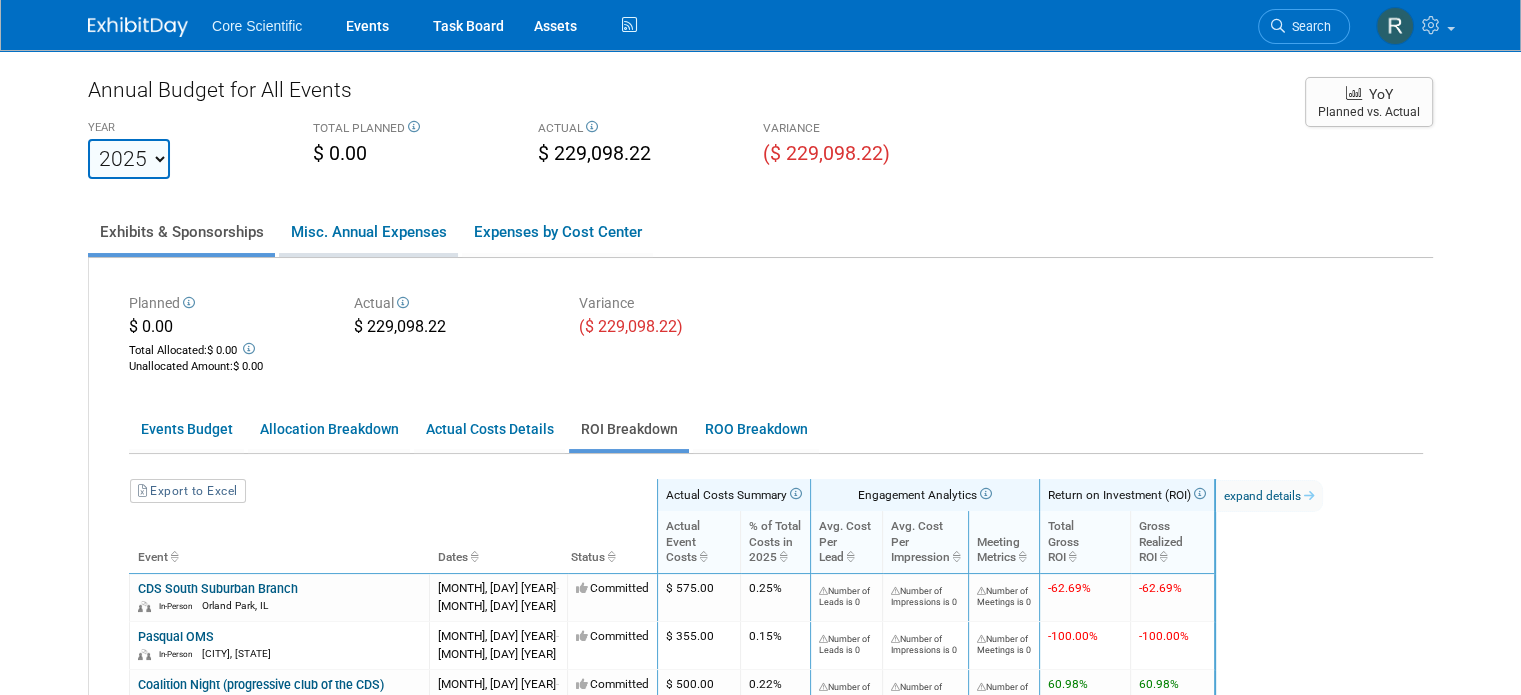 click on "Misc. Annual Expenses" at bounding box center (368, 232) 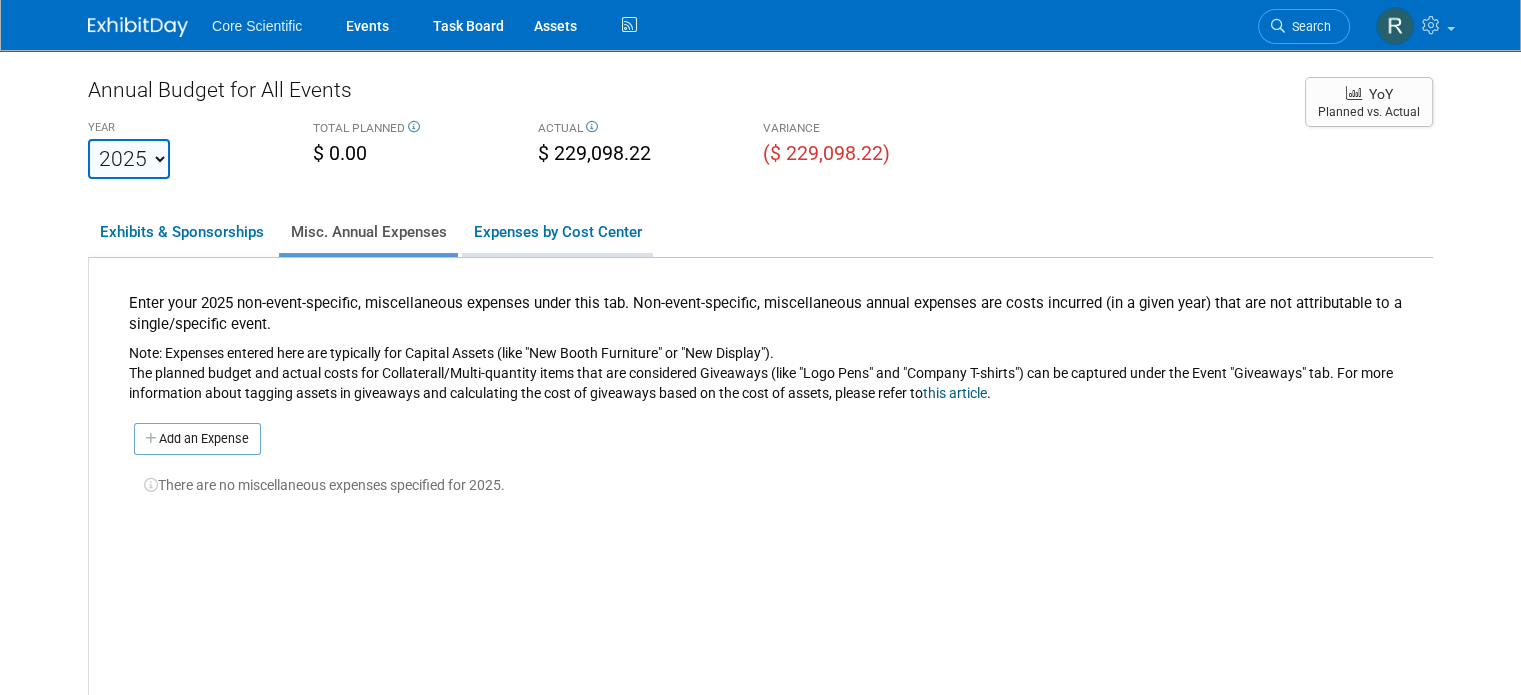 click on "Expenses by Cost Center" at bounding box center (557, 232) 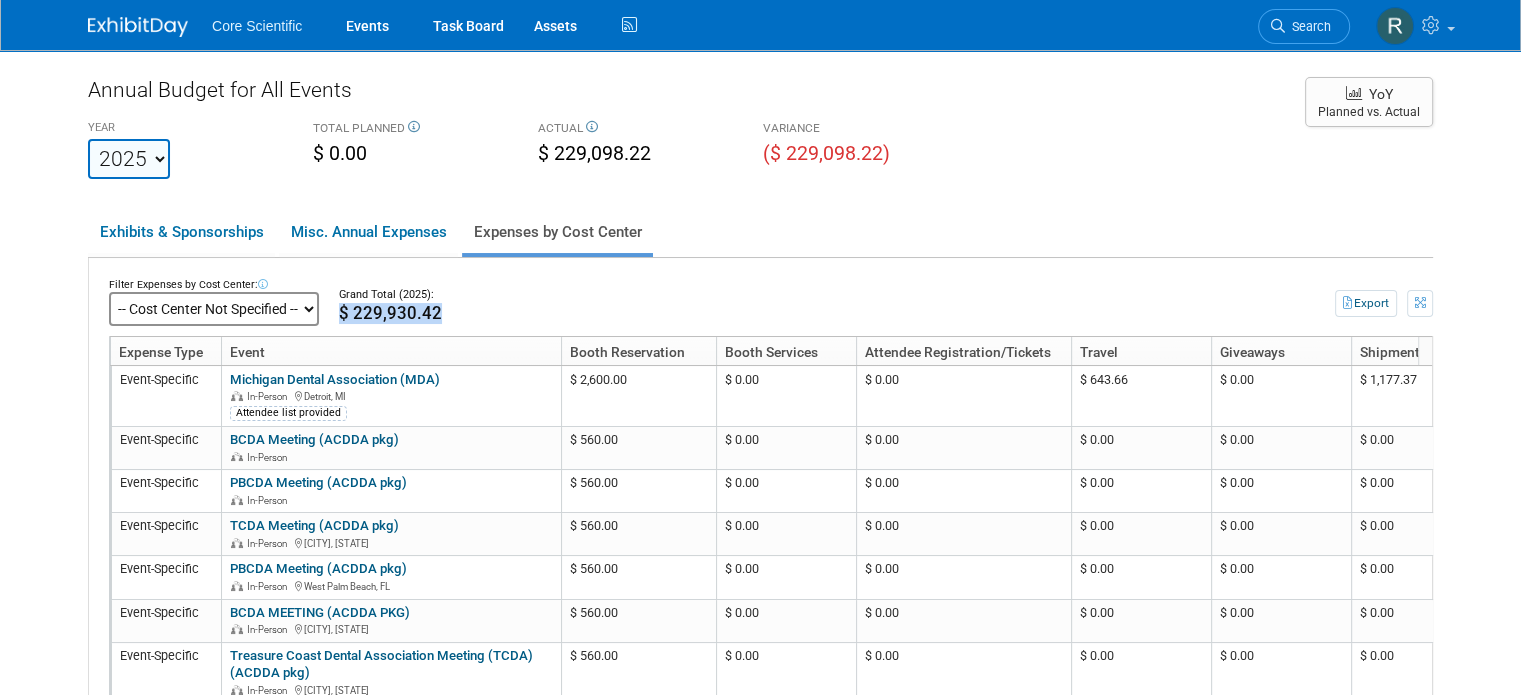 drag, startPoint x: 442, startPoint y: 319, endPoint x: 316, endPoint y: 313, distance: 126.14278 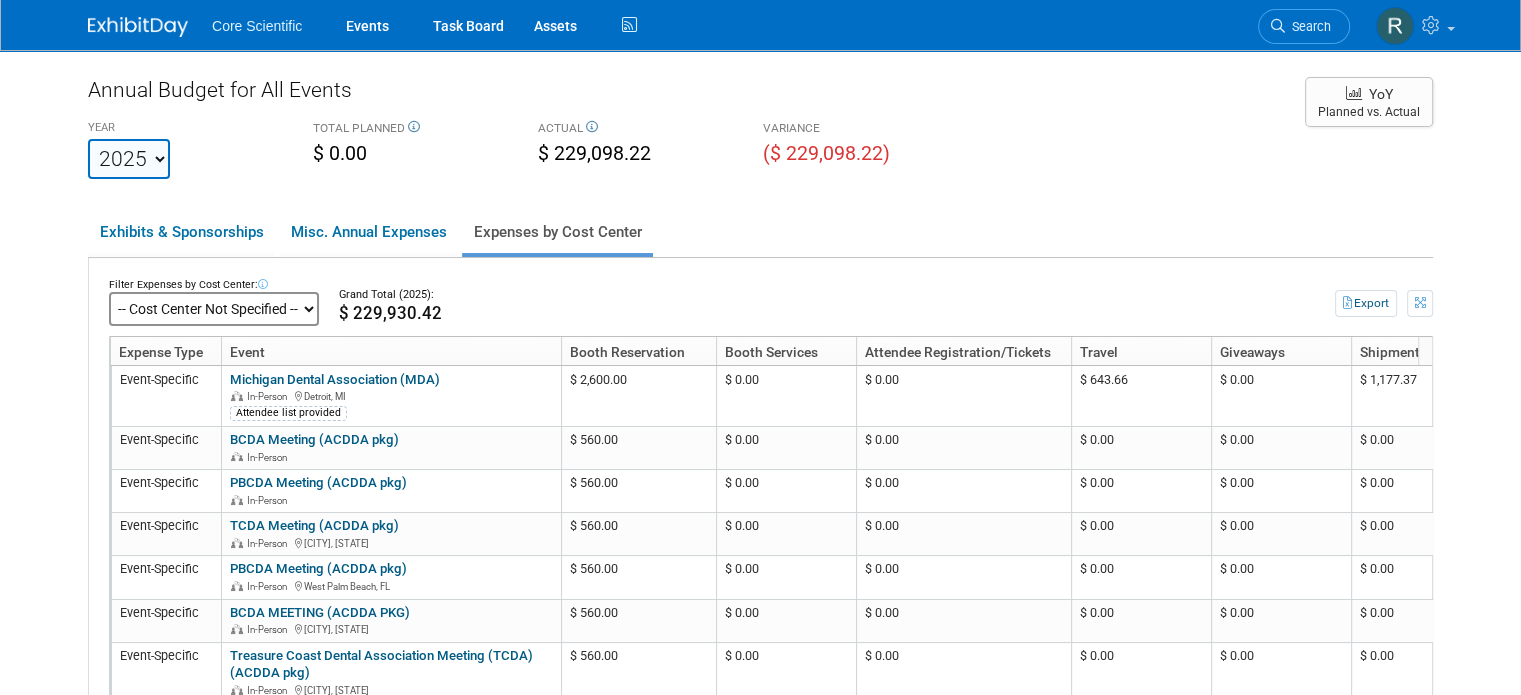 click on "Grand Total (2025):" at bounding box center [794, 295] 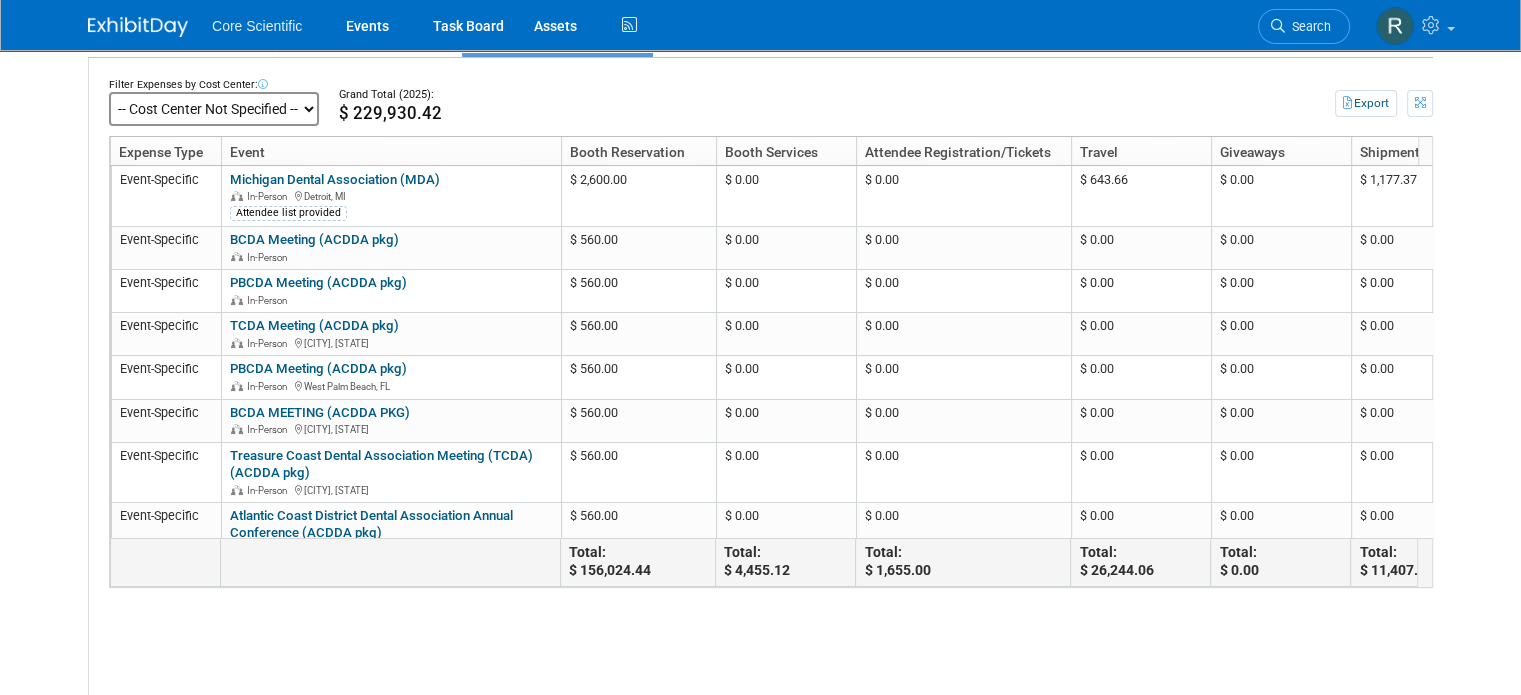 scroll, scrollTop: 300, scrollLeft: 0, axis: vertical 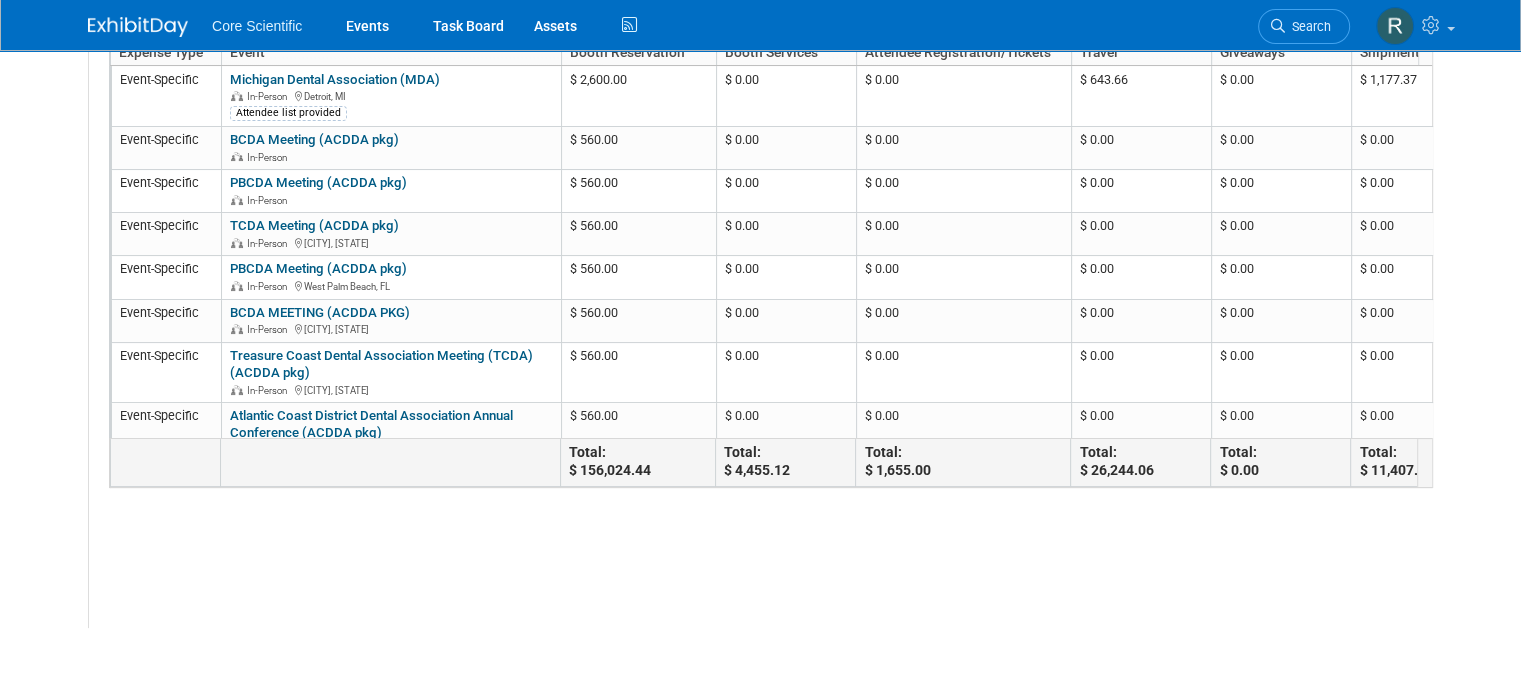 click on "Core Scientific" at bounding box center [271, 18] 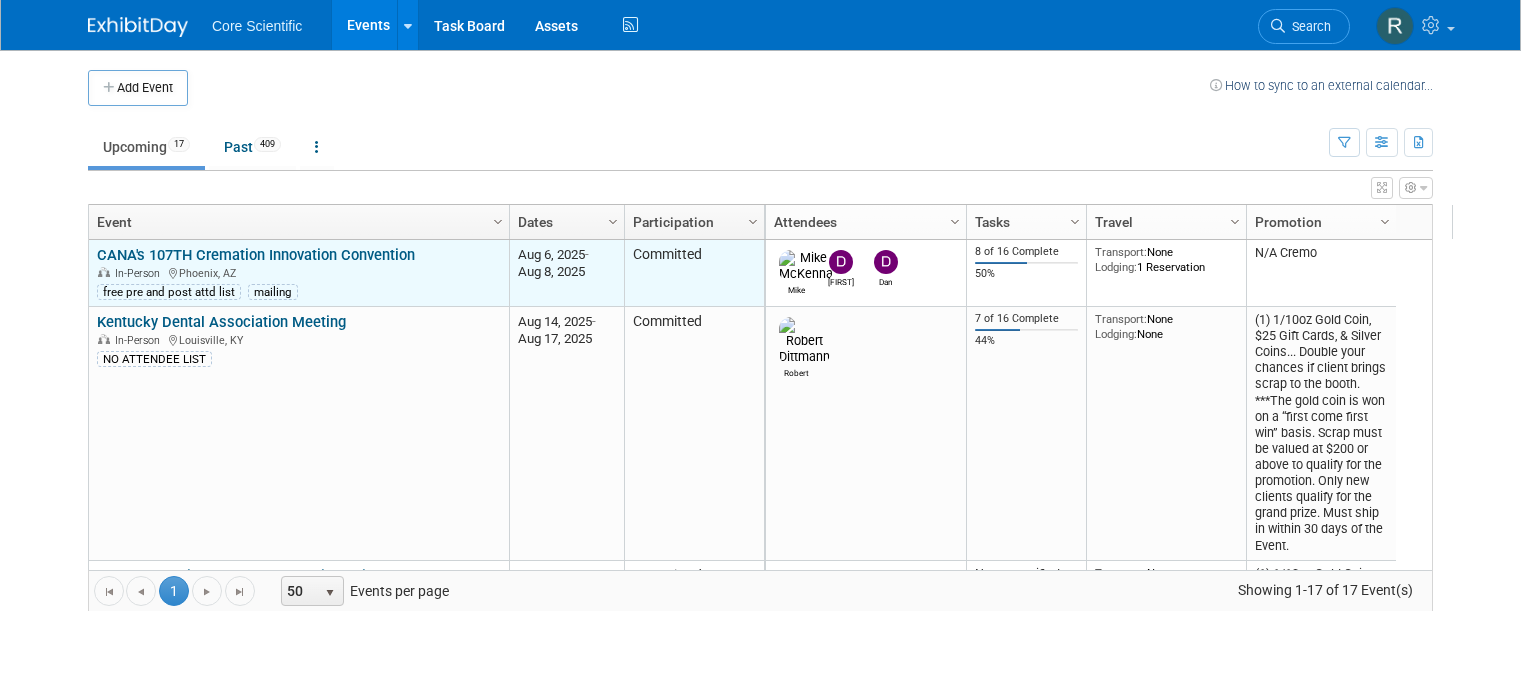 scroll, scrollTop: 0, scrollLeft: 0, axis: both 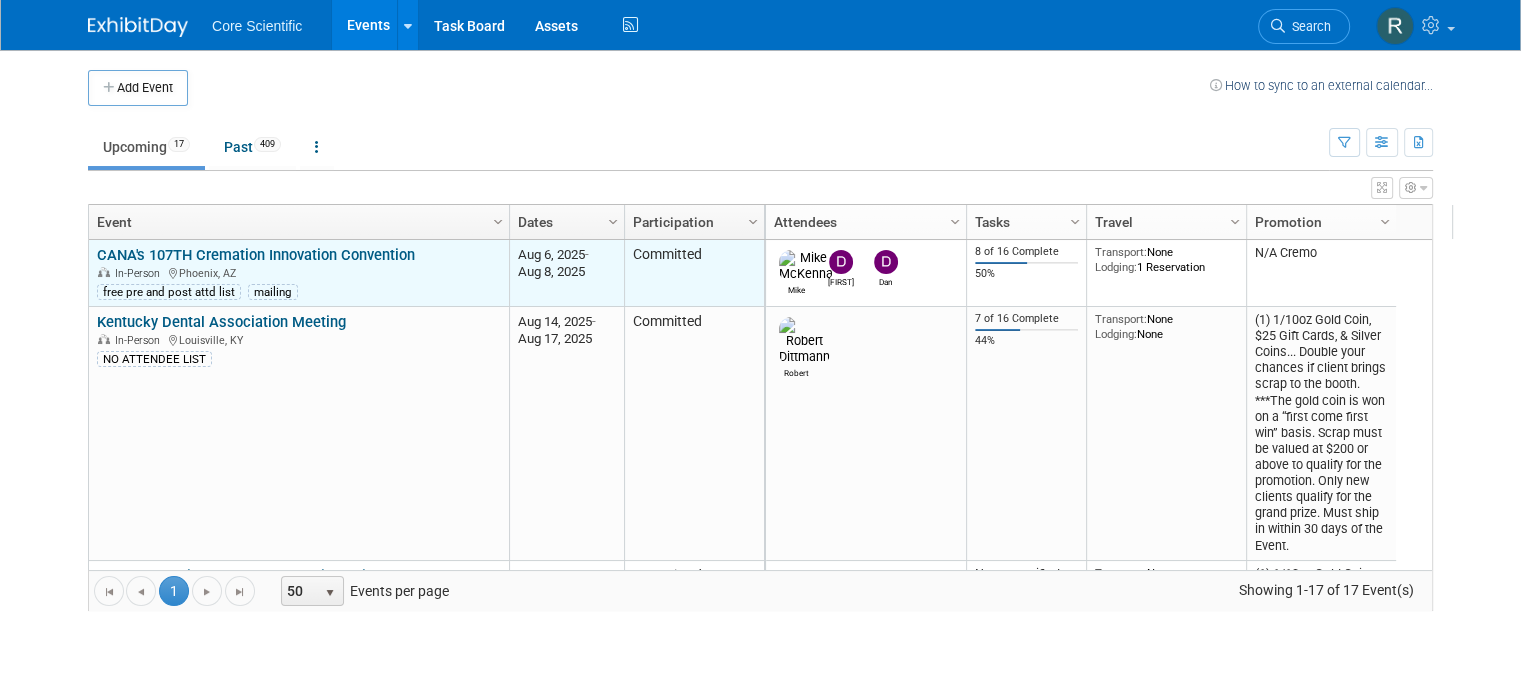 click on "CANA's 107TH Cremation Innovation Convention" at bounding box center [256, 255] 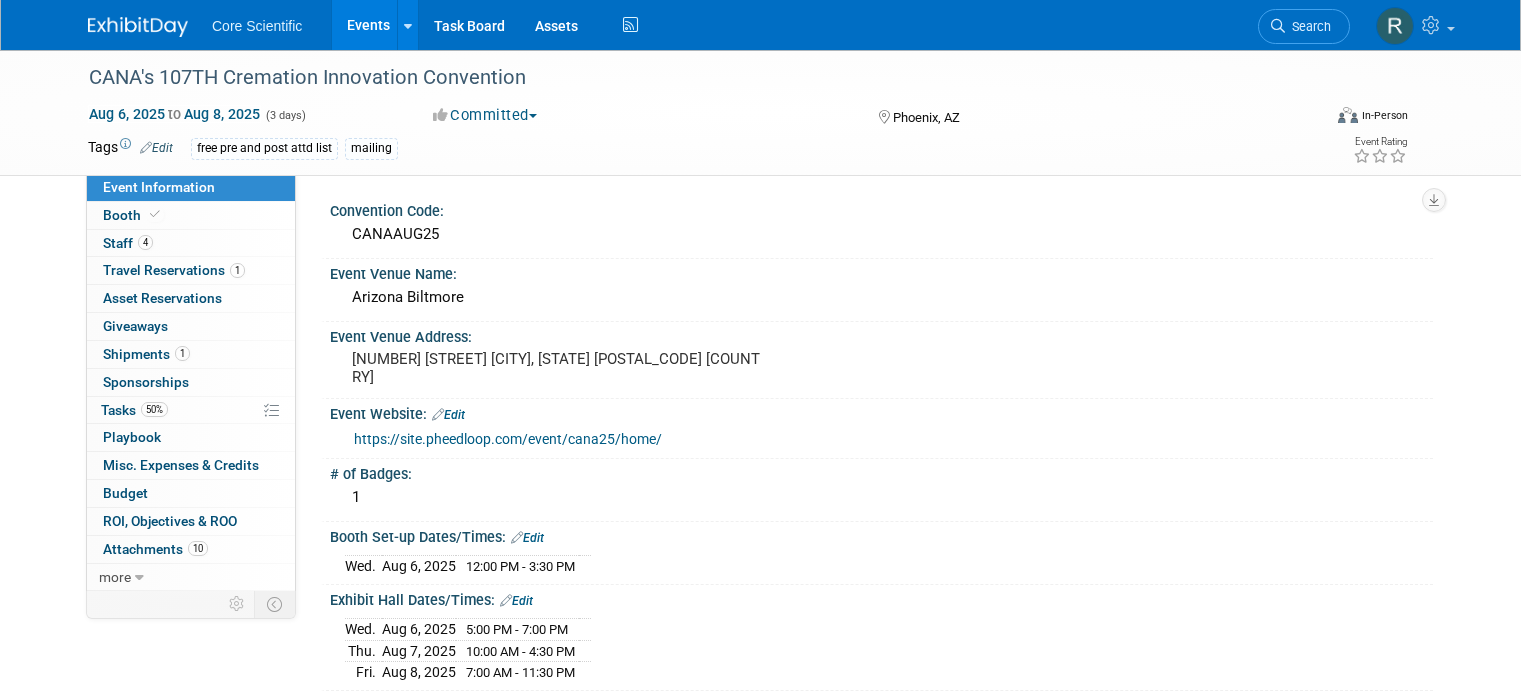 scroll, scrollTop: 0, scrollLeft: 0, axis: both 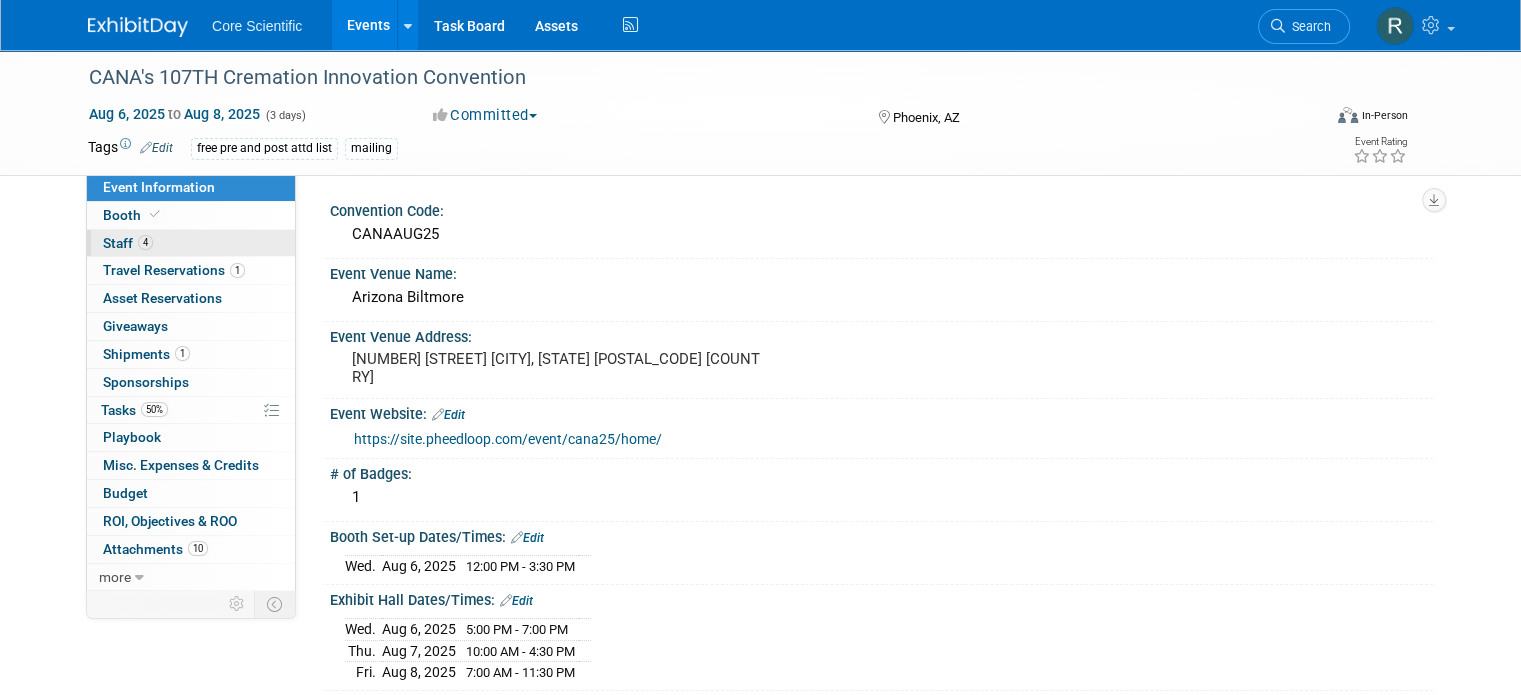 click on "4
Staff 4" at bounding box center (191, 243) 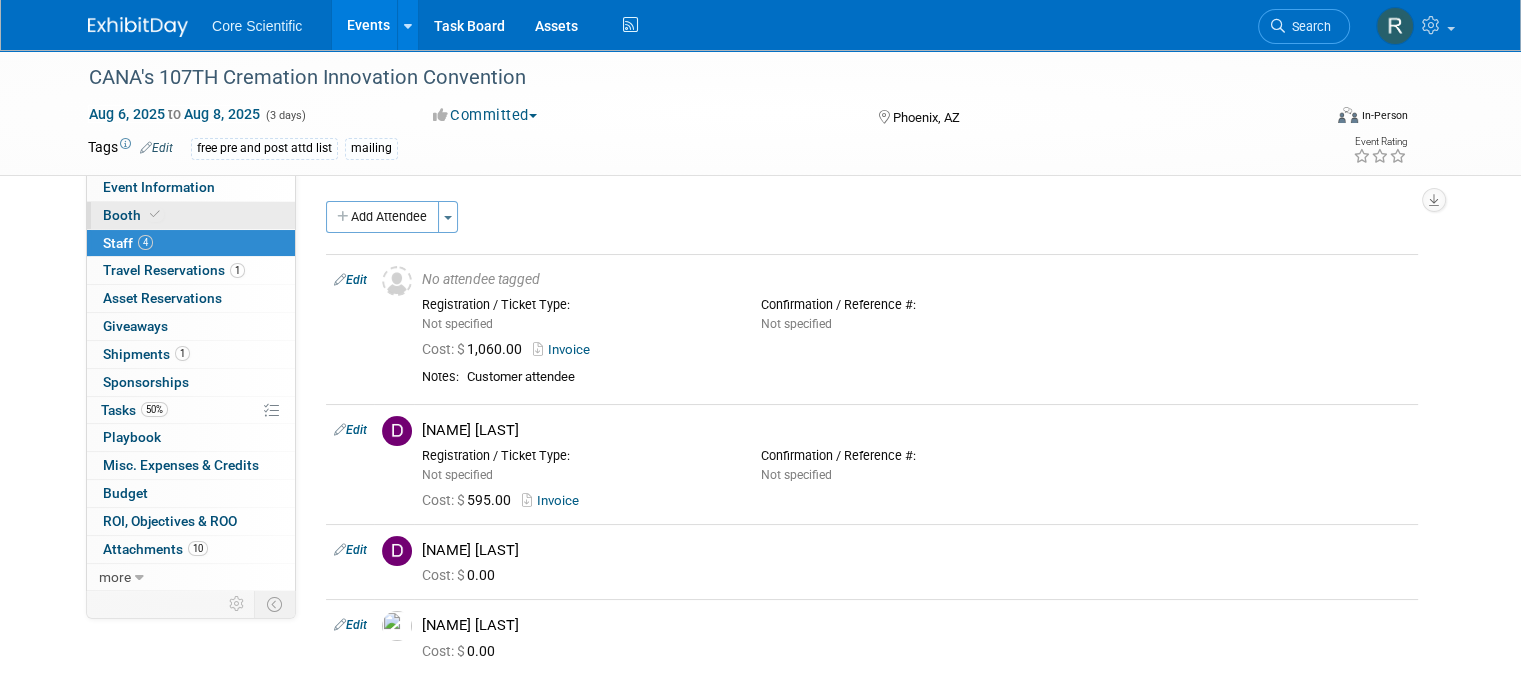 click on "Booth" at bounding box center (191, 215) 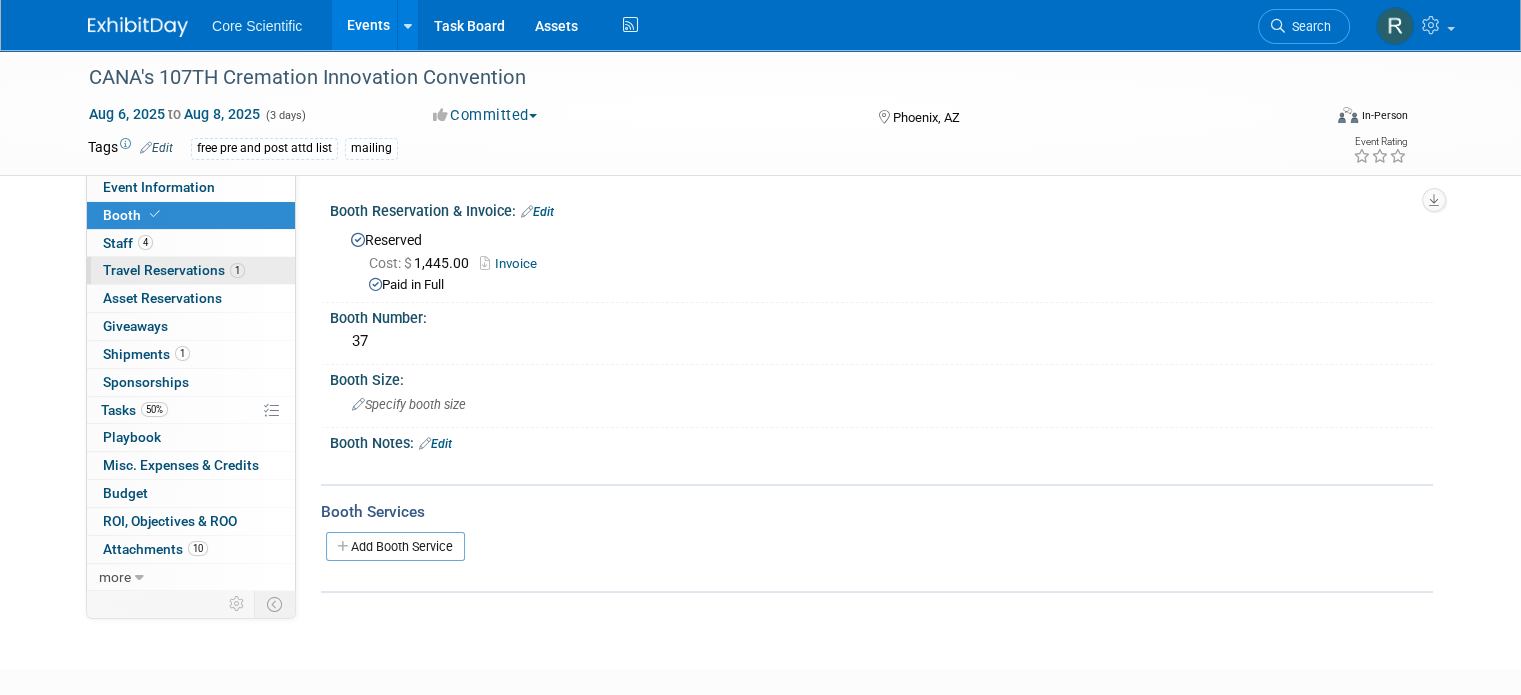 click on "1
Travel Reservations 1" at bounding box center [191, 270] 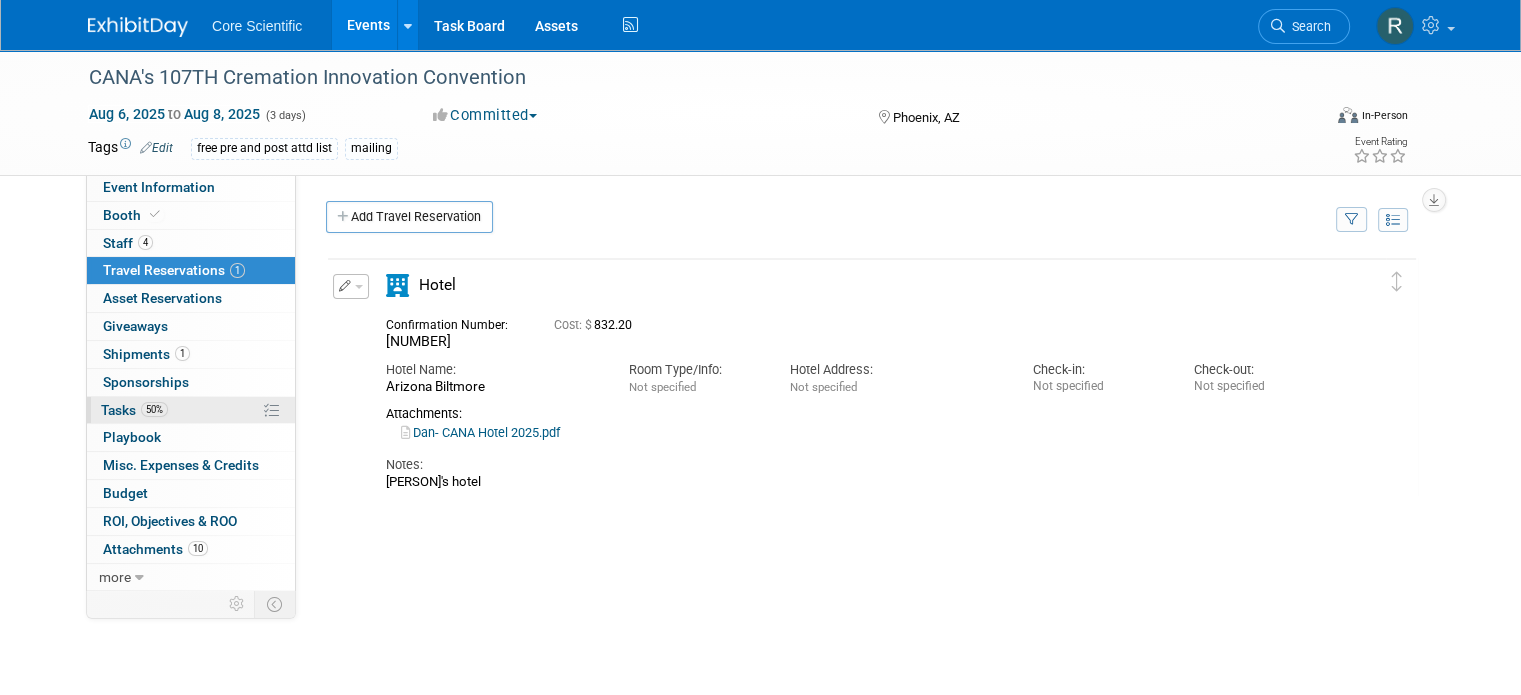 click on "50%
Tasks 50%" at bounding box center (191, 410) 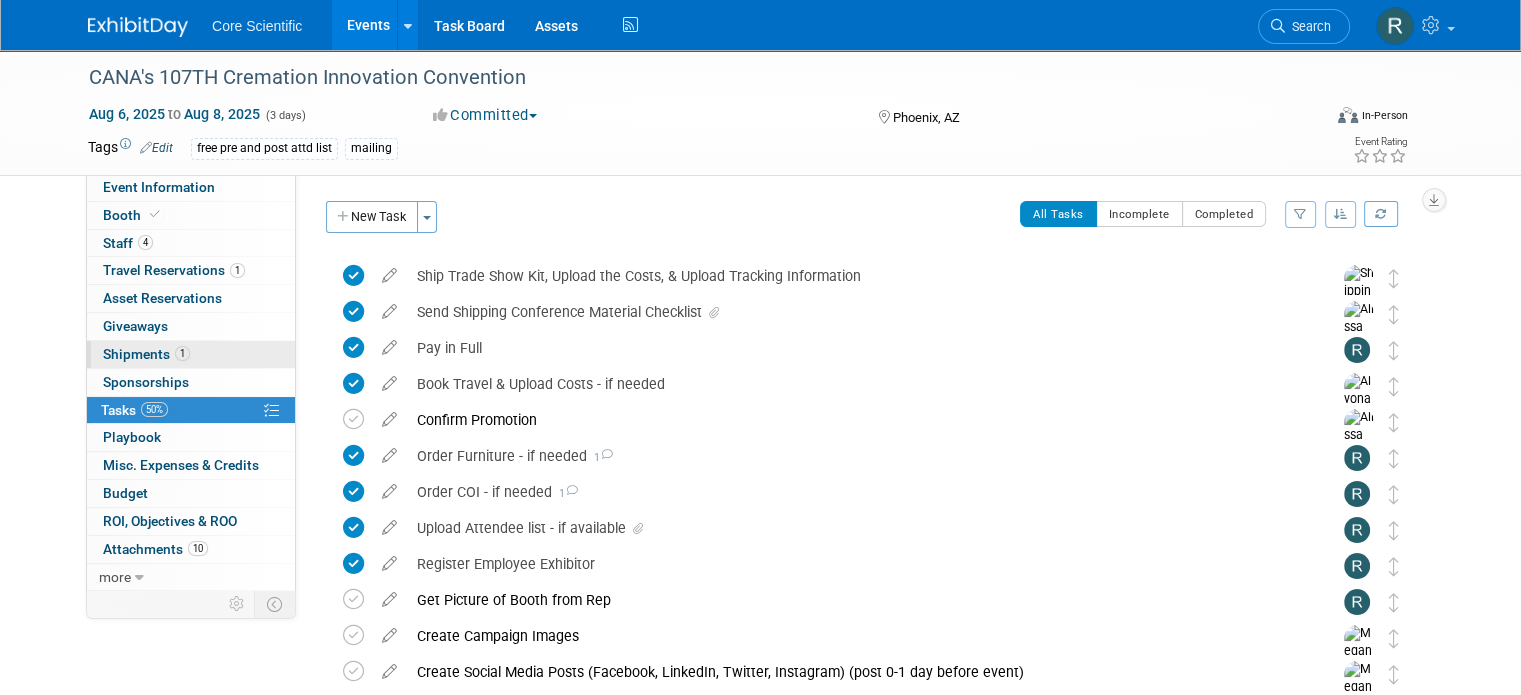 click on "1
Shipments 1" at bounding box center [191, 354] 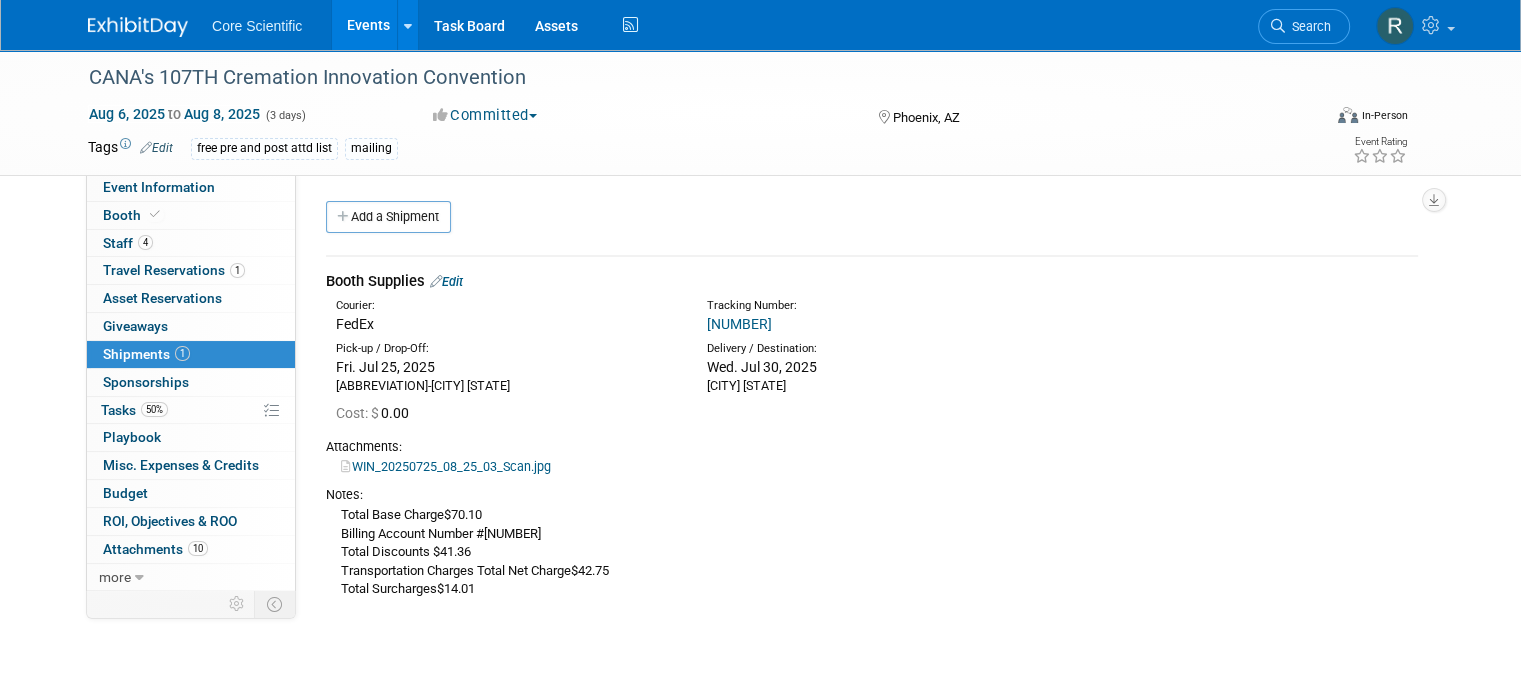 click on "Events" at bounding box center (368, 25) 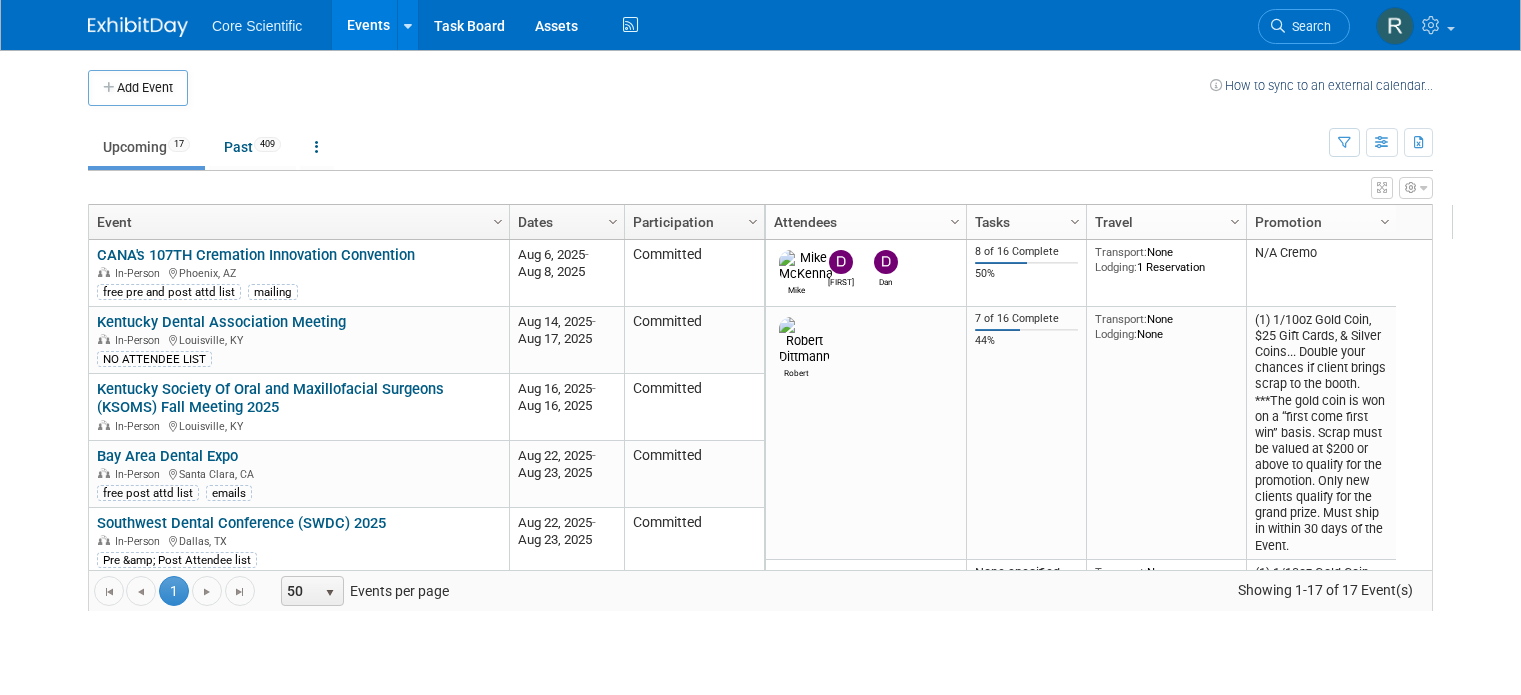 scroll, scrollTop: 0, scrollLeft: 0, axis: both 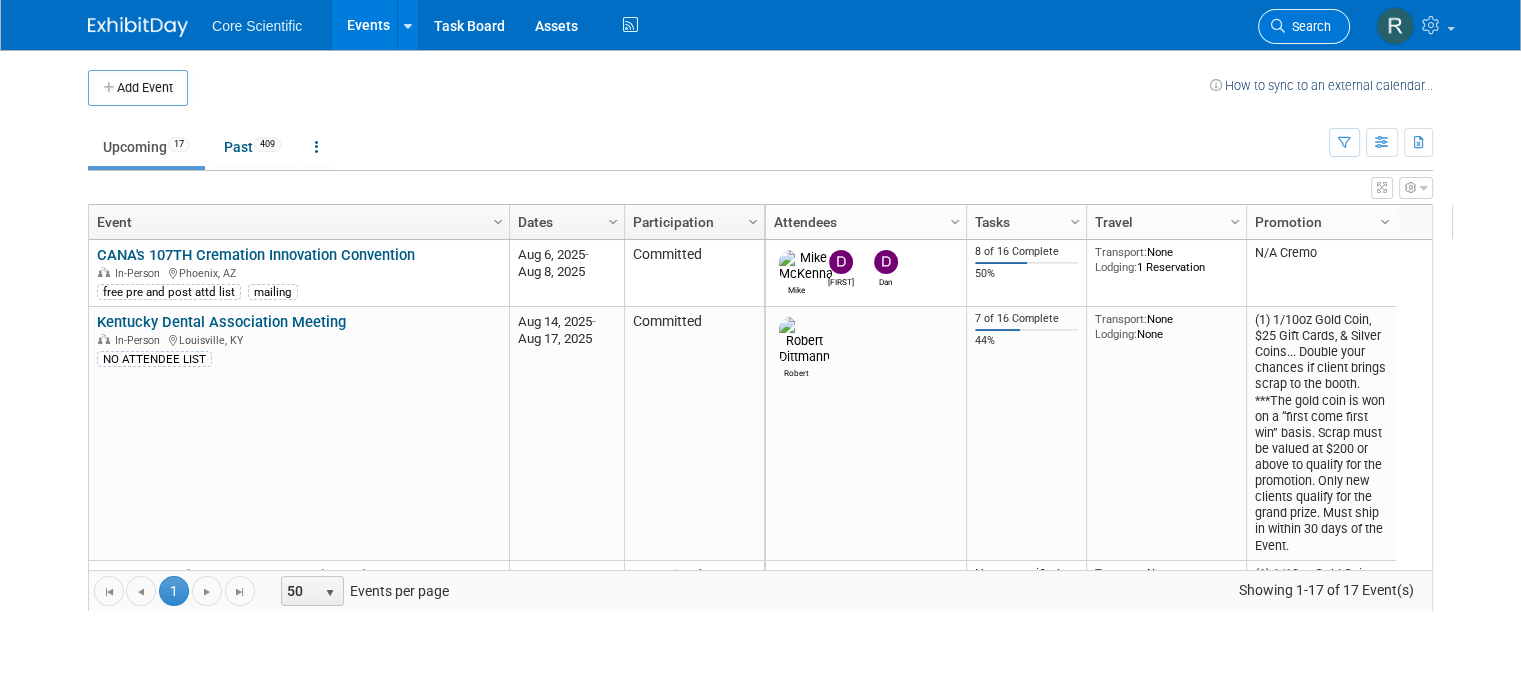 click on "Search" at bounding box center (1304, 26) 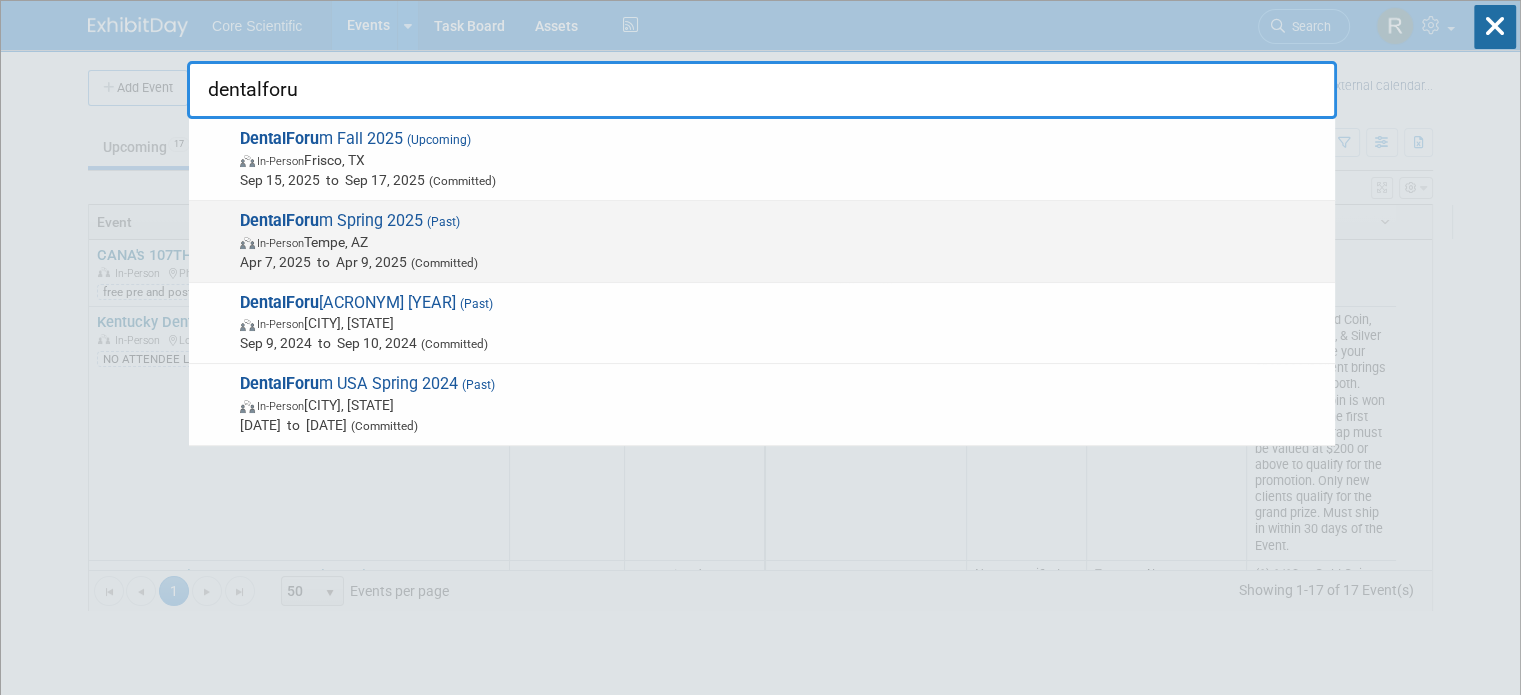 type on "dentalforu" 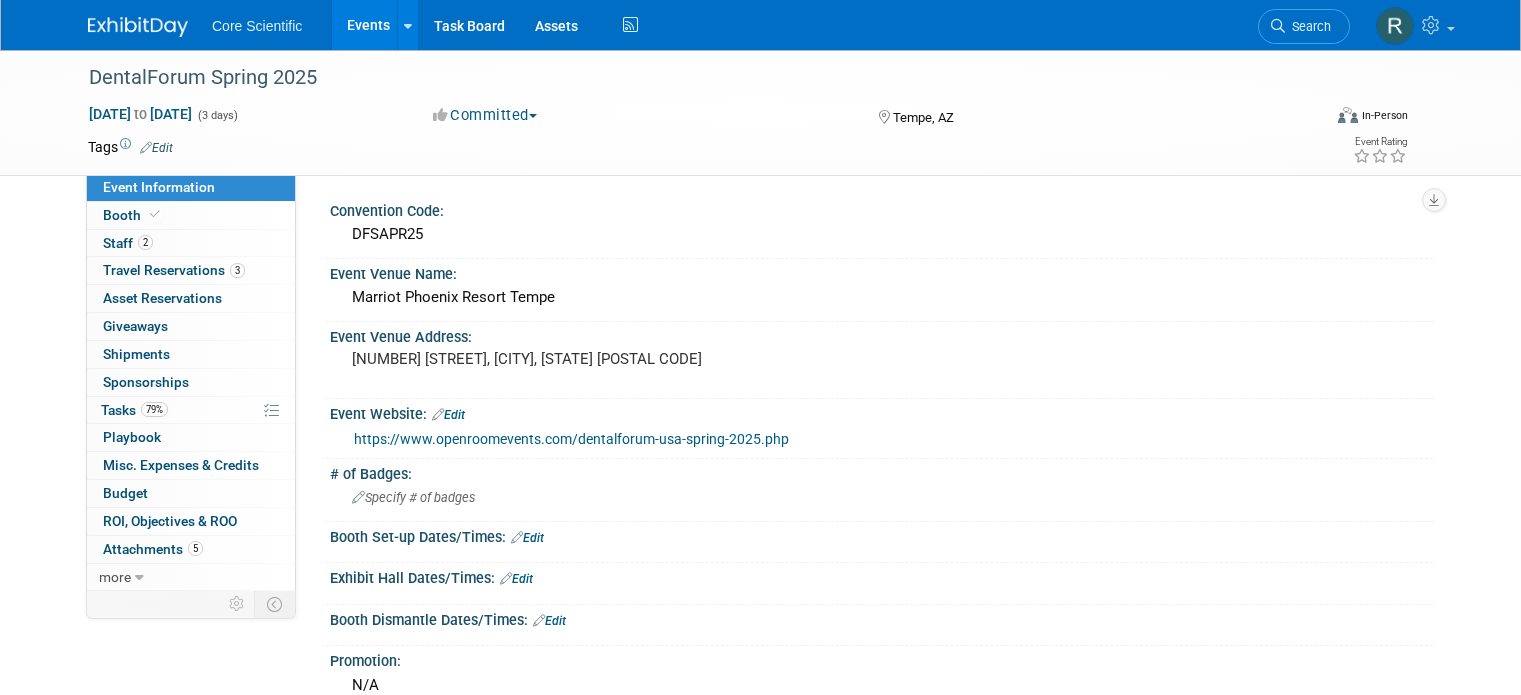scroll, scrollTop: 0, scrollLeft: 0, axis: both 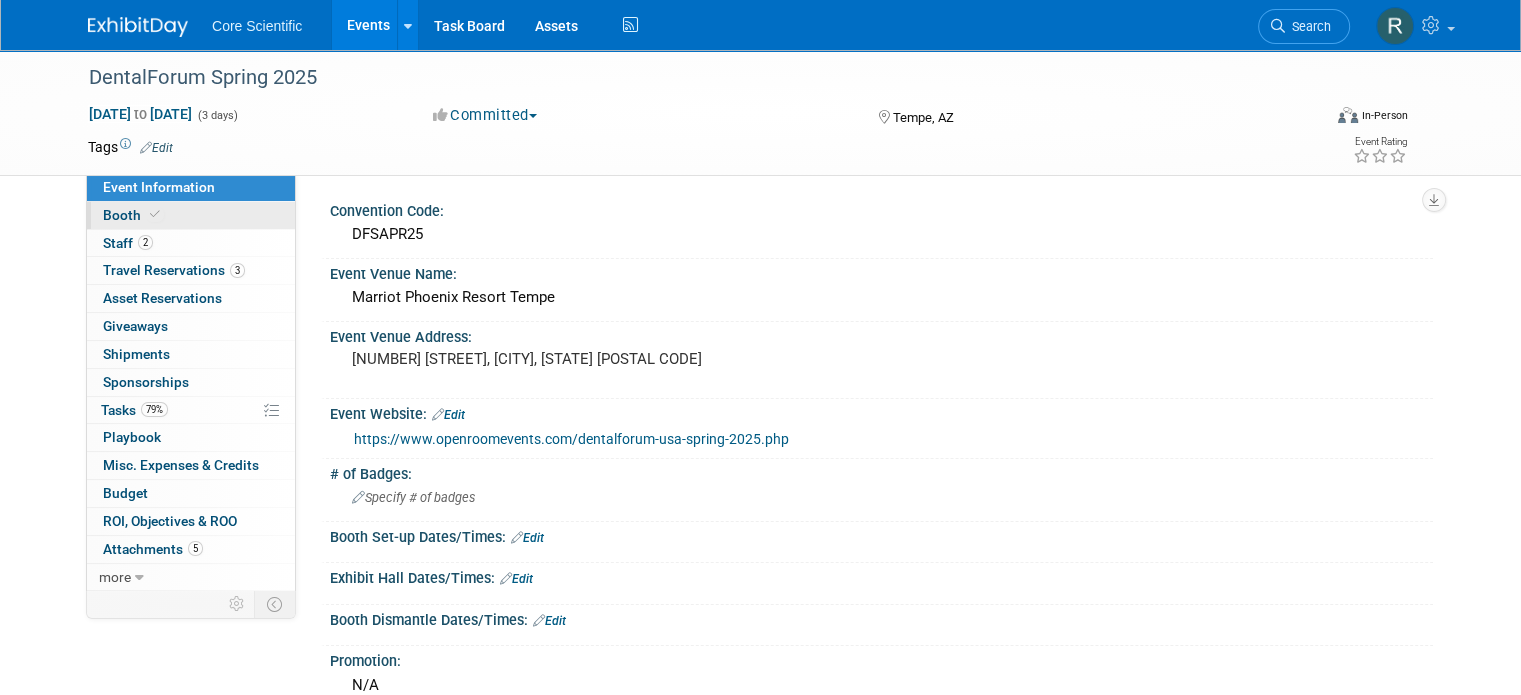 click on "Booth" at bounding box center [191, 215] 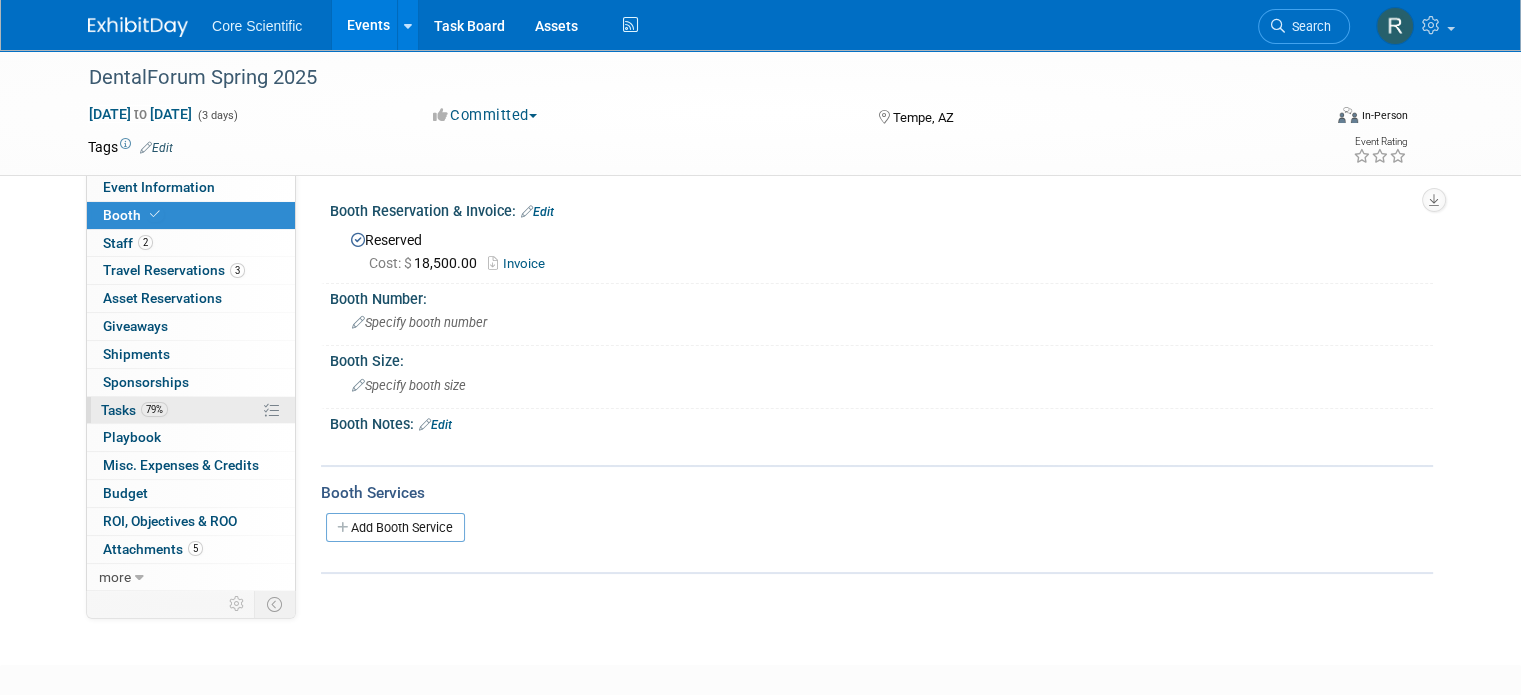 click on "79%
Tasks 79%" at bounding box center [191, 410] 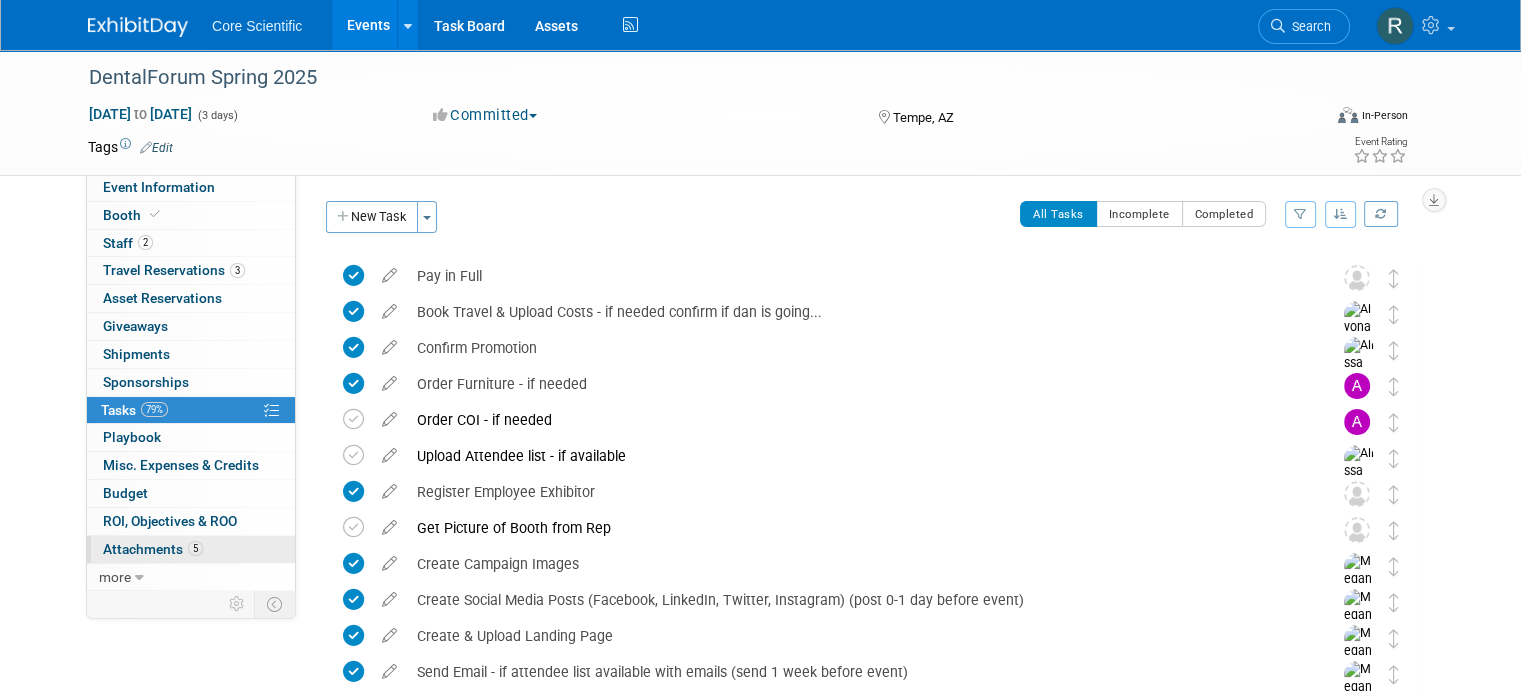 click on "5
Attachments 5" at bounding box center [191, 549] 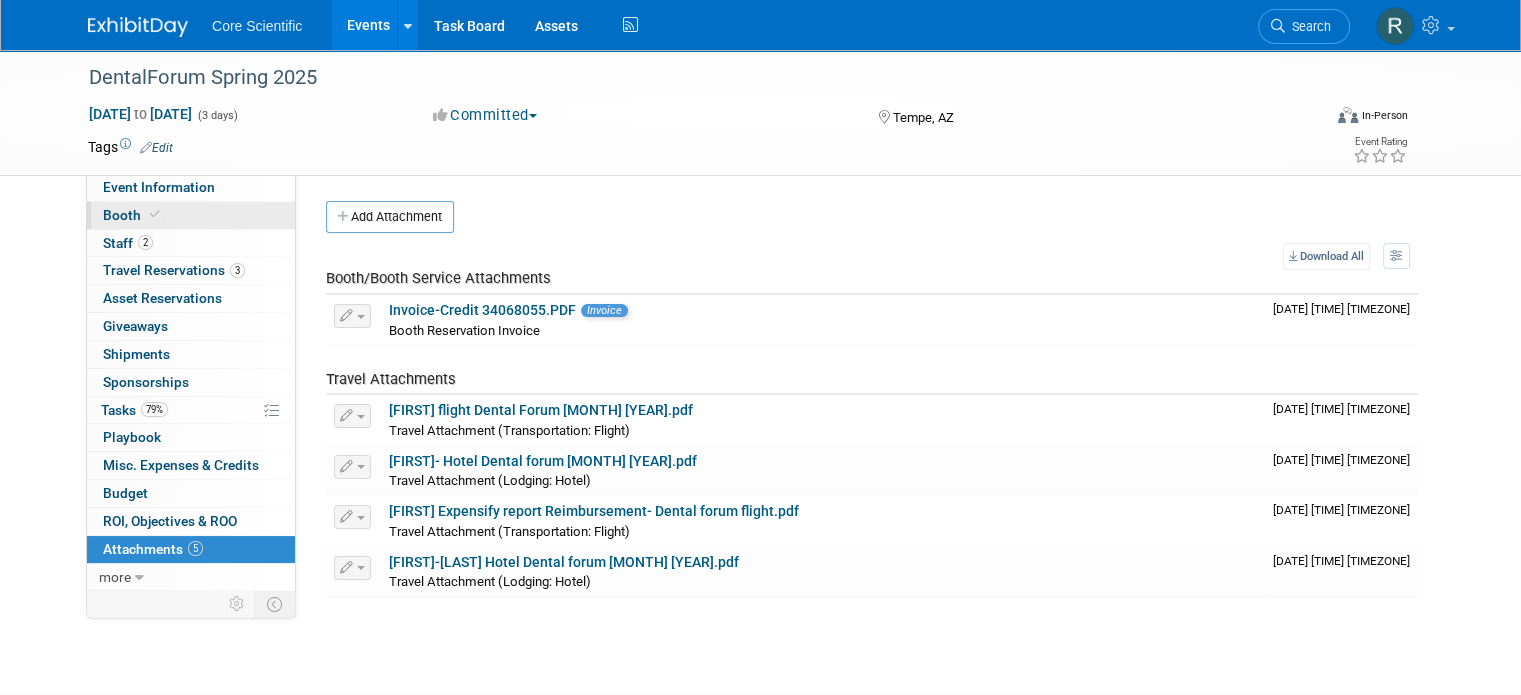 click on "Booth" at bounding box center (191, 215) 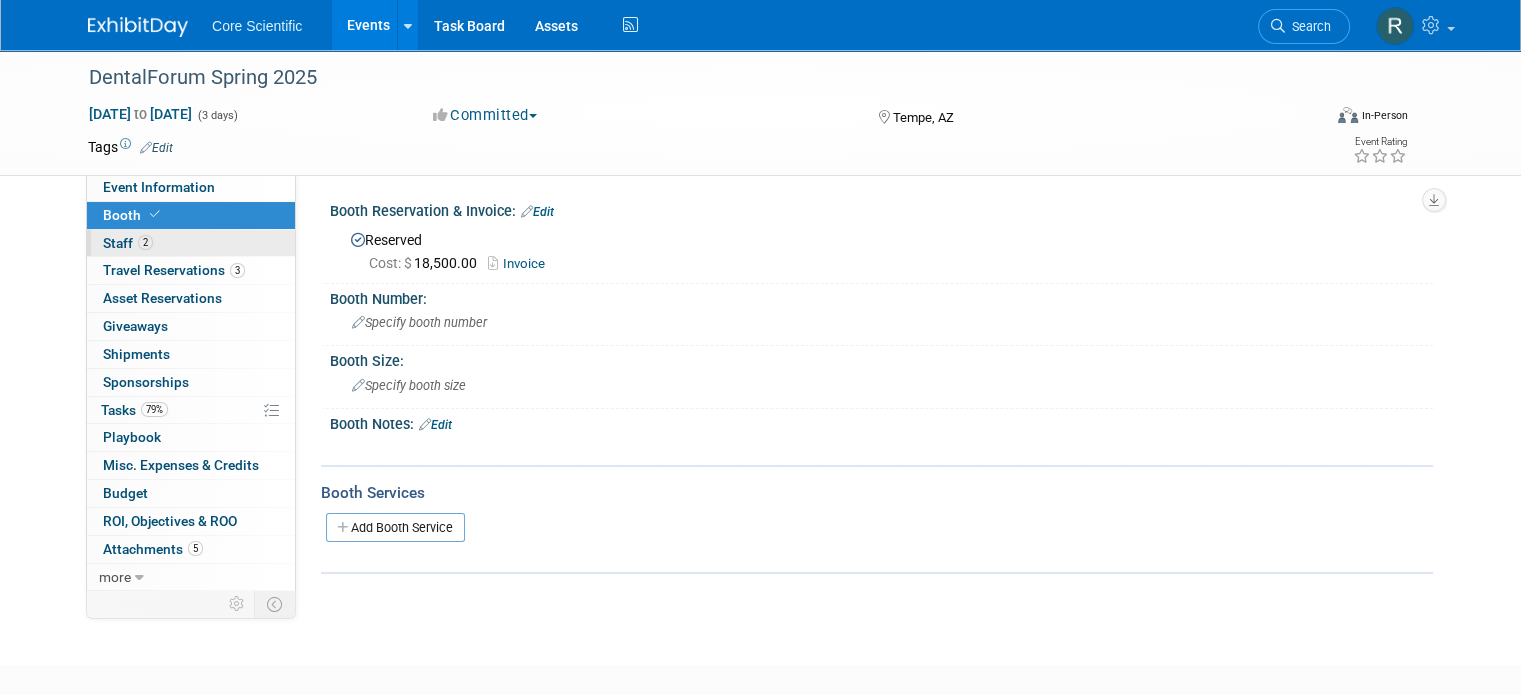 click on "2
Staff 2" at bounding box center [191, 243] 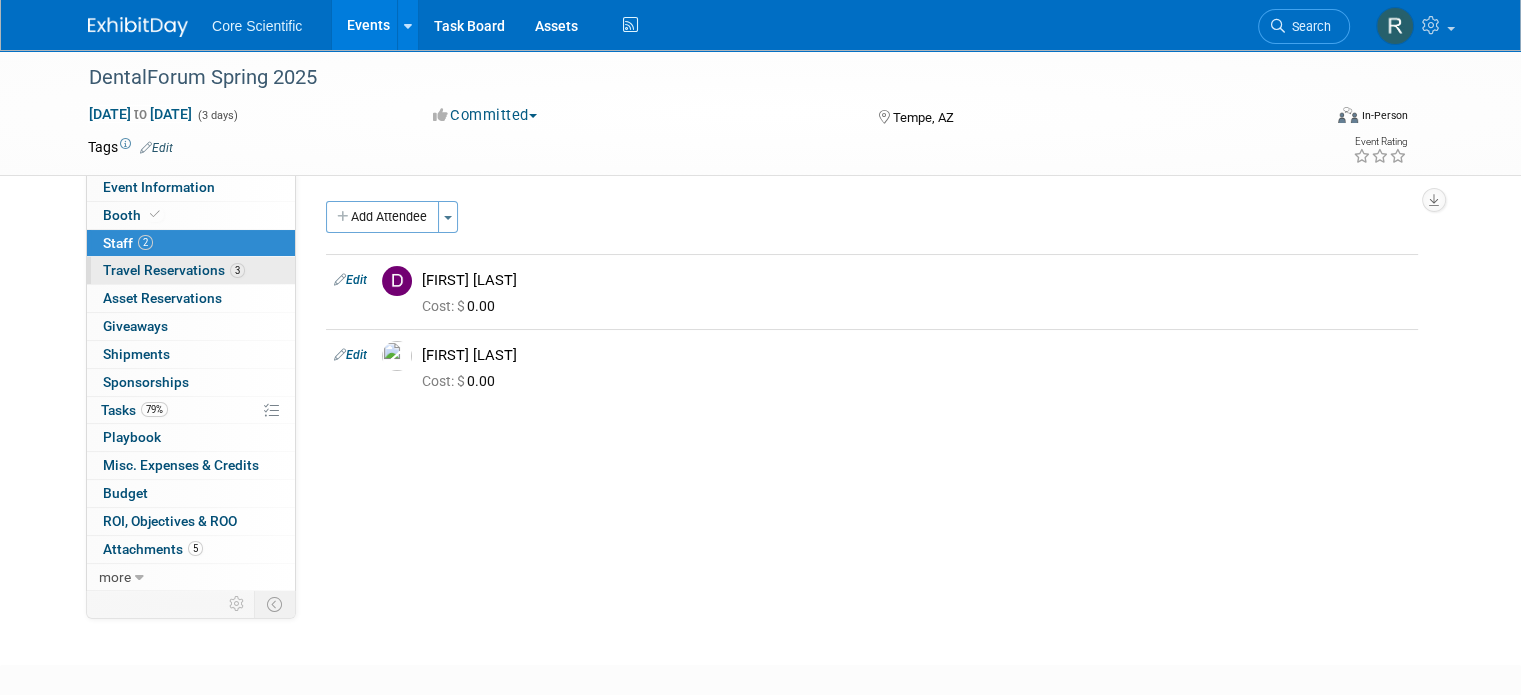 click on "Travel Reservations 3" at bounding box center (174, 270) 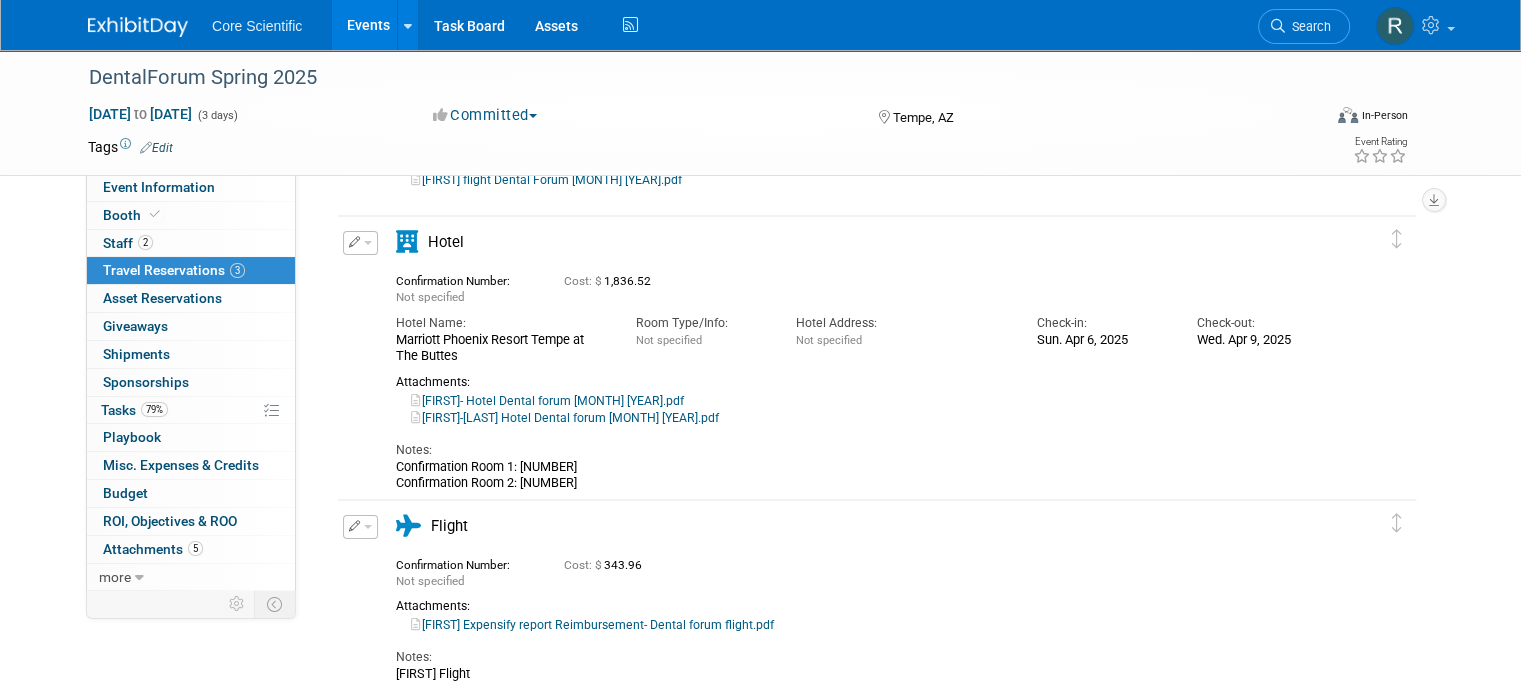 scroll, scrollTop: 300, scrollLeft: 0, axis: vertical 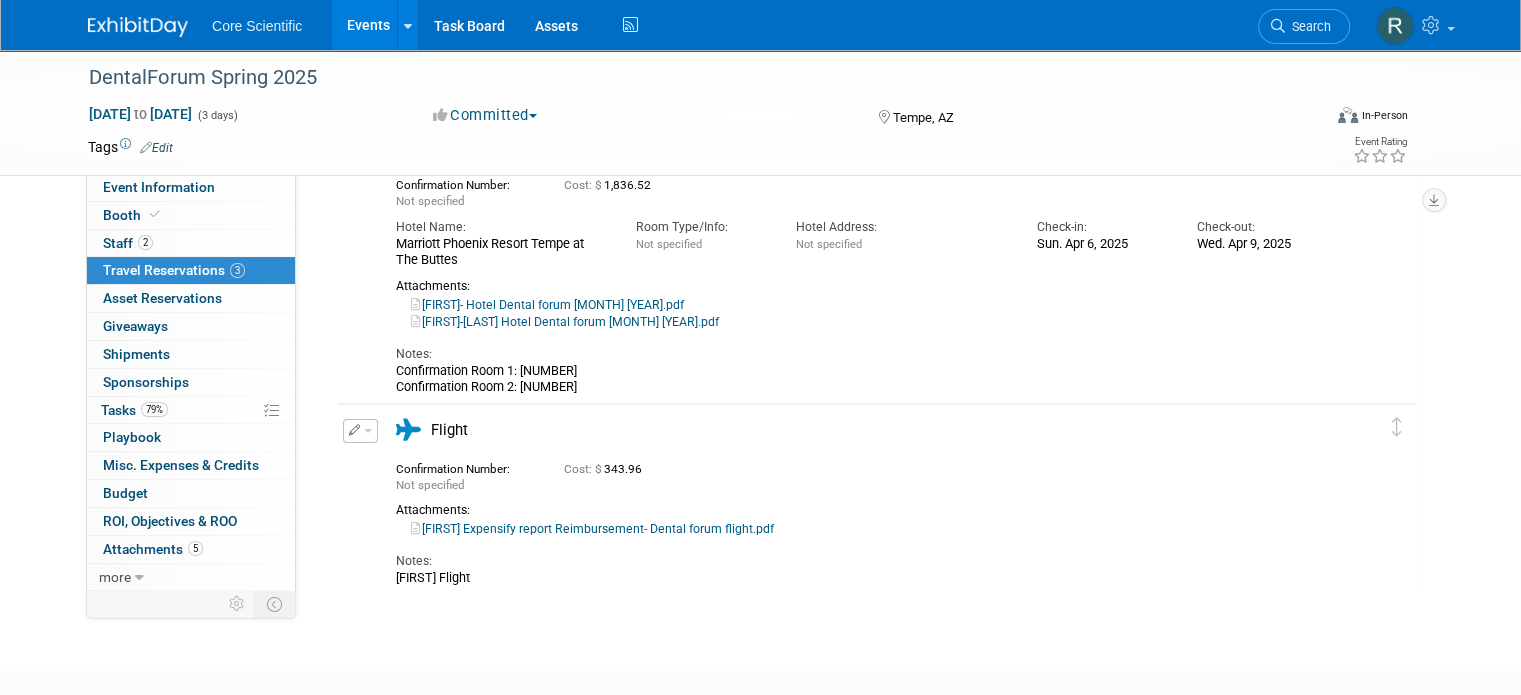 click at bounding box center [138, 27] 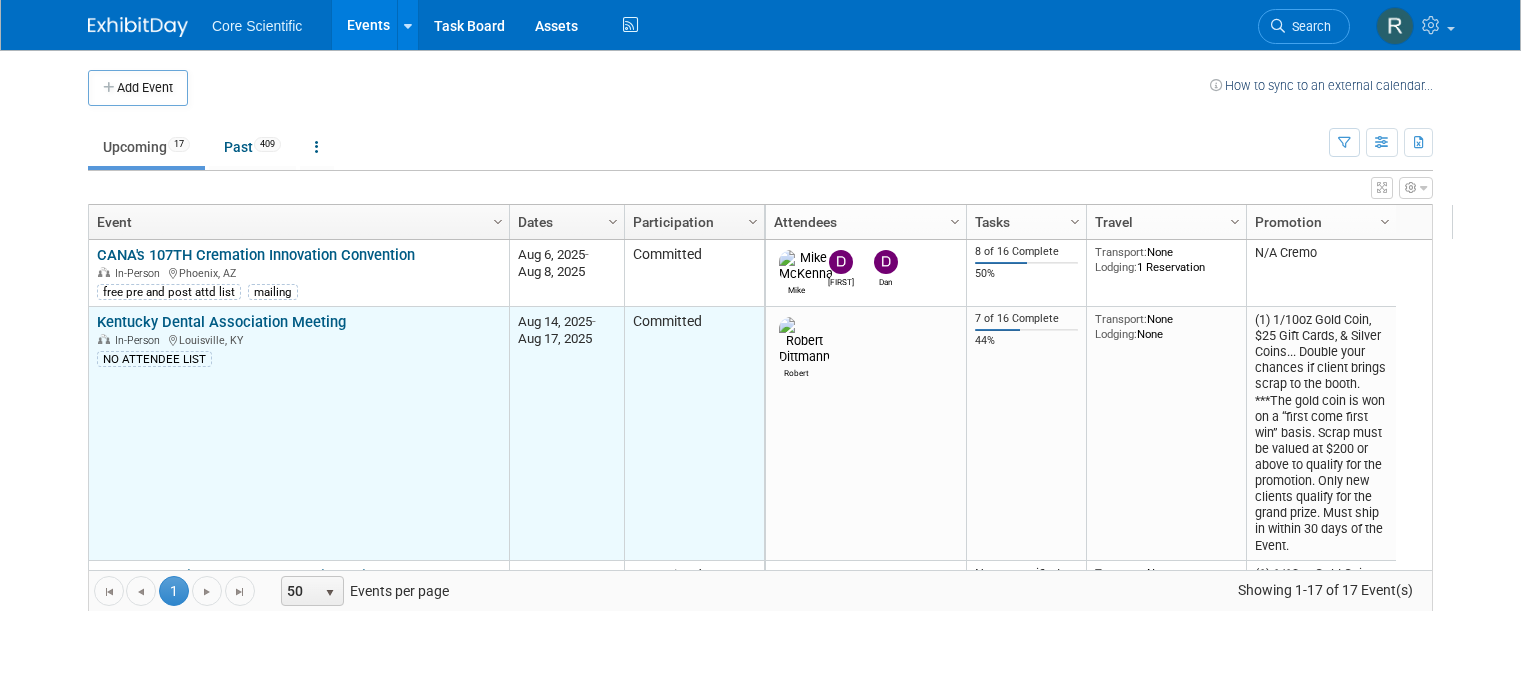 scroll, scrollTop: 0, scrollLeft: 0, axis: both 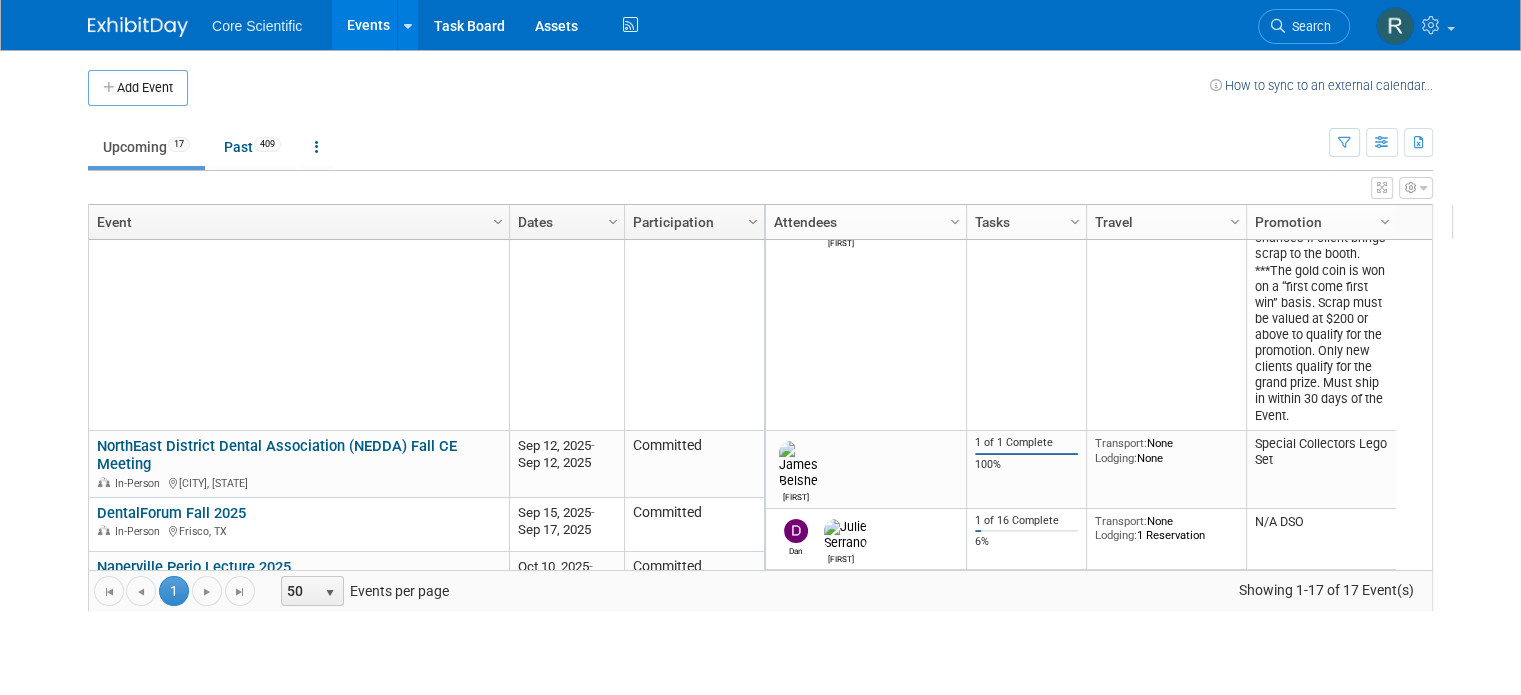 click on "NorthEast District Dental Association (NEDDA) Fall CE Meeting" at bounding box center (277, 455) 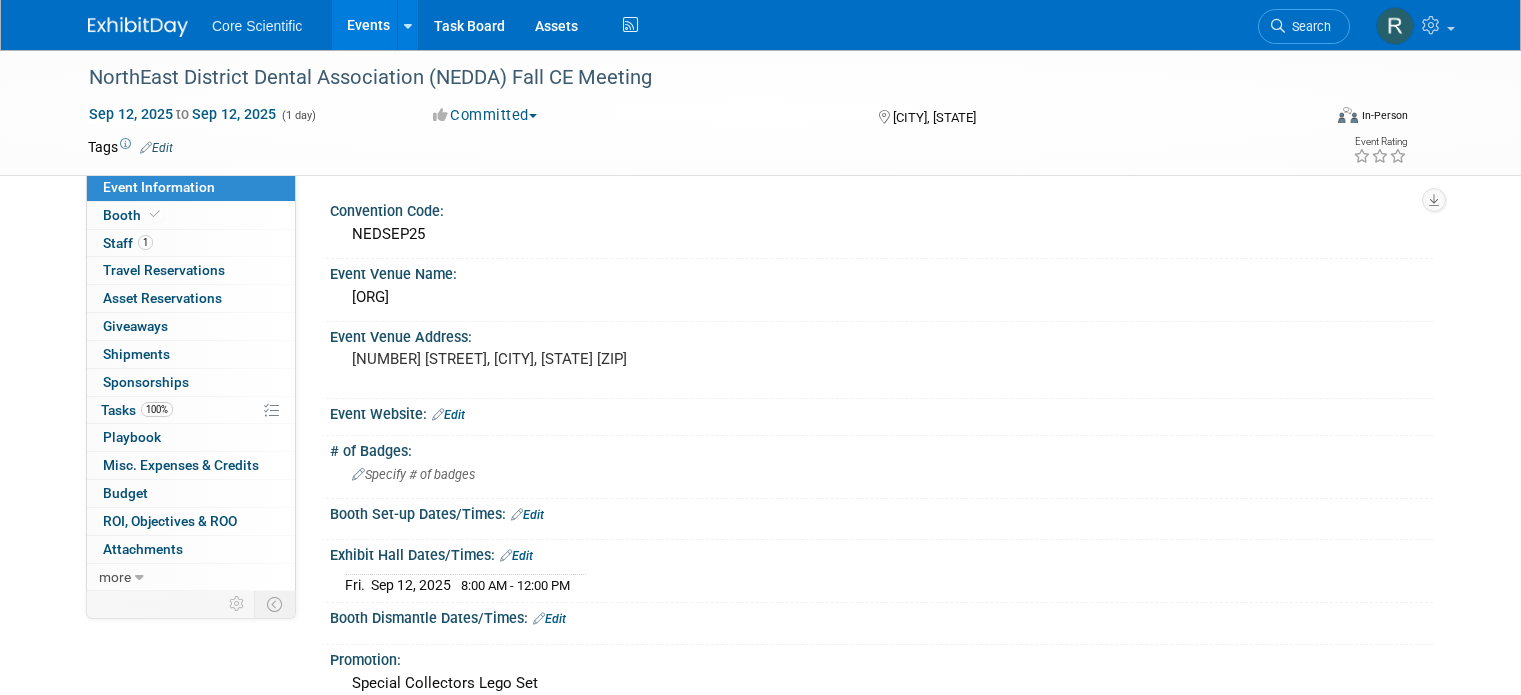 scroll, scrollTop: 0, scrollLeft: 0, axis: both 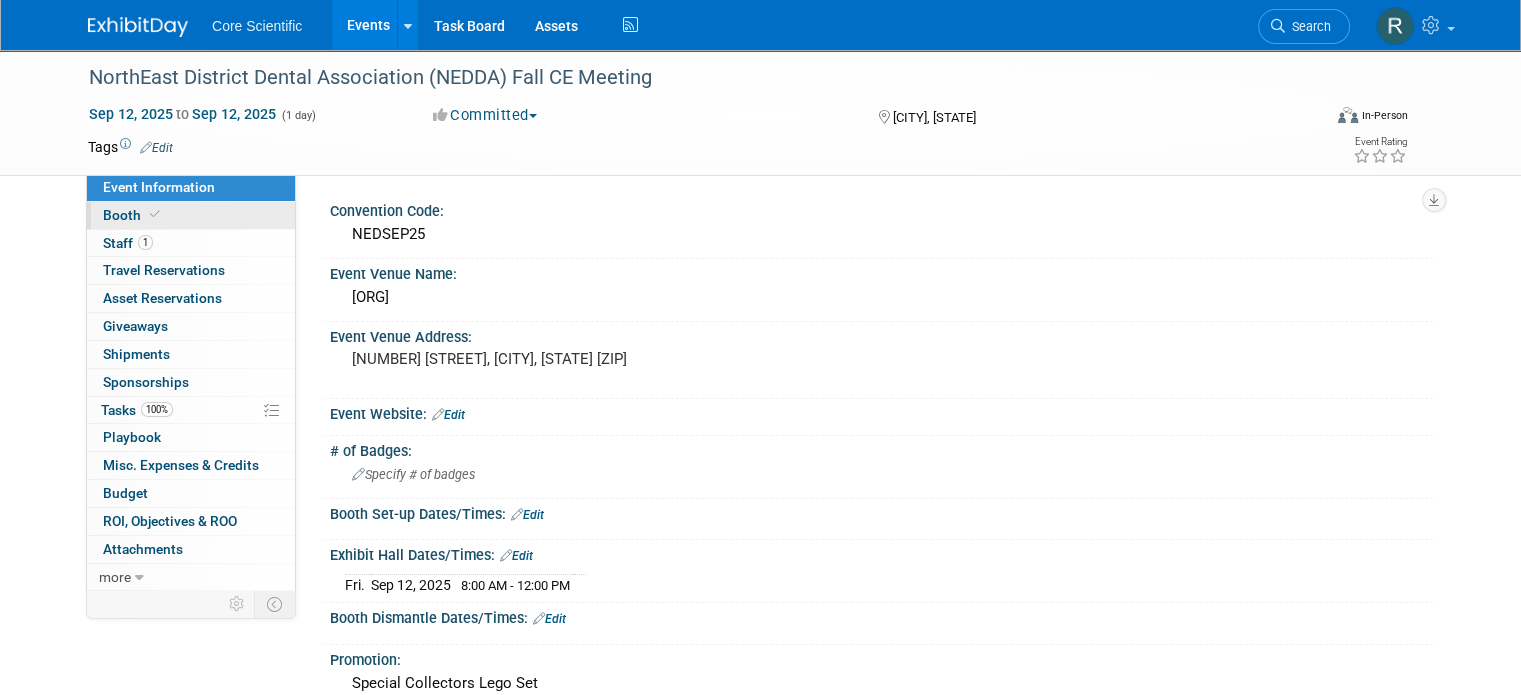 click on "Booth" at bounding box center (191, 215) 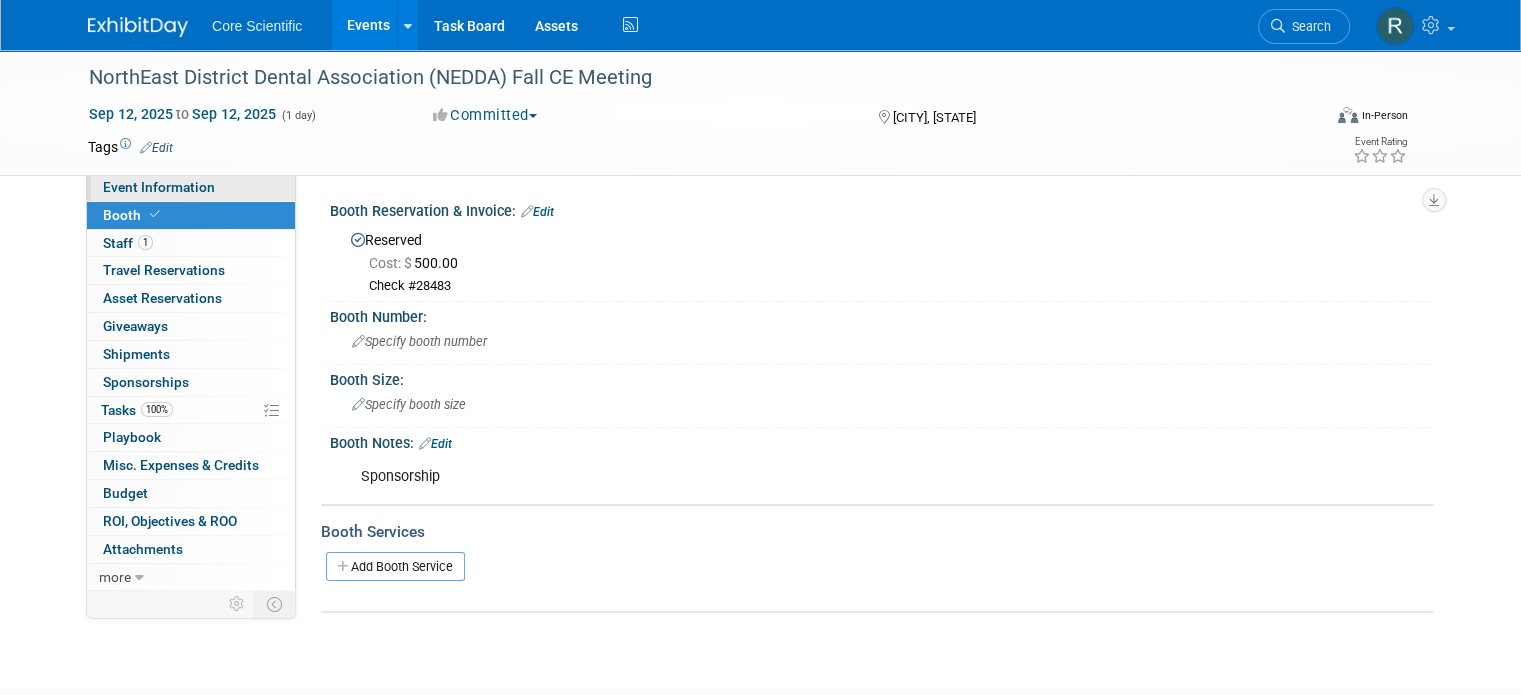 click on "Event Information" at bounding box center (191, 187) 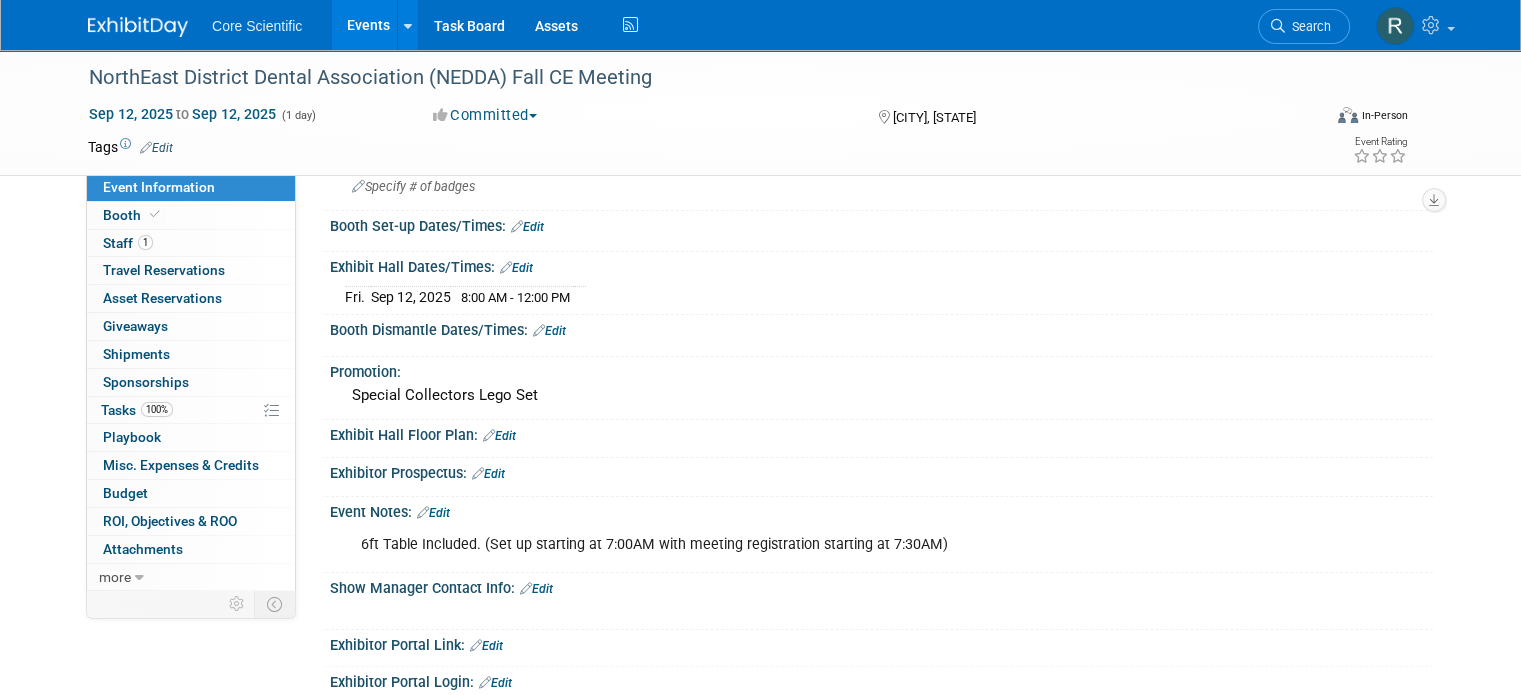 scroll, scrollTop: 69, scrollLeft: 0, axis: vertical 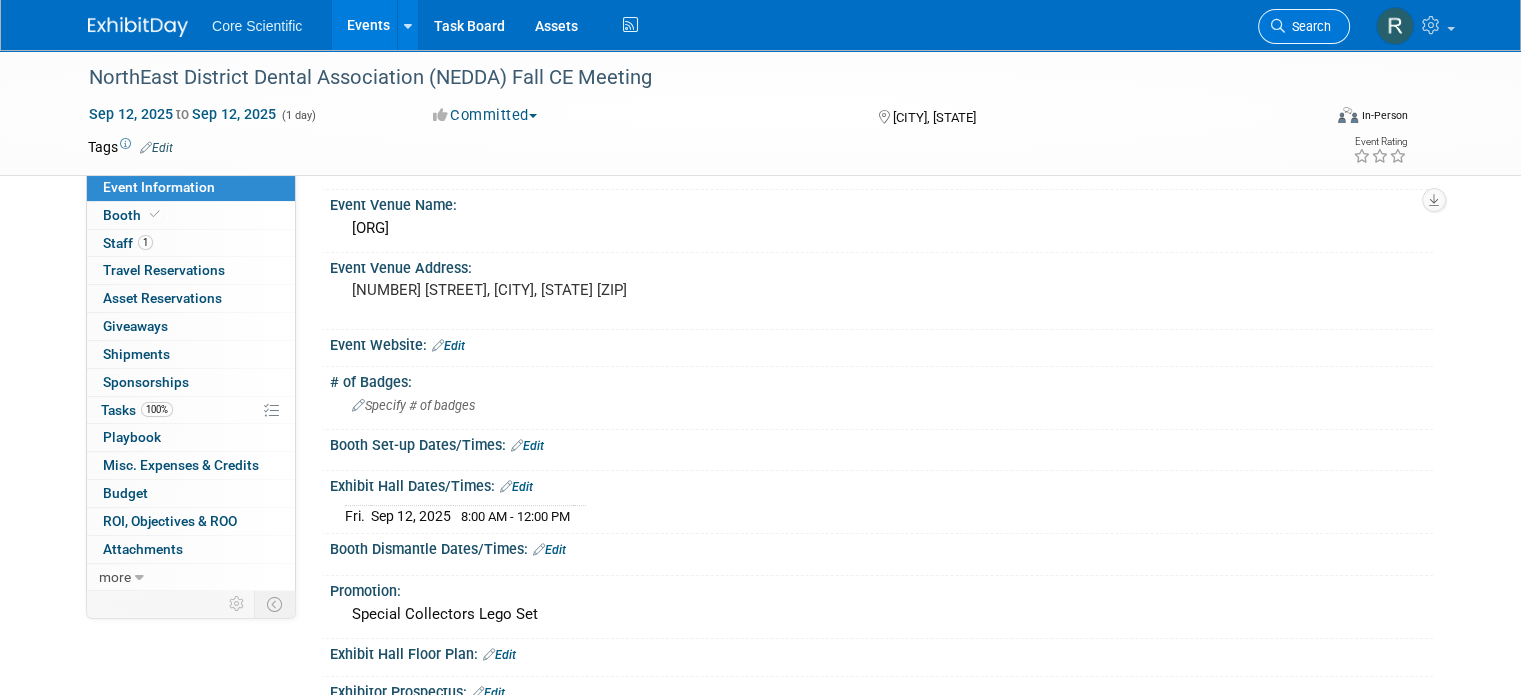 click on "Search" at bounding box center [1308, 26] 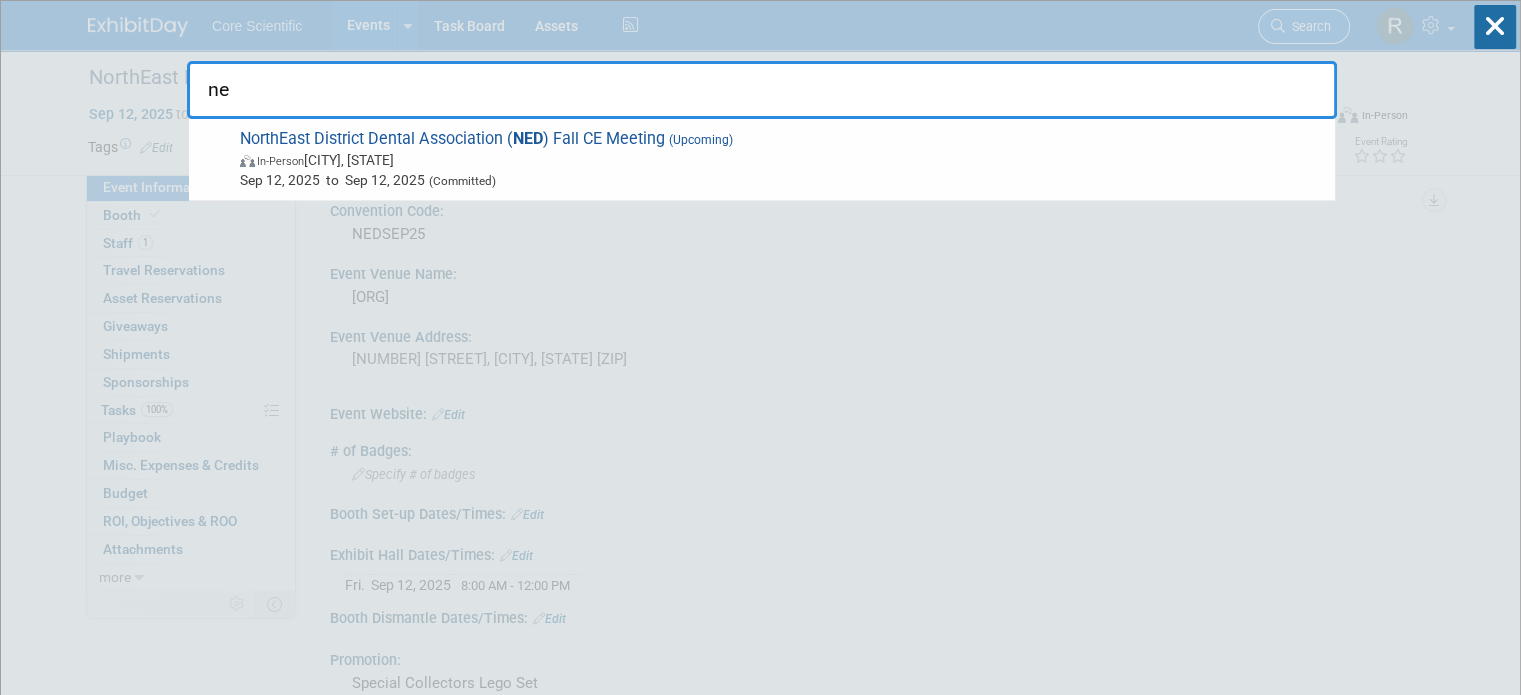type on "n" 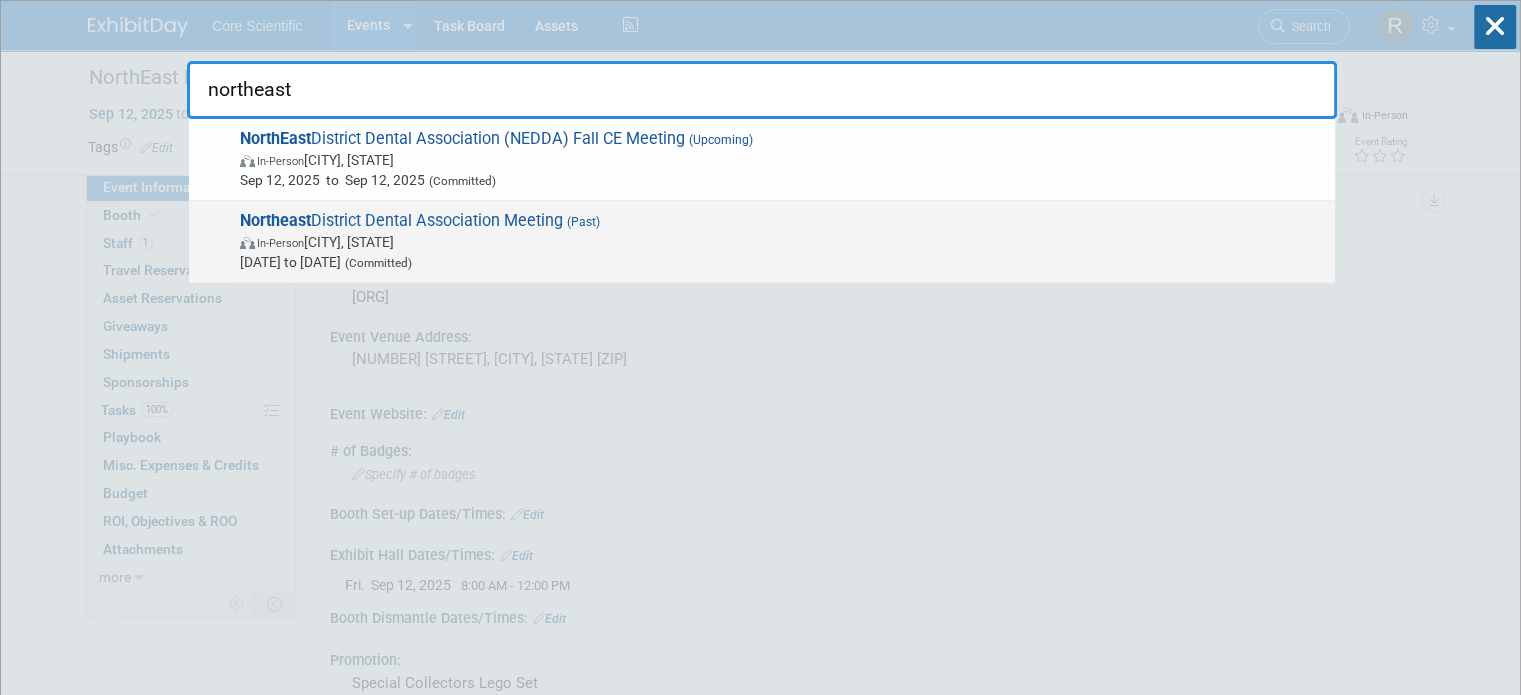 type on "northeast" 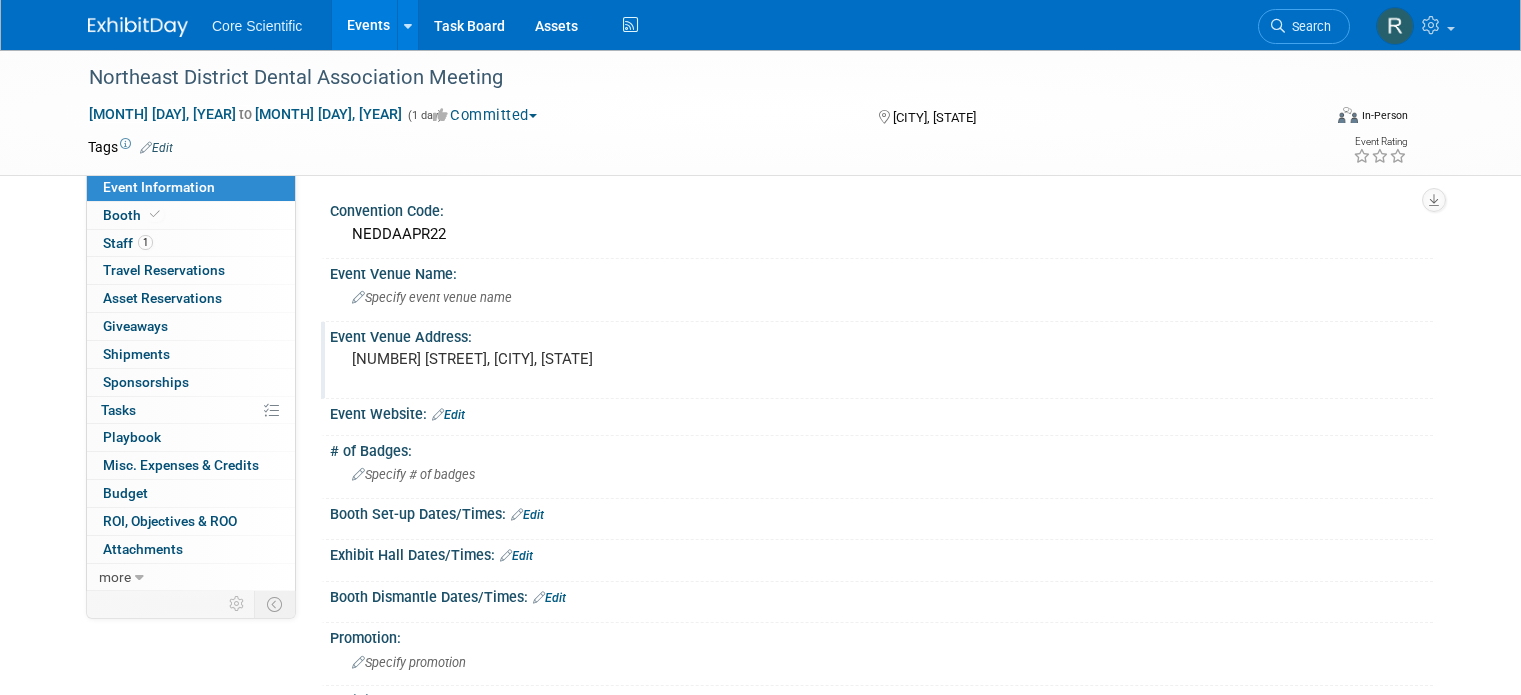 scroll, scrollTop: 0, scrollLeft: 0, axis: both 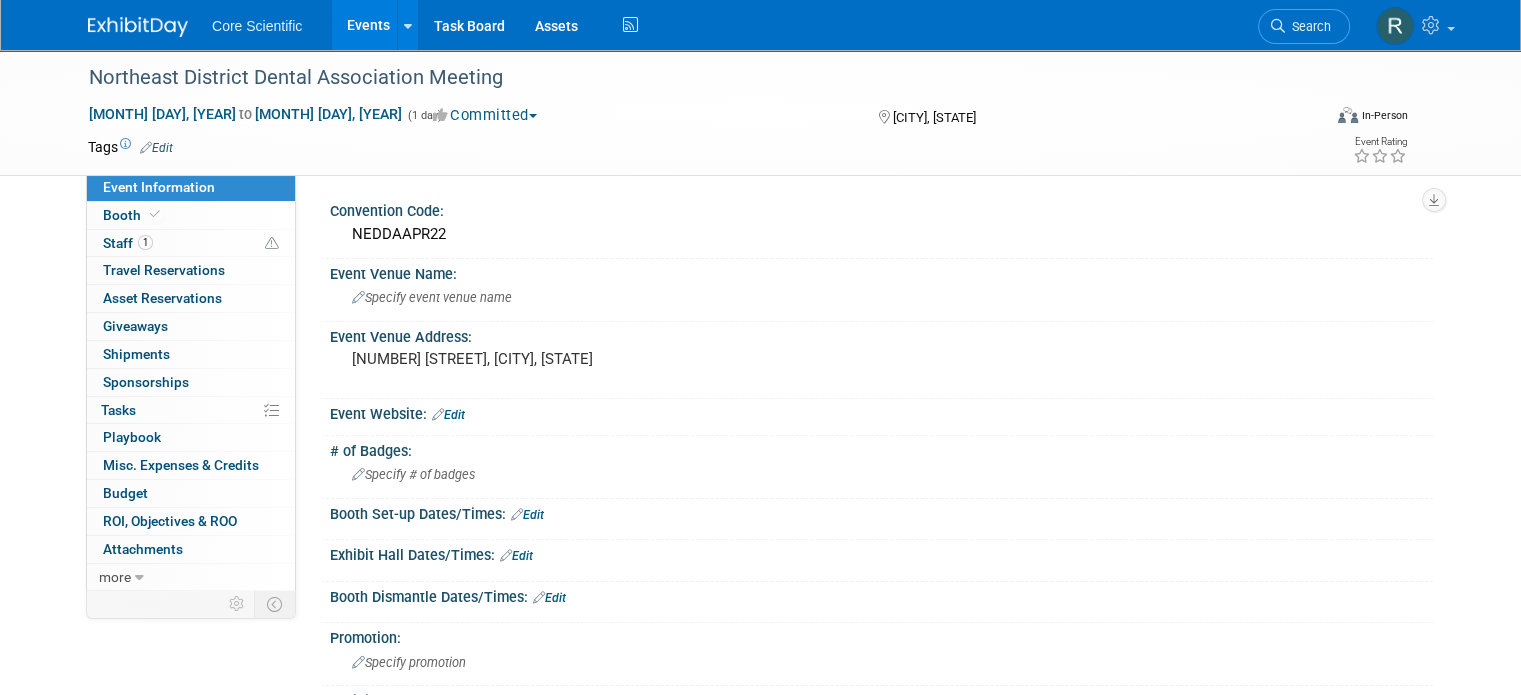 click at bounding box center (150, 18) 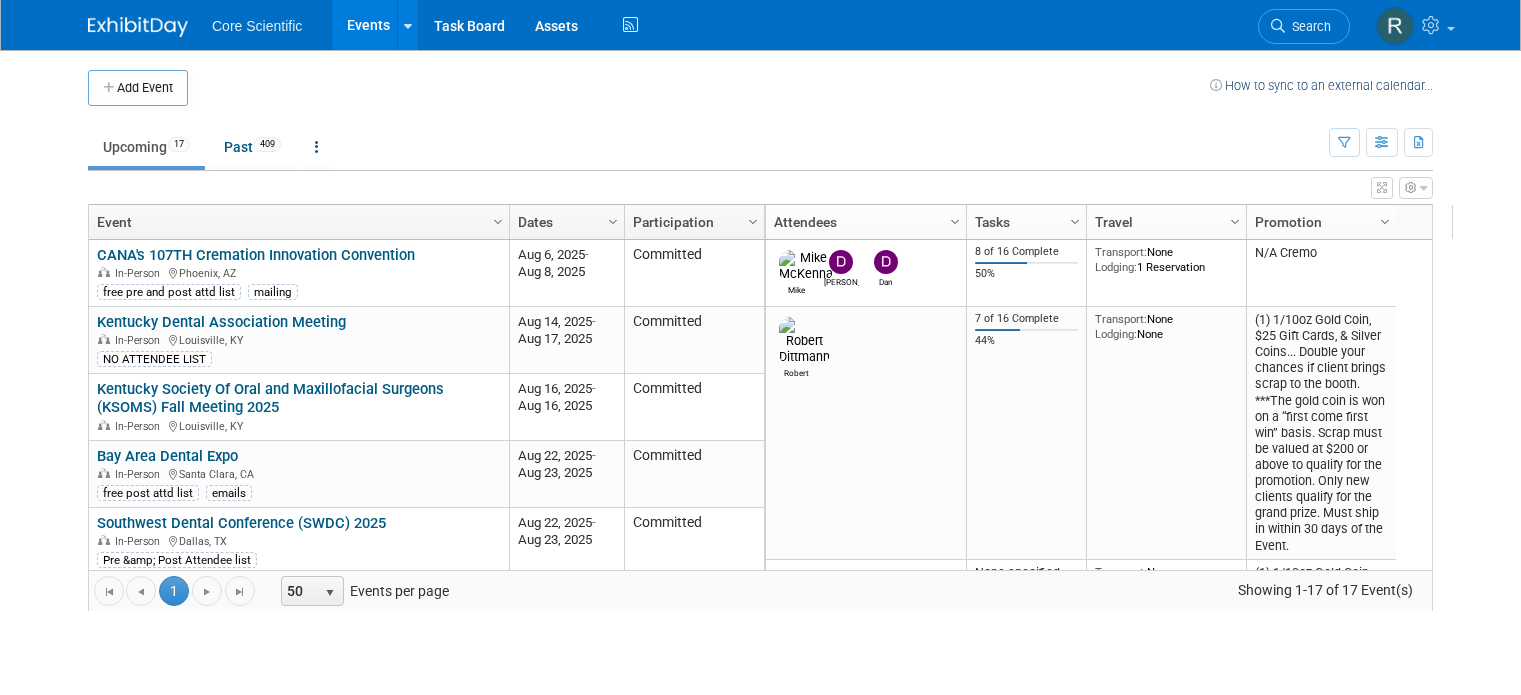 scroll, scrollTop: 0, scrollLeft: 0, axis: both 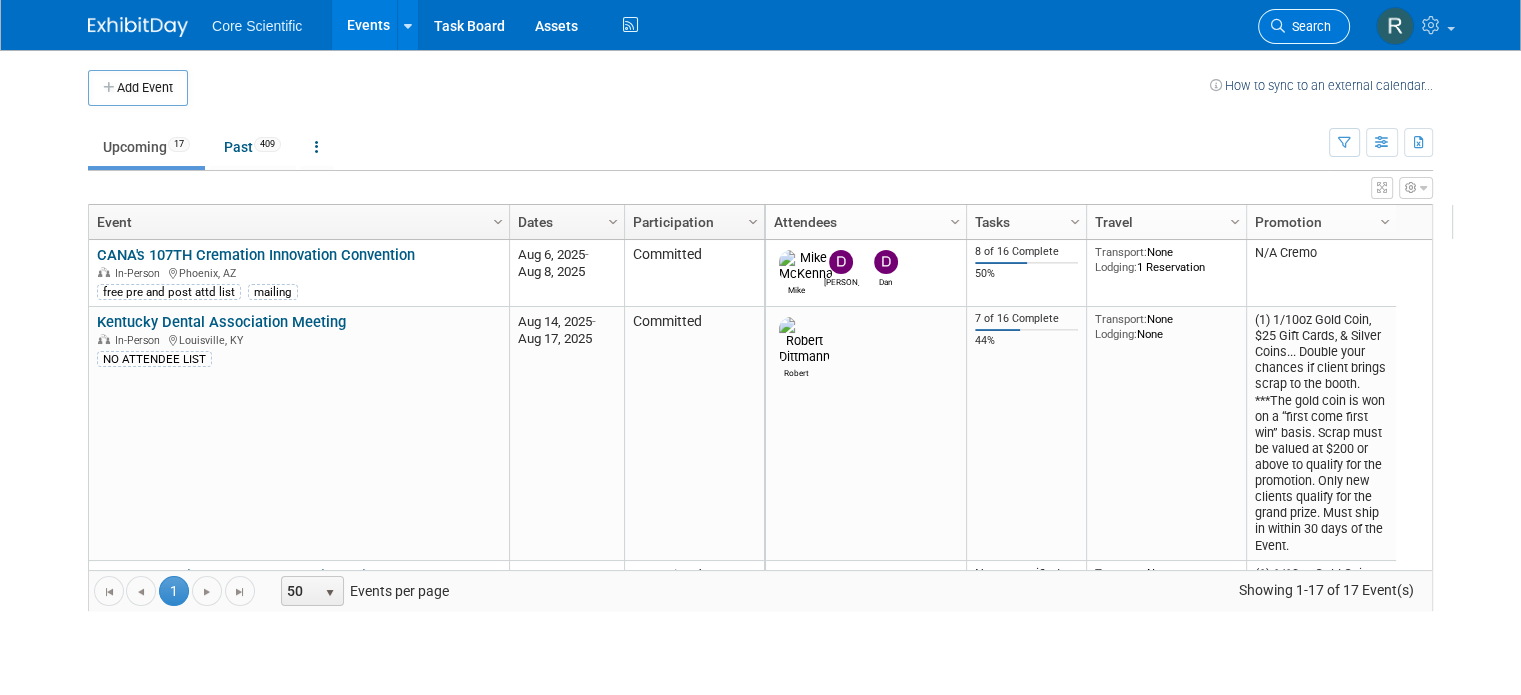 click on "Search" at bounding box center [1308, 26] 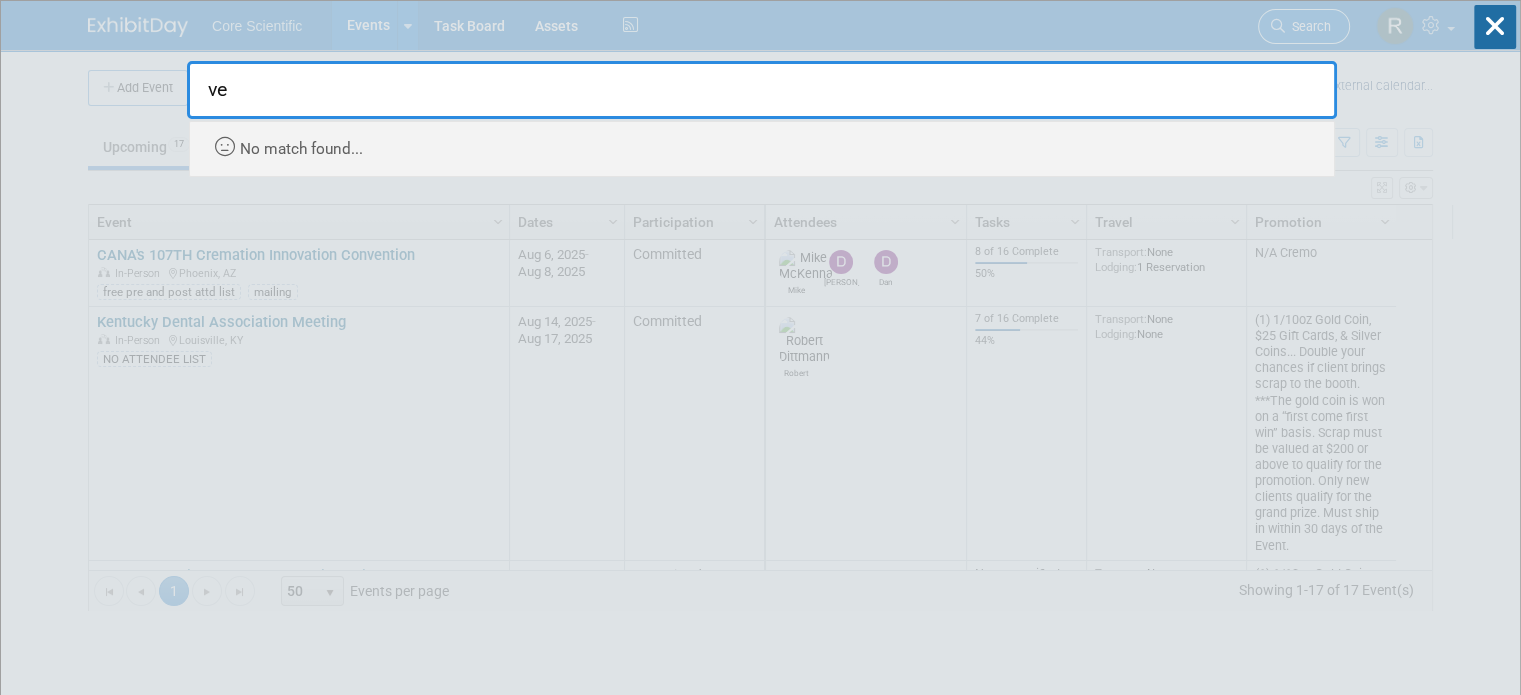 type on "v" 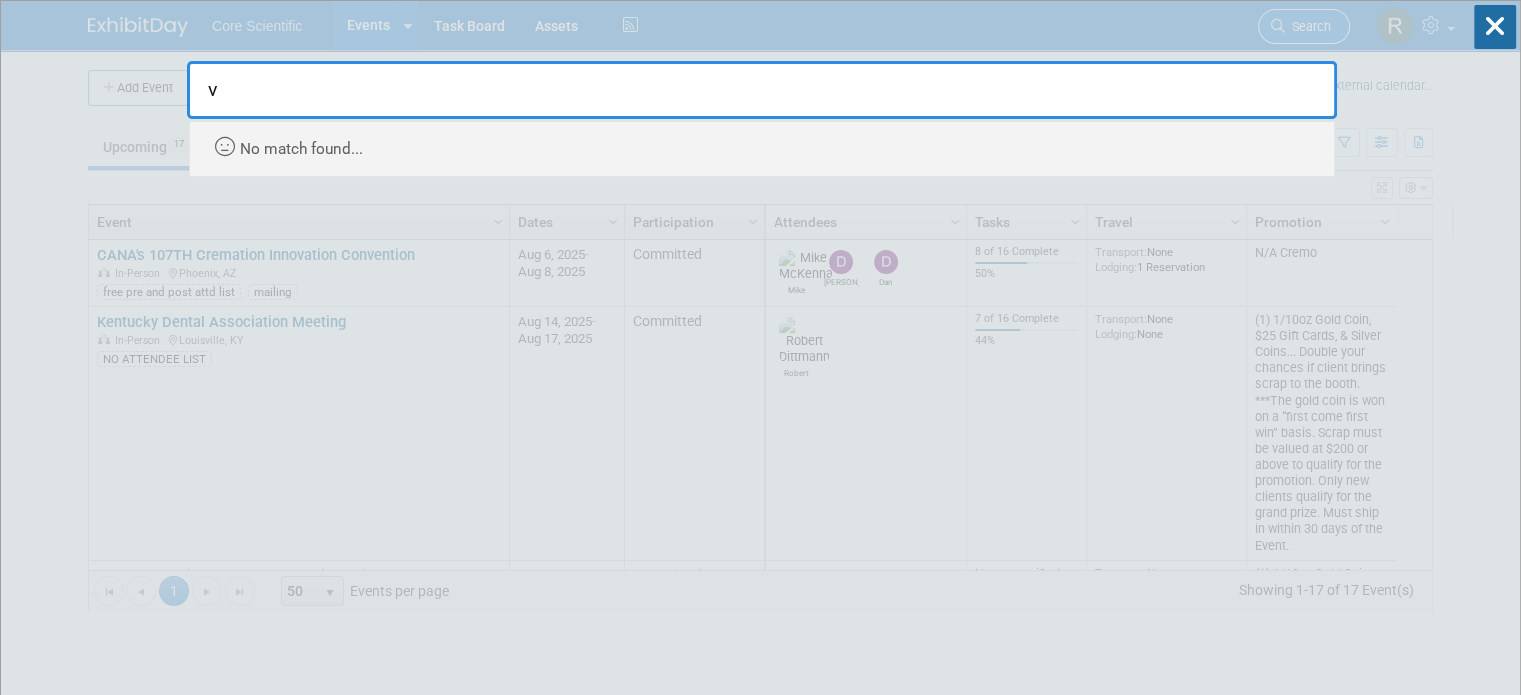 type 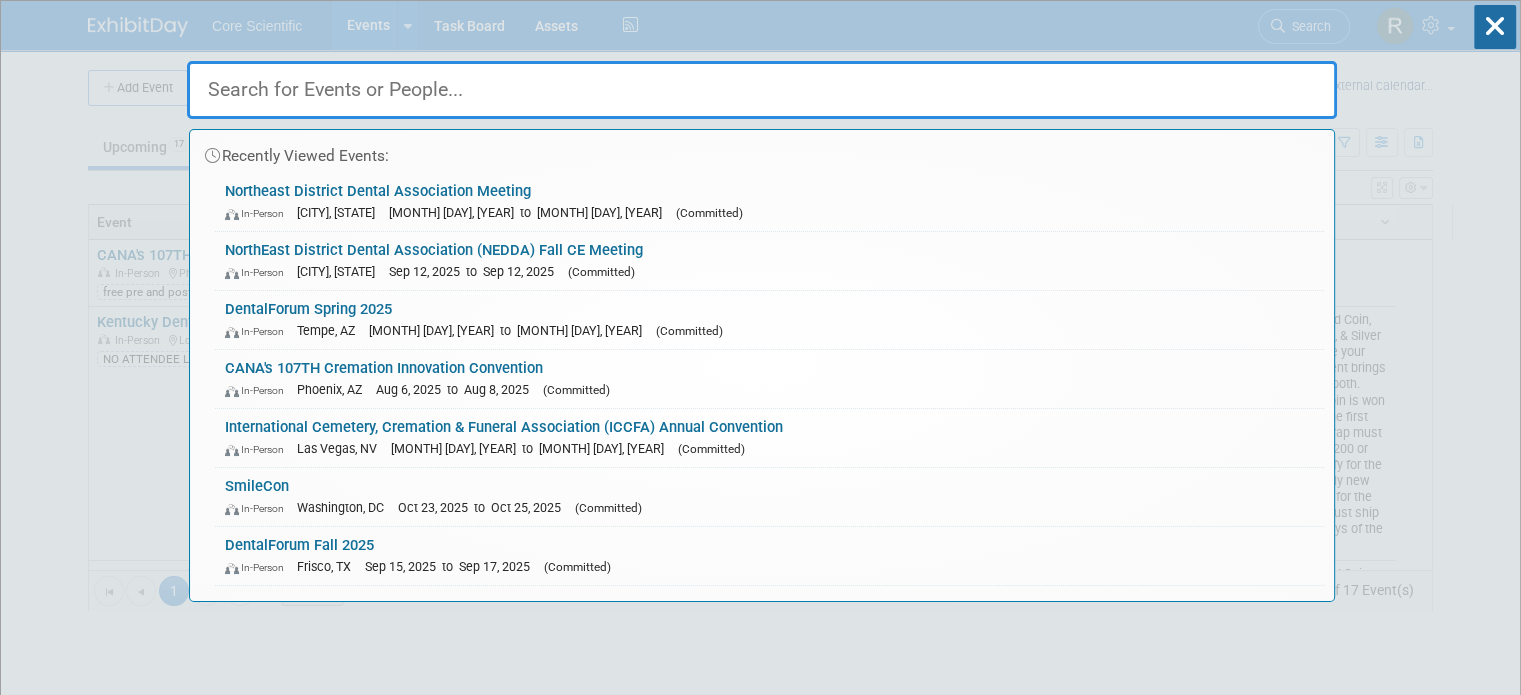 click on "Recently Viewed Events:
Northeast District Dental Association Meeting
In-Person
Ponte Vedra Beach, FL
Apr 22, 2022  to  Apr 22, 2022
(Committed)
NorthEast District Dental Association (NEDDA) Fall CE Meeting
In-Person
Jacksonville, FL
Sep 12, 2025  to  Sep 12, 2025
(Committed)
DentalForum Spring 2025
In-Person
Tempe, AZ
Apr 7, 2025  to  Apr 9, 2025
(Committed)
CANA's 107TH Cremation Innovation Convention
In-Person
Phoenix, AZ
Aug 6, 2025  to  Aug 8, 2025
(Committed)
International Cemetery, Cremation & Funeral Association (ICCFA) Annual Convention
In-Person
Las Vegas, NV
Apr 30, 2025  to  May 3, 2025
(Committed)
SmileCon
In-Person
Washington, DC
Oct 23, 2025  to  Oct 25, 2025
(Committed)
DentalForum Fall 2025
In-Person
Frisco, TX
Sep 15, 2025  to  Sep 17, 2025" at bounding box center (760, 4000) 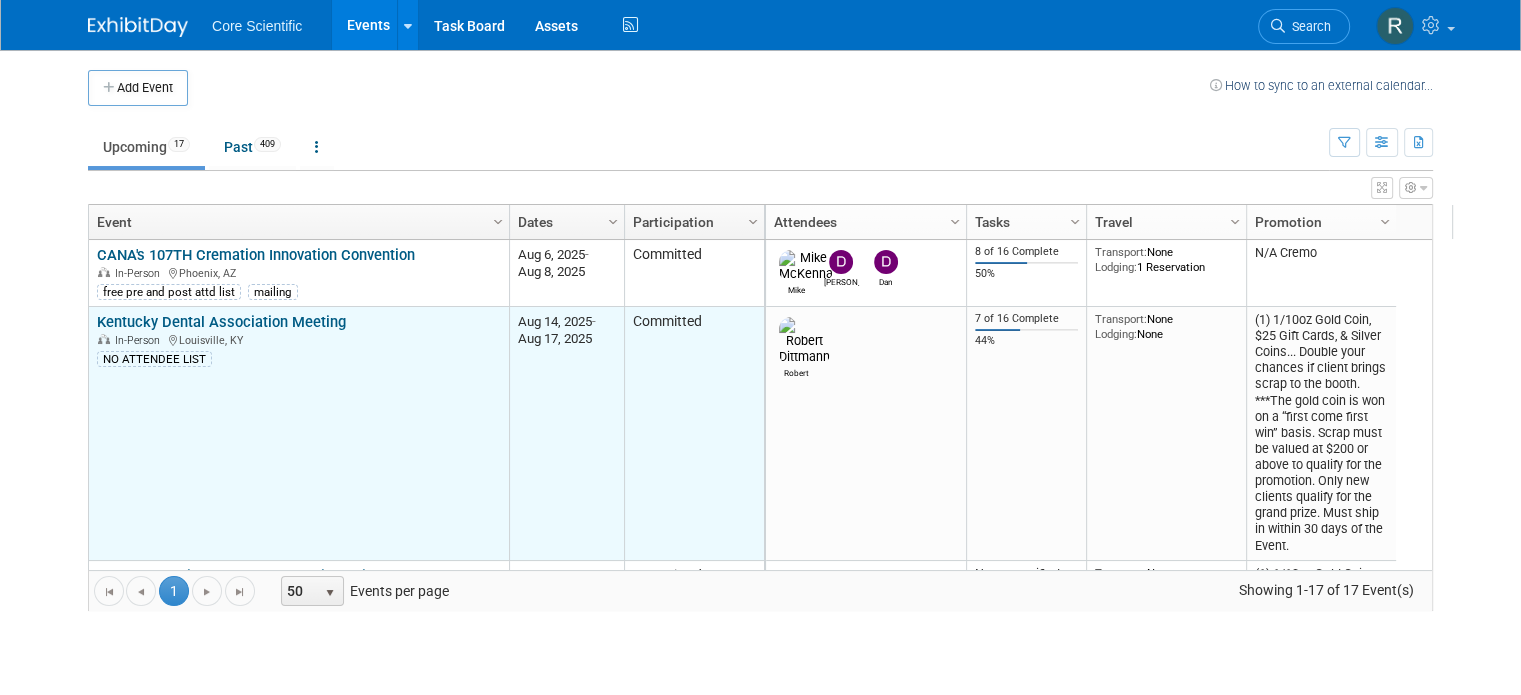 click on "Kentucky Dental Association Meeting" at bounding box center [221, 322] 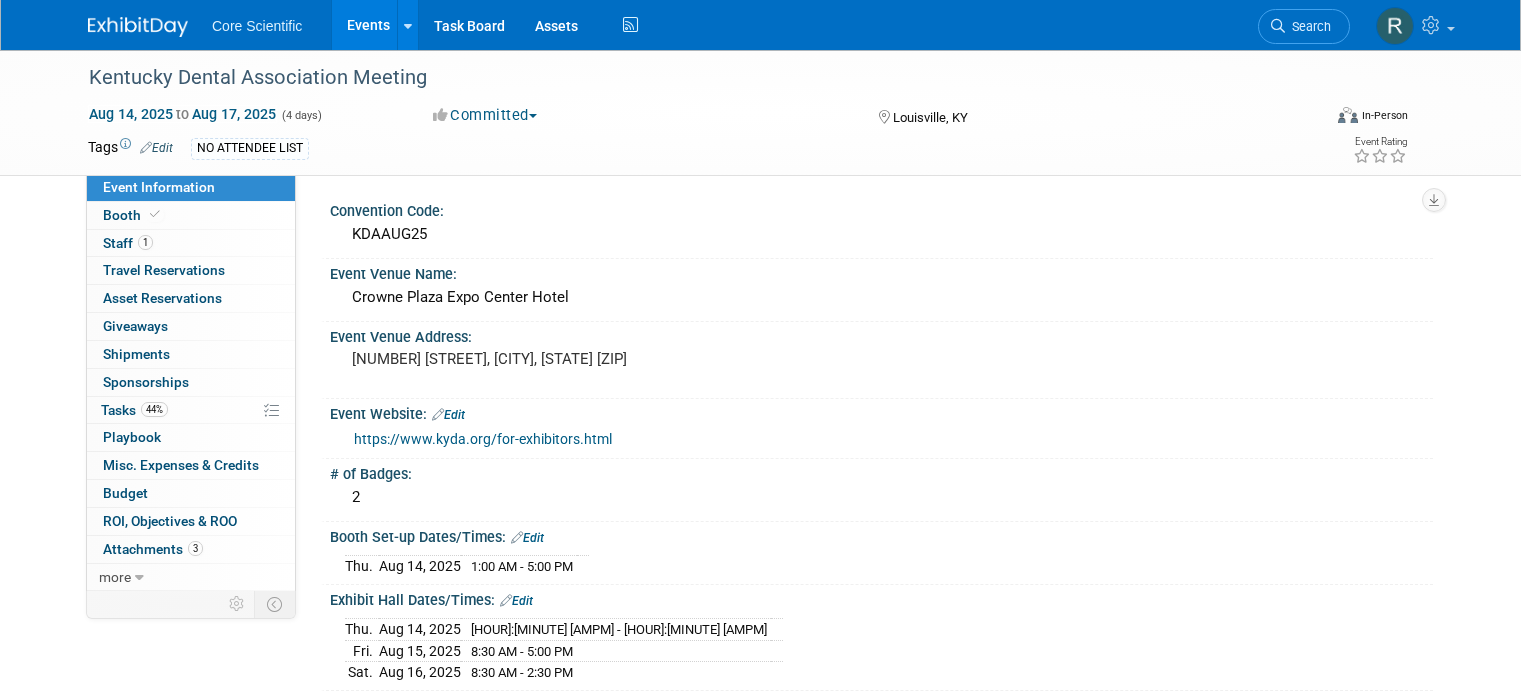 scroll, scrollTop: 0, scrollLeft: 0, axis: both 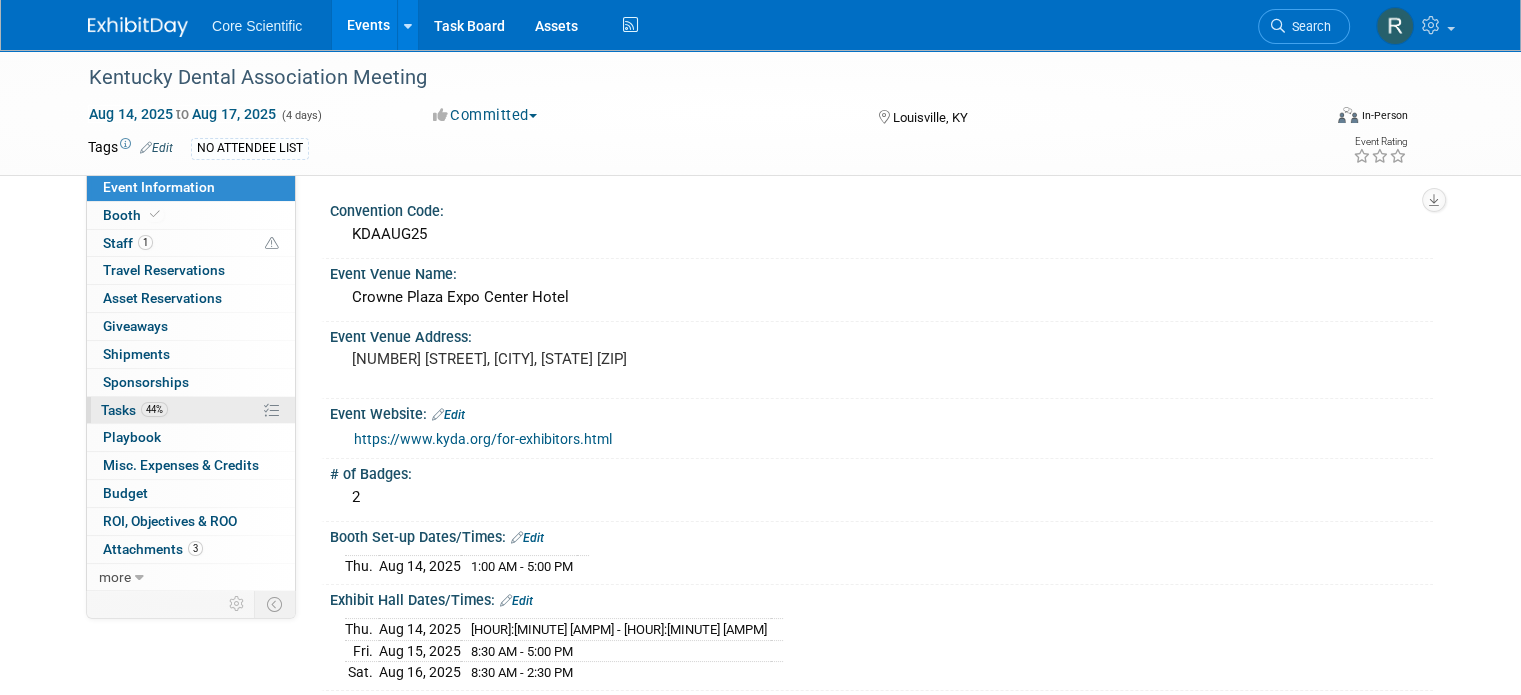 click on "44%
Tasks 44%" at bounding box center (191, 410) 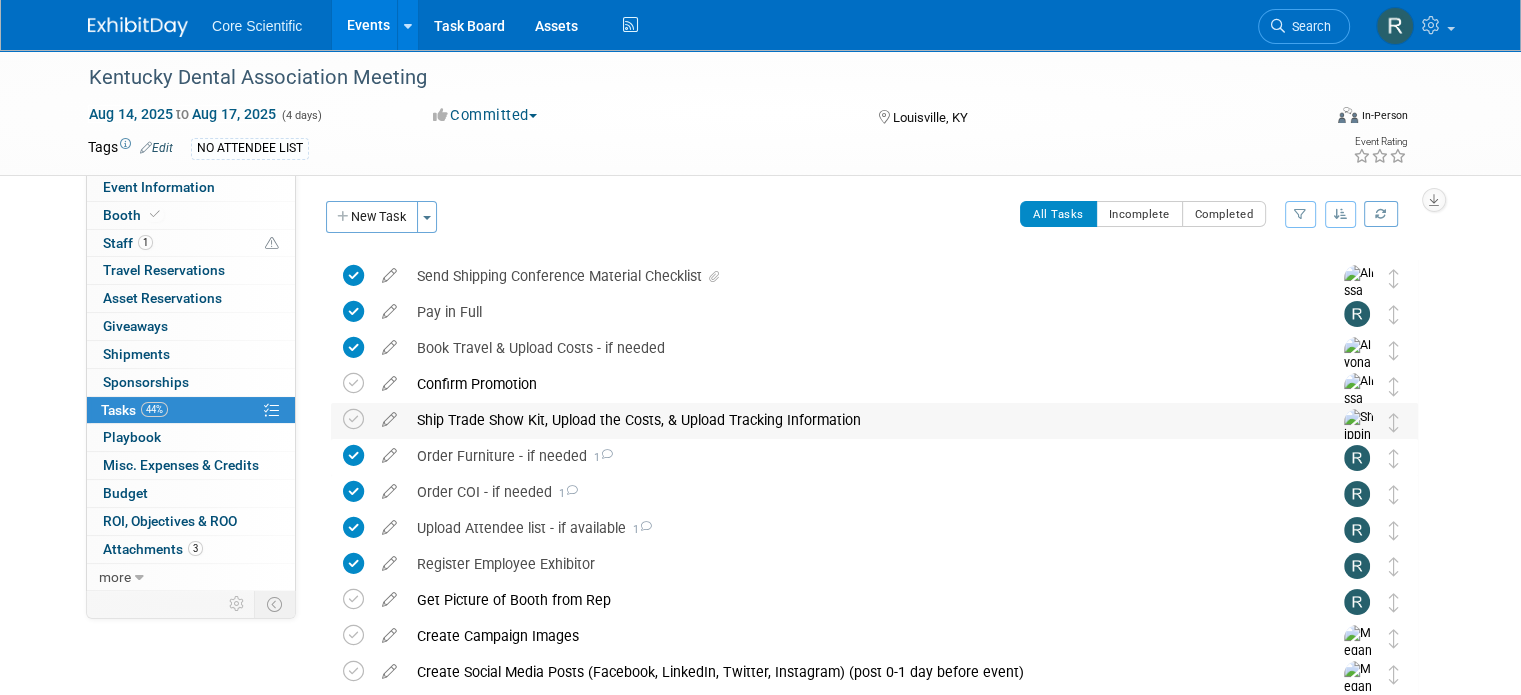 click at bounding box center [1359, 453] 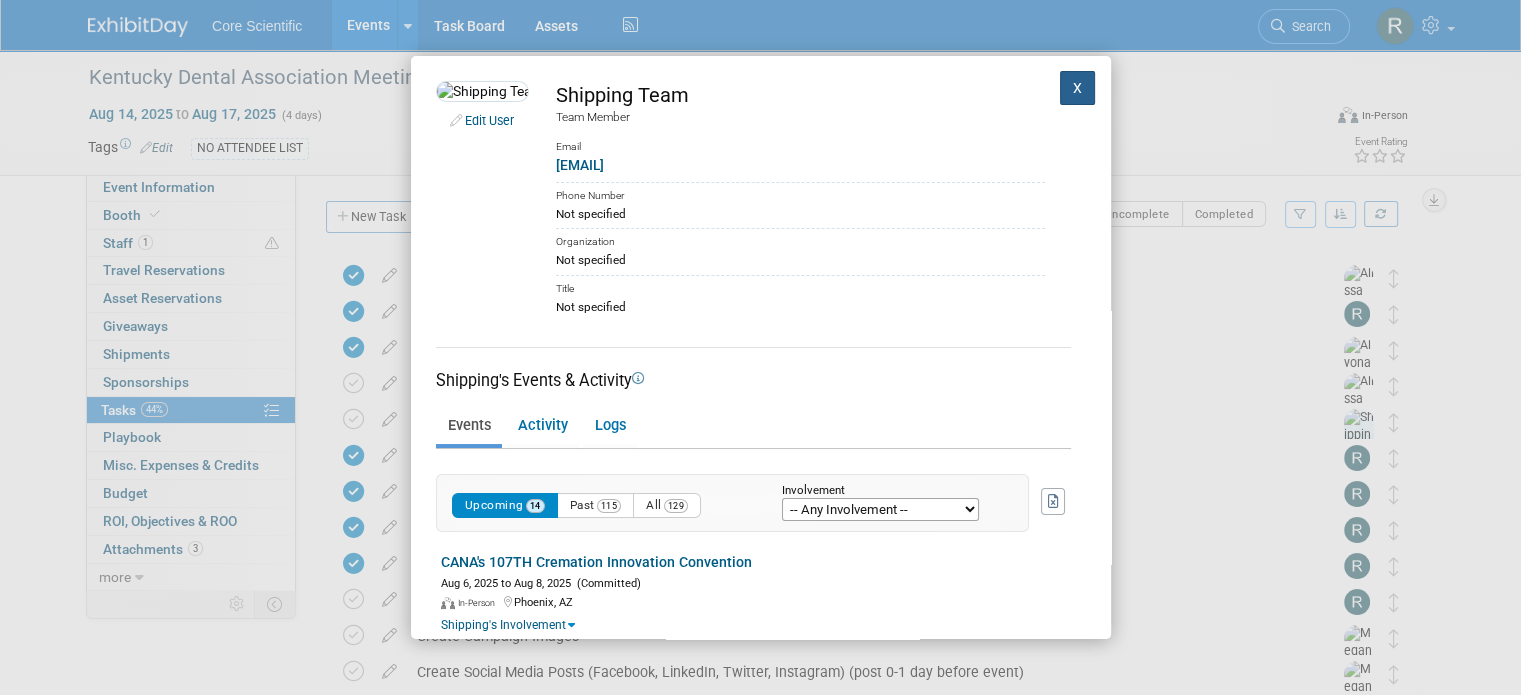 click on "X" at bounding box center [1078, 88] 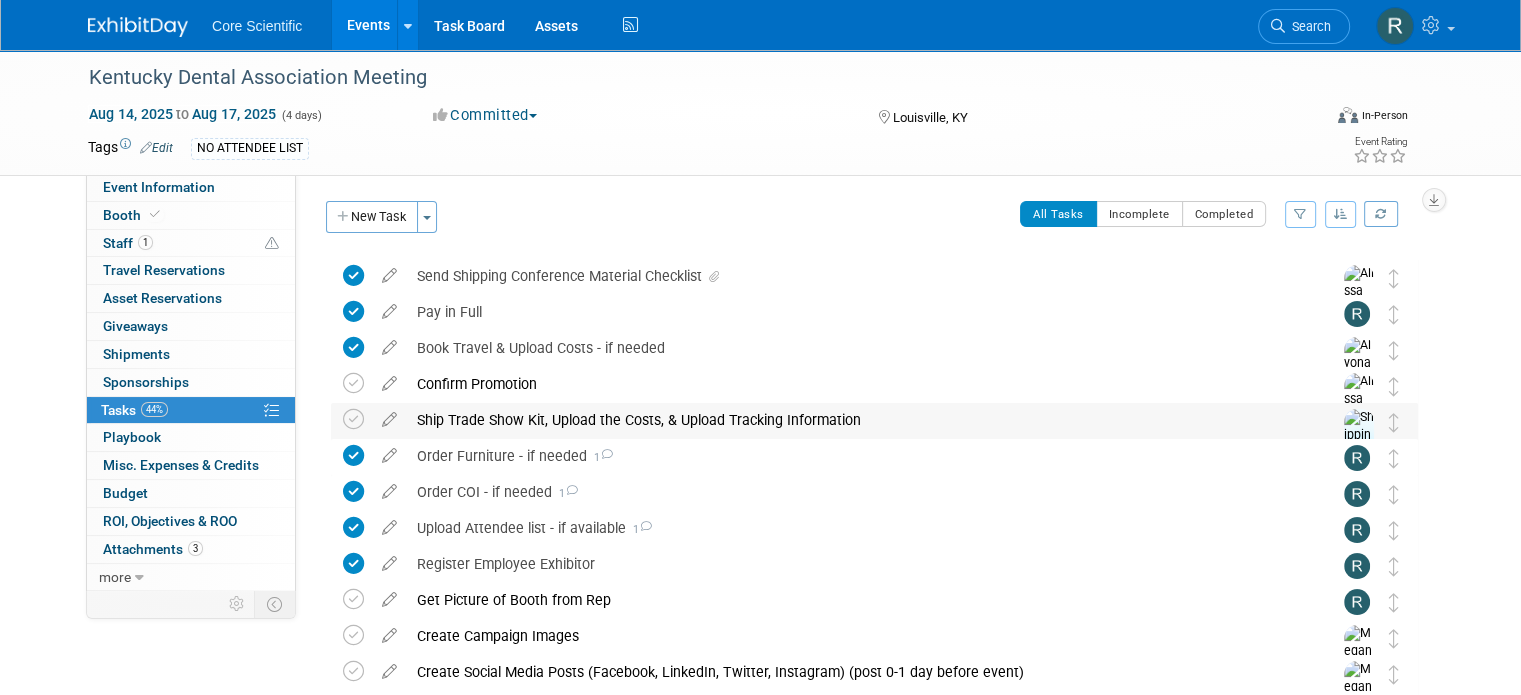 click on "Ship Trade Show Kit, Upload the Costs, & Upload Tracking Information" at bounding box center [855, 420] 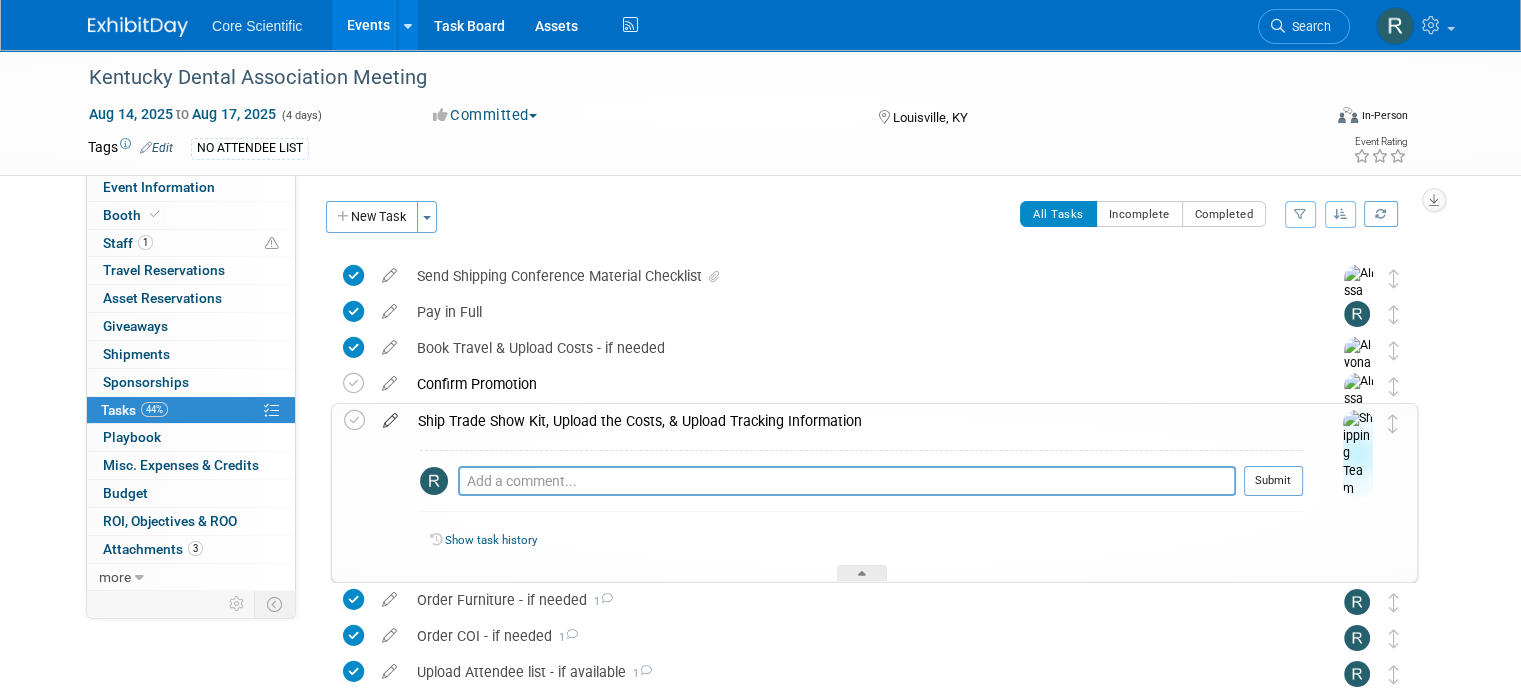 click at bounding box center [390, 416] 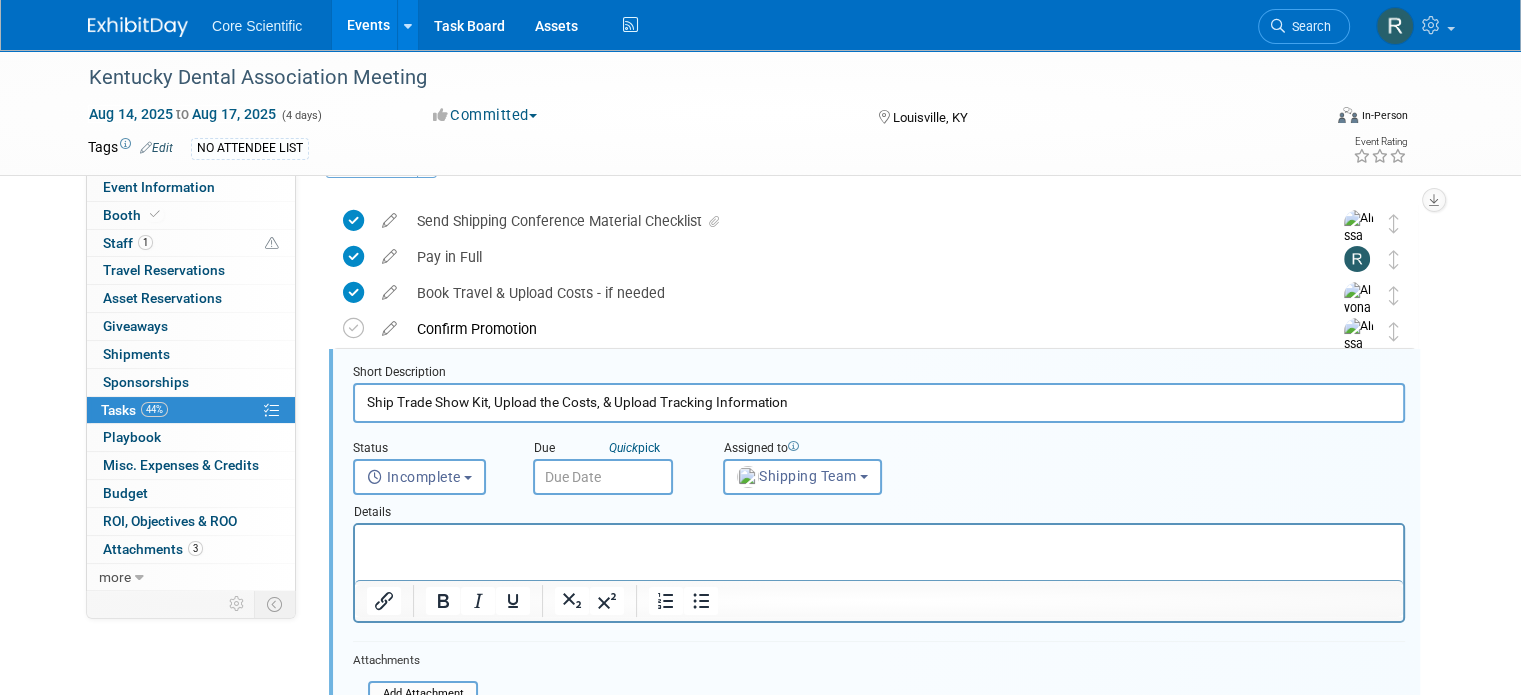scroll, scrollTop: 111, scrollLeft: 0, axis: vertical 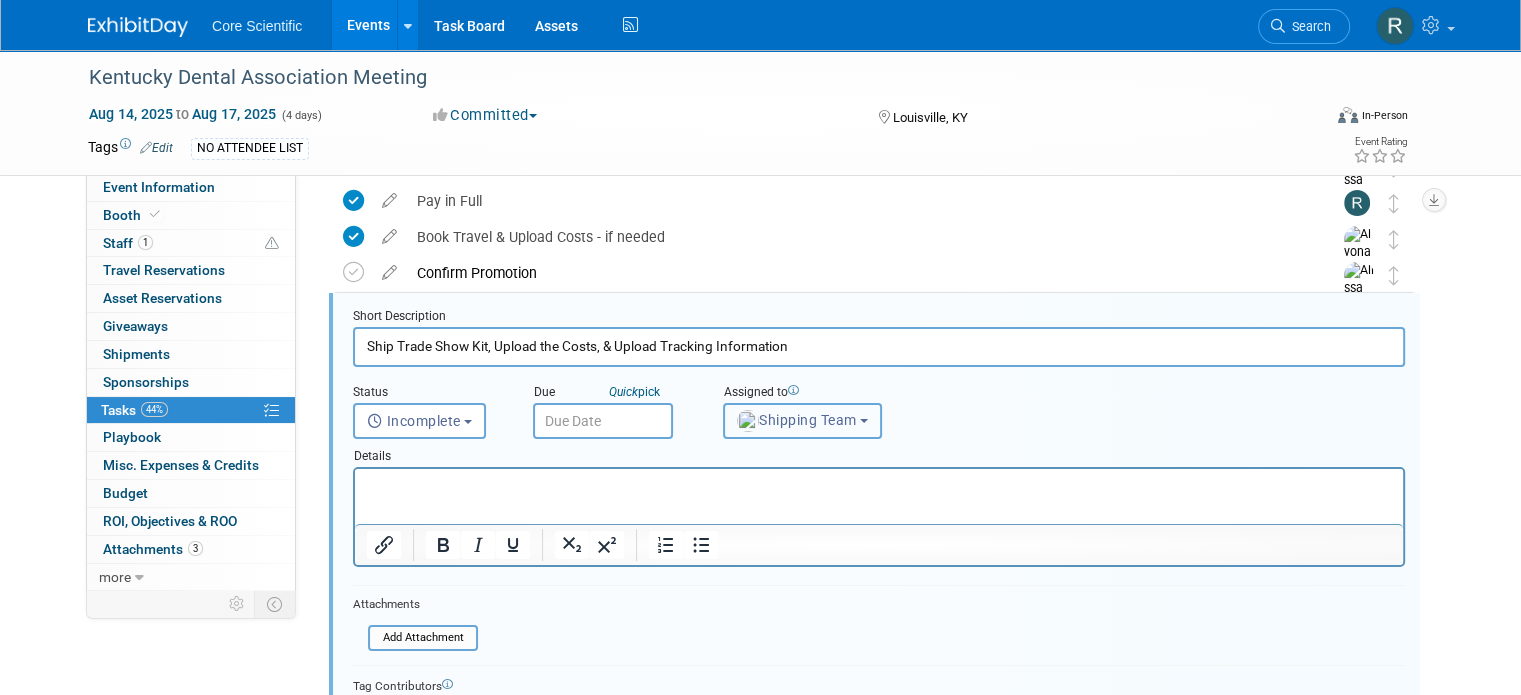 click on "Shipping Team" at bounding box center (797, 420) 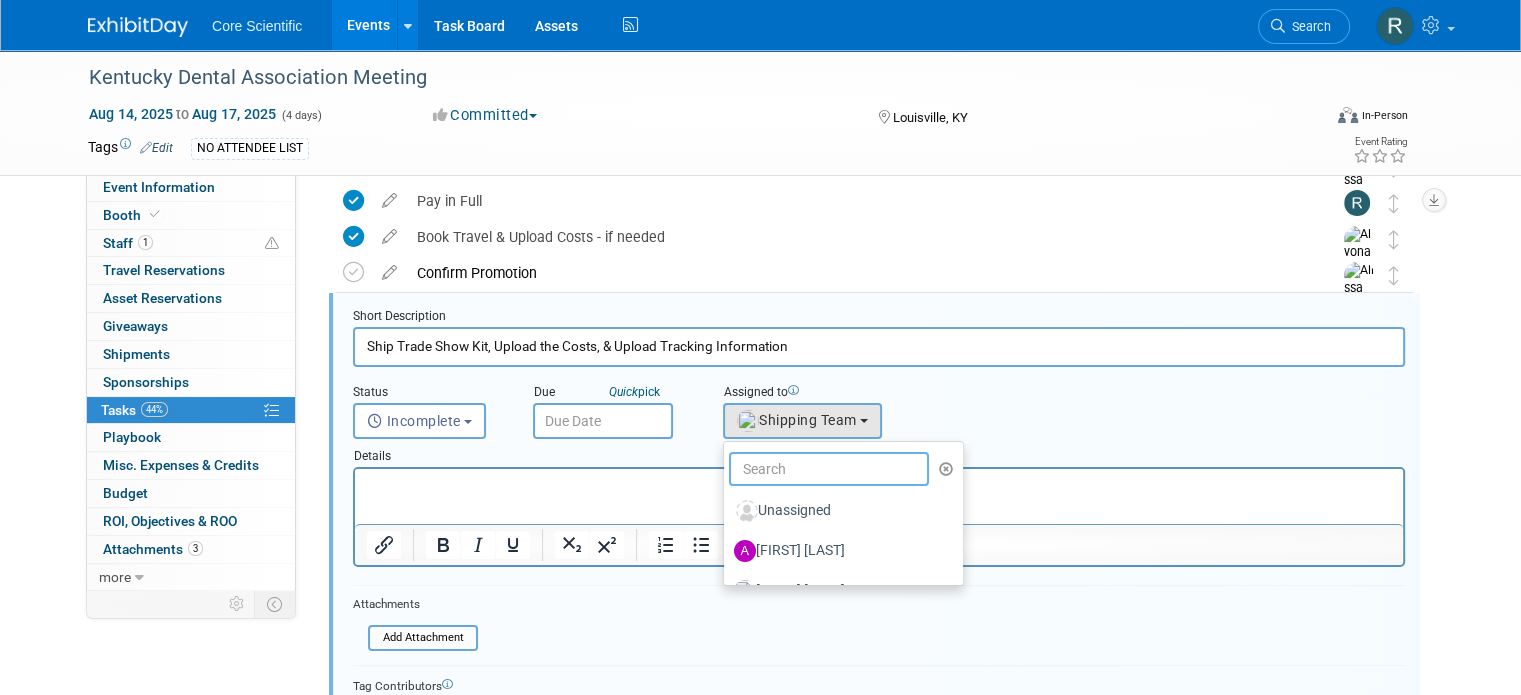 click at bounding box center [829, 469] 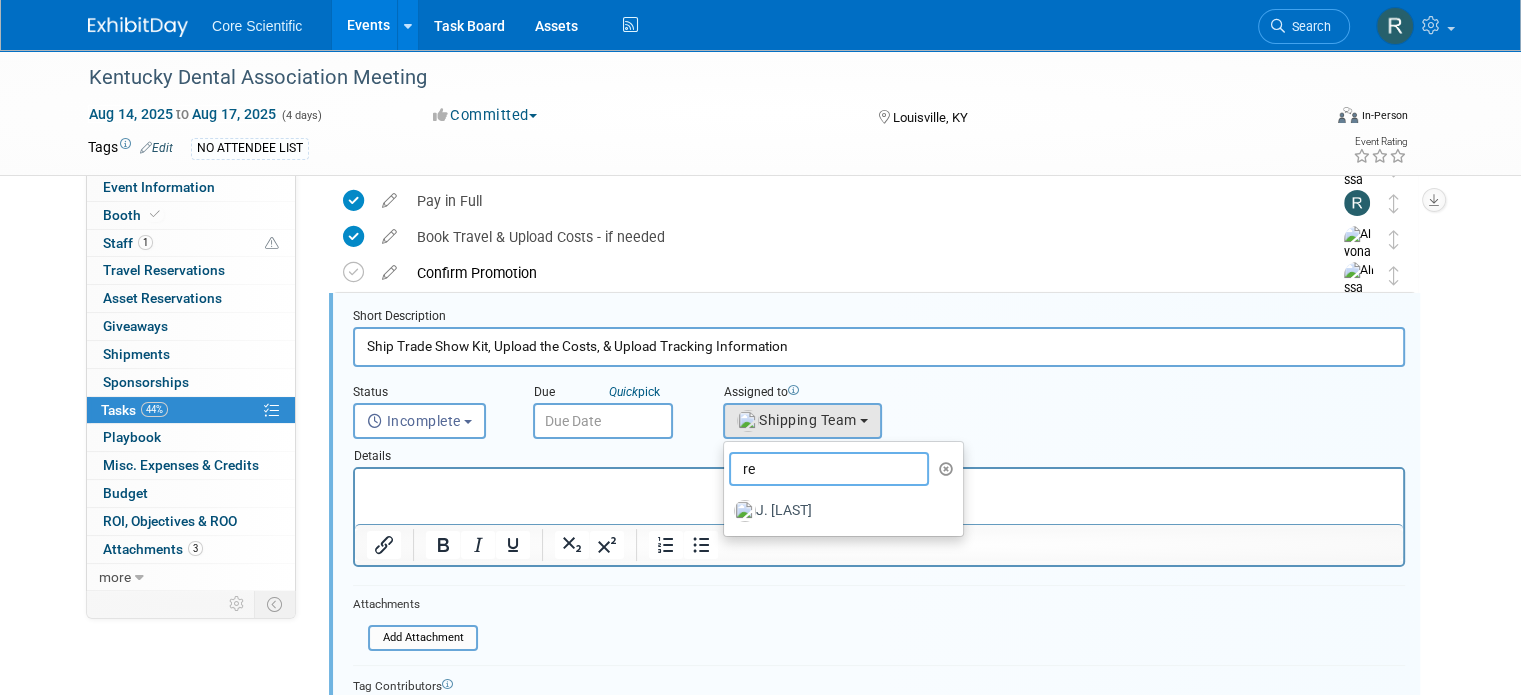 type on "r" 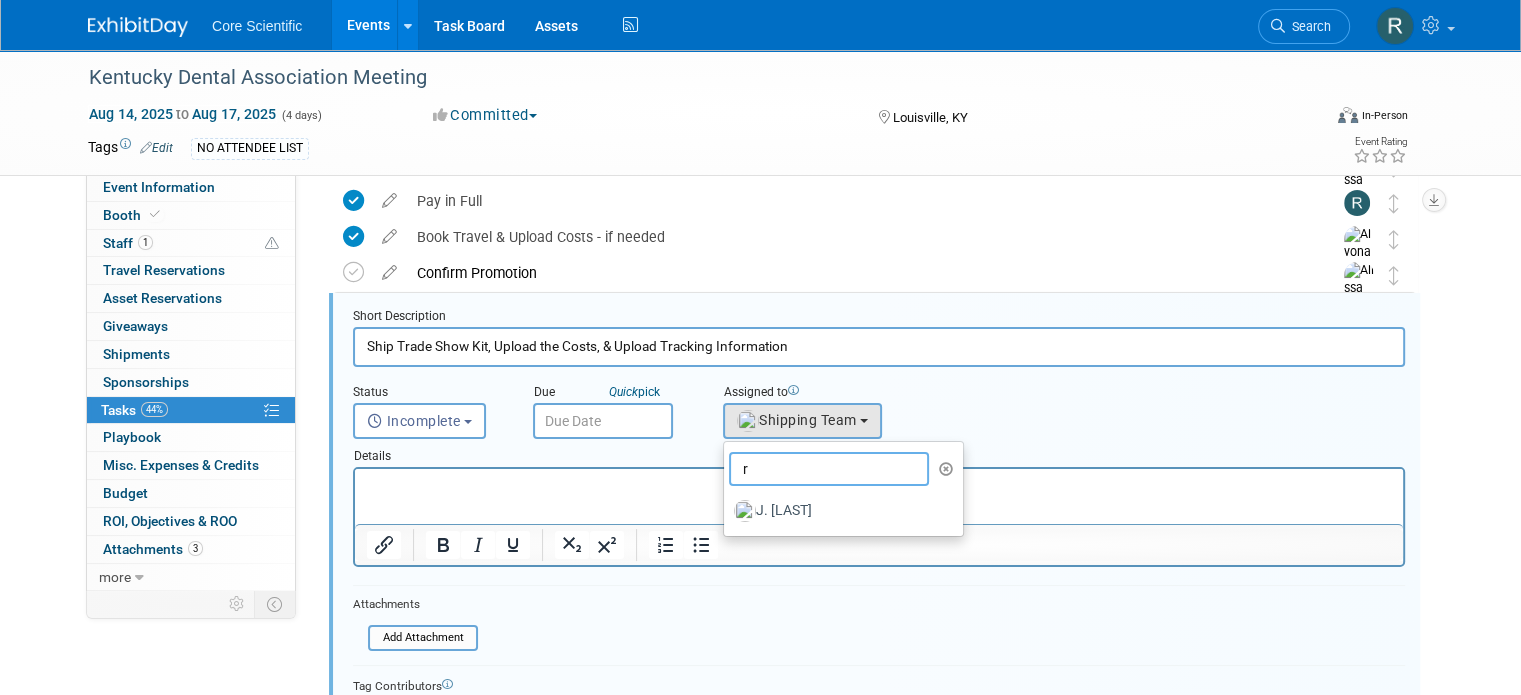 type 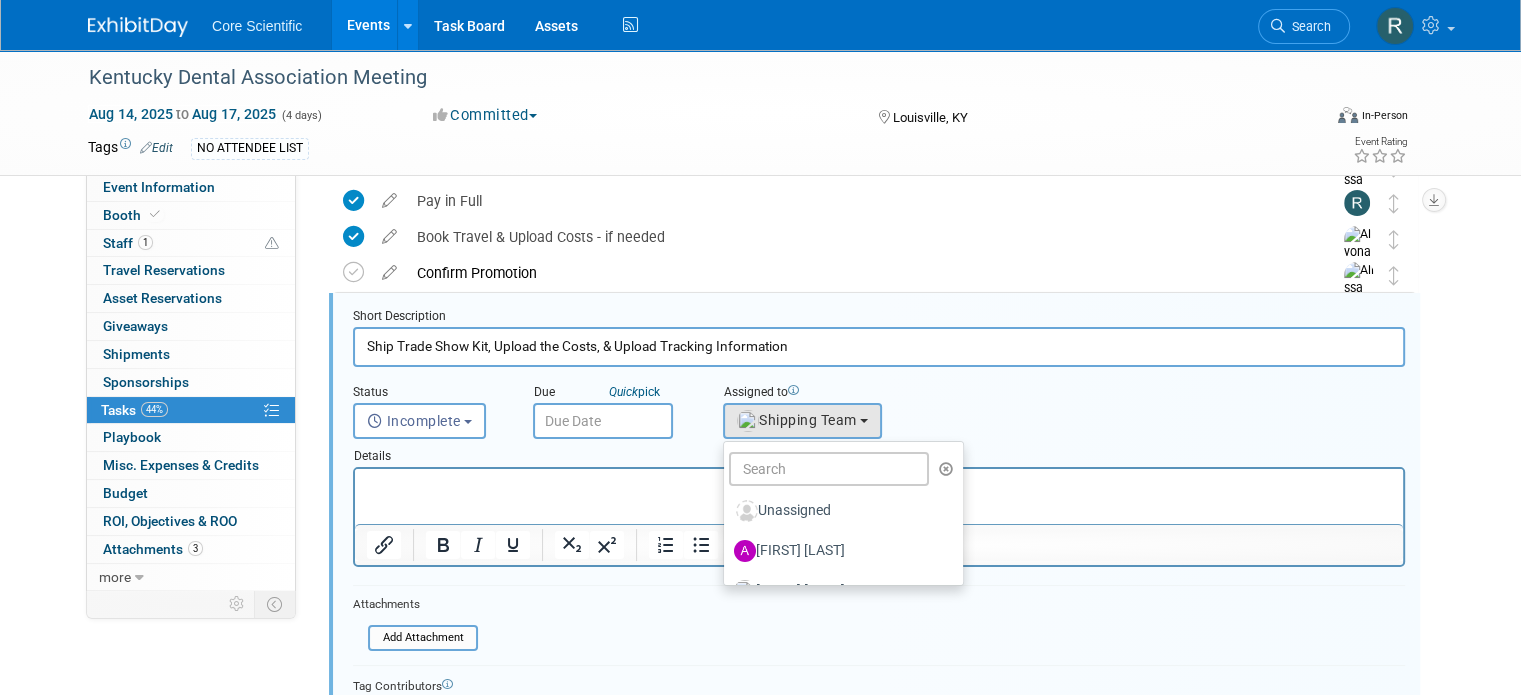 click on "Status
<i class="far fa-clock" style="padding: 6px 4px 6px 1px;"></i> Incomplete
<i class="fas fa-check" style="padding: 6px 4px 6px 1px;"></i> Completed
Incomplete      Incomplete    Completed
Due  Quick  pick
Assigned to
Unassigned" at bounding box center [879, 403] 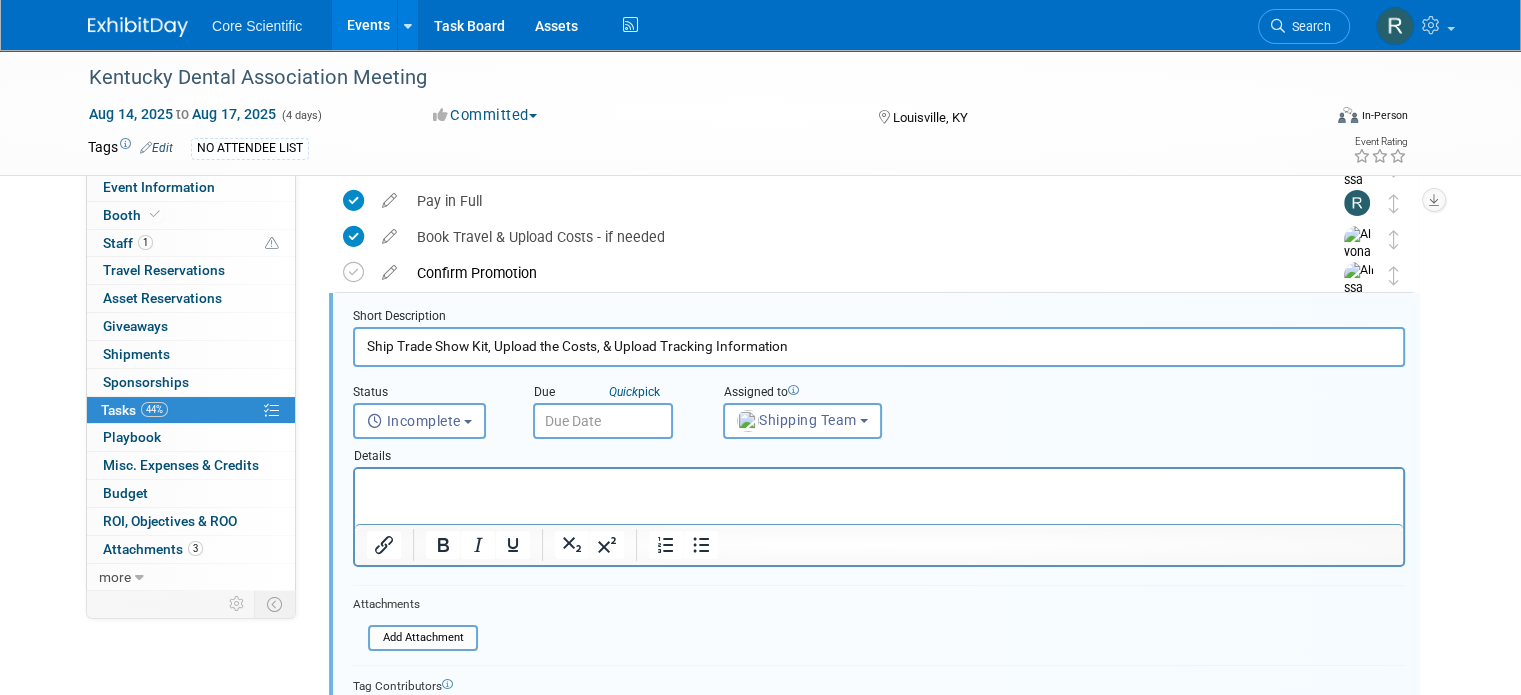 click on "Short Description" at bounding box center [879, 317] 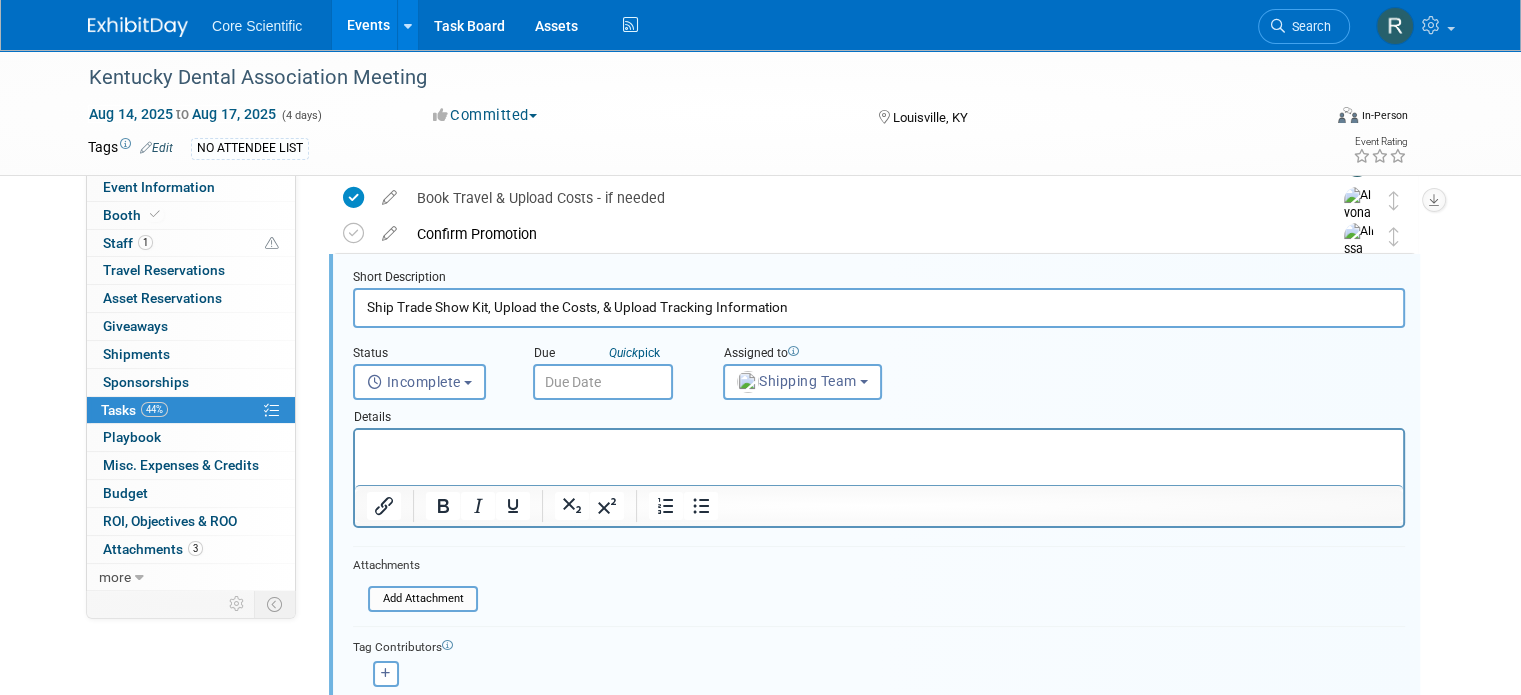scroll, scrollTop: 411, scrollLeft: 0, axis: vertical 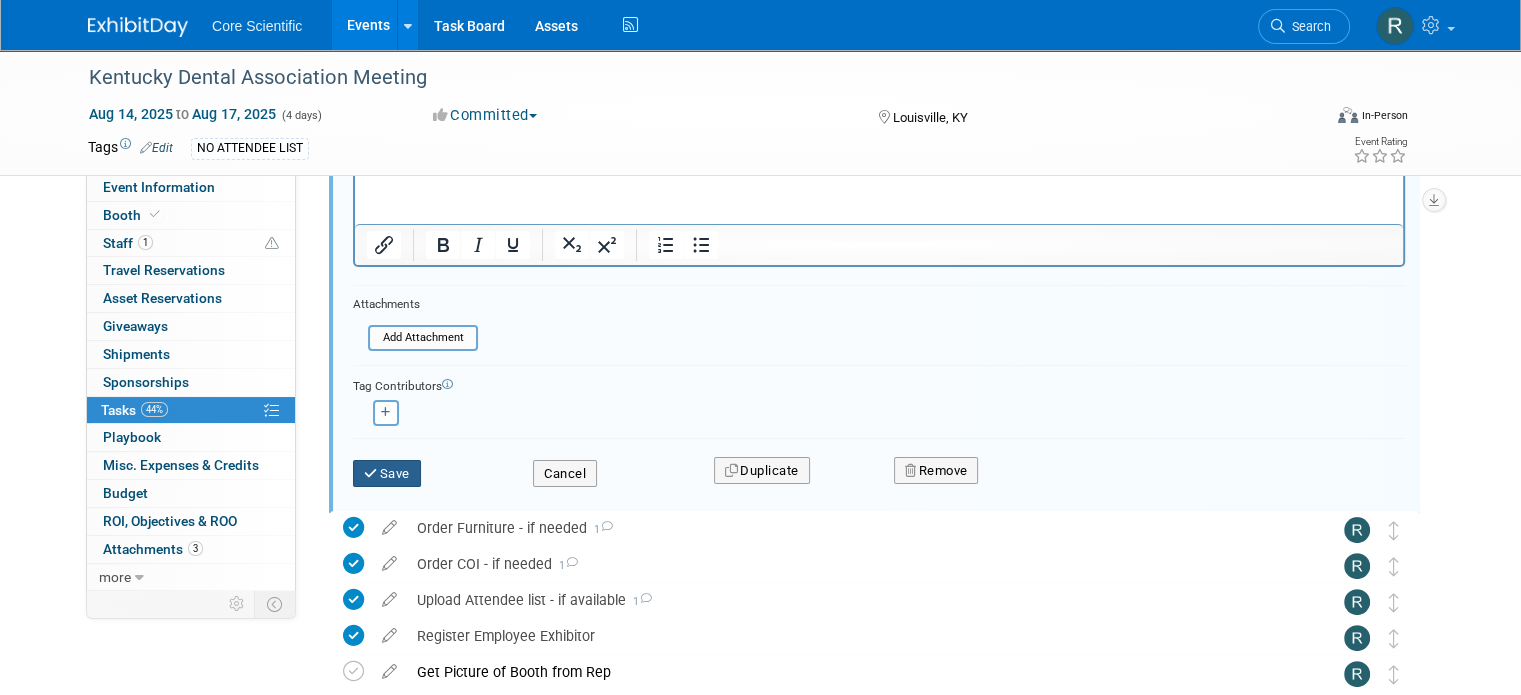click on "Save" at bounding box center (387, 474) 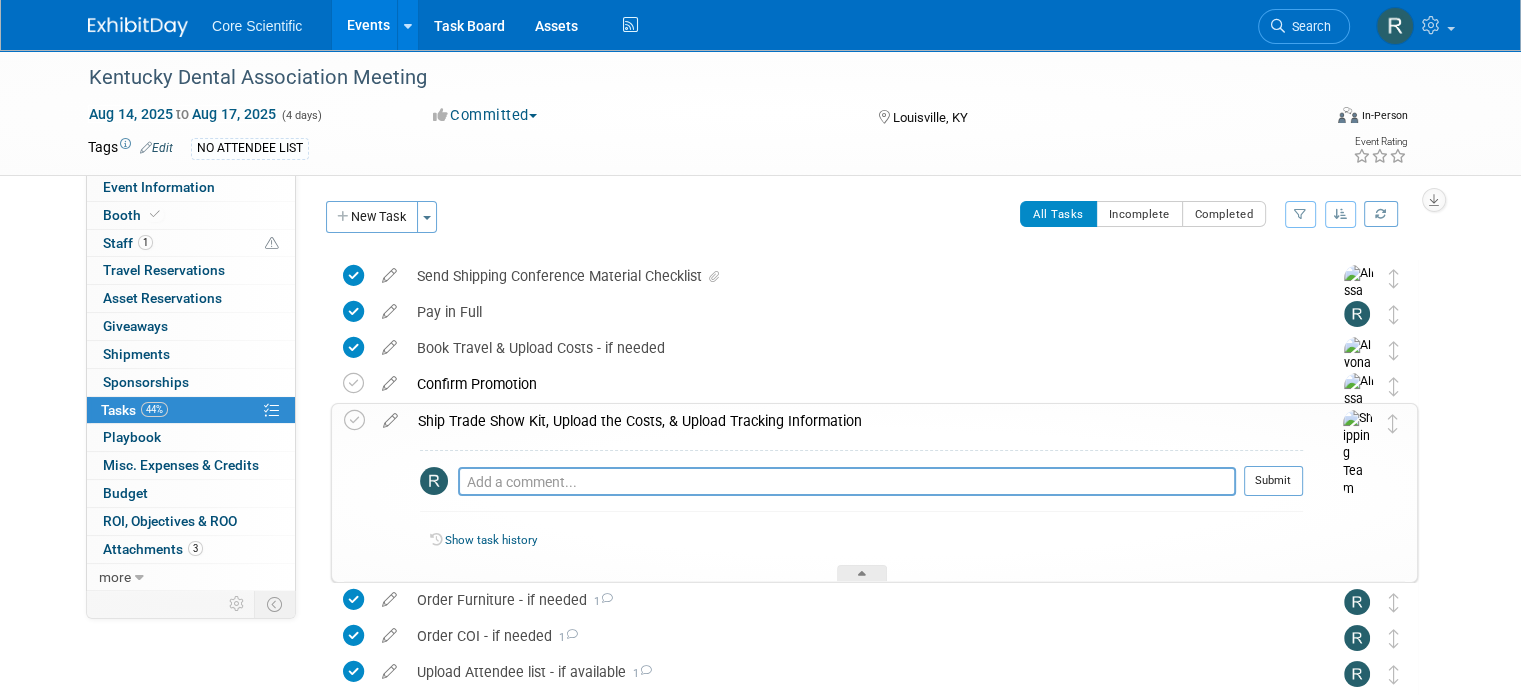 scroll, scrollTop: 0, scrollLeft: 0, axis: both 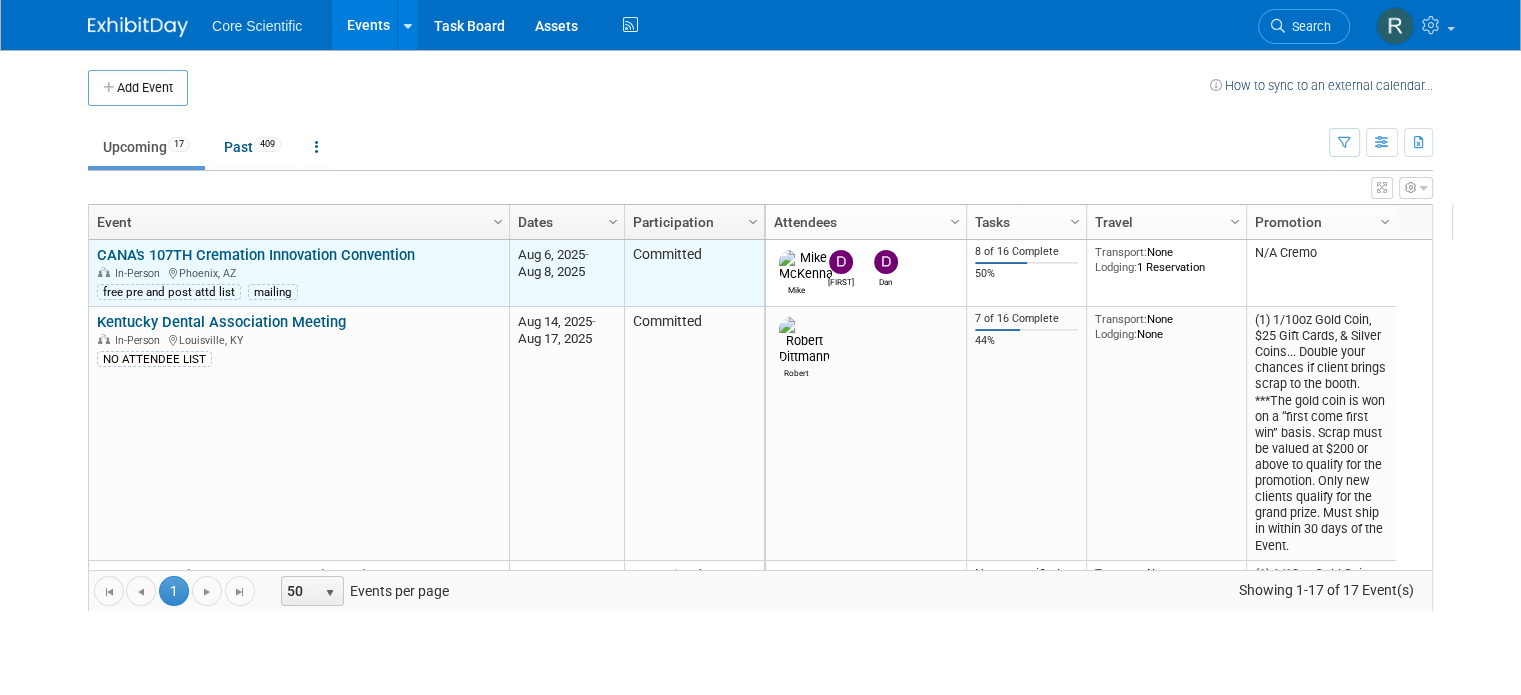 click on "CANA's 107TH Cremation Innovation Convention" at bounding box center [256, 255] 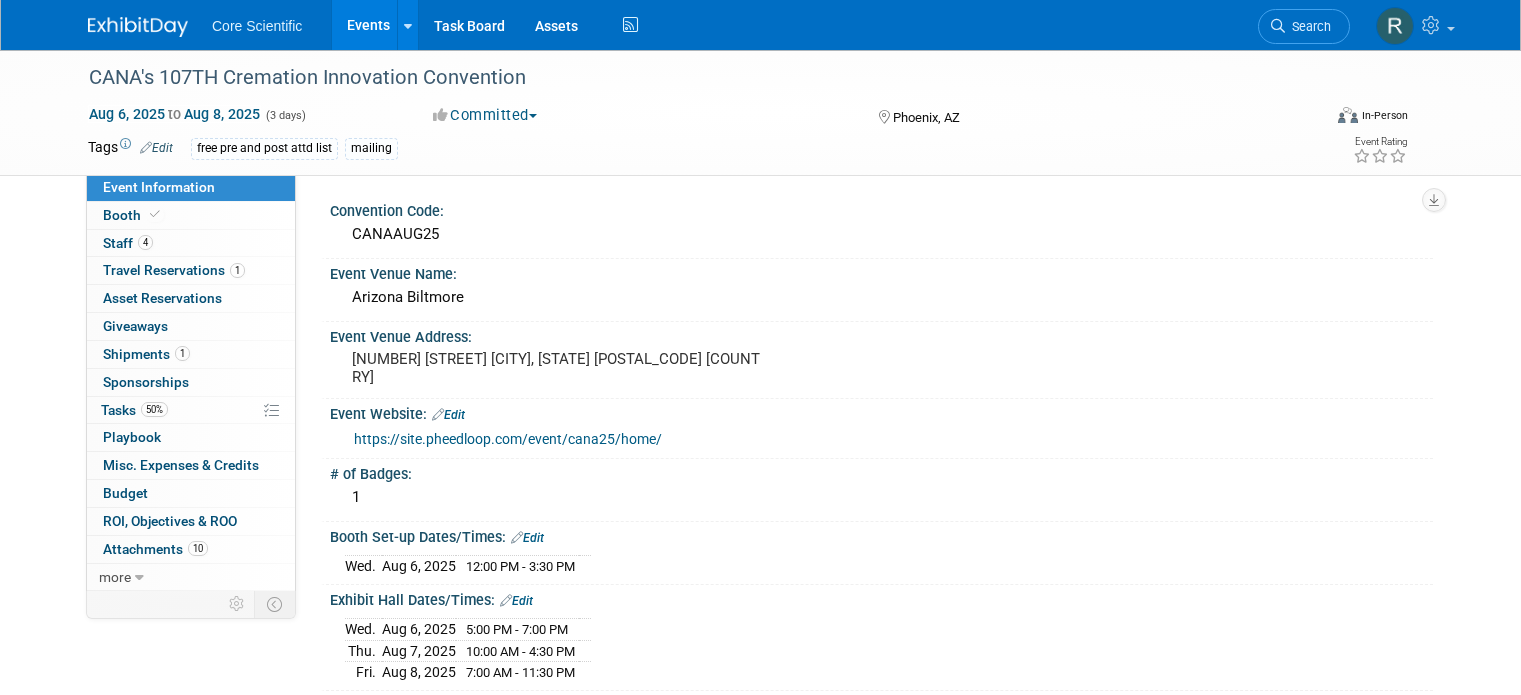 scroll, scrollTop: 0, scrollLeft: 0, axis: both 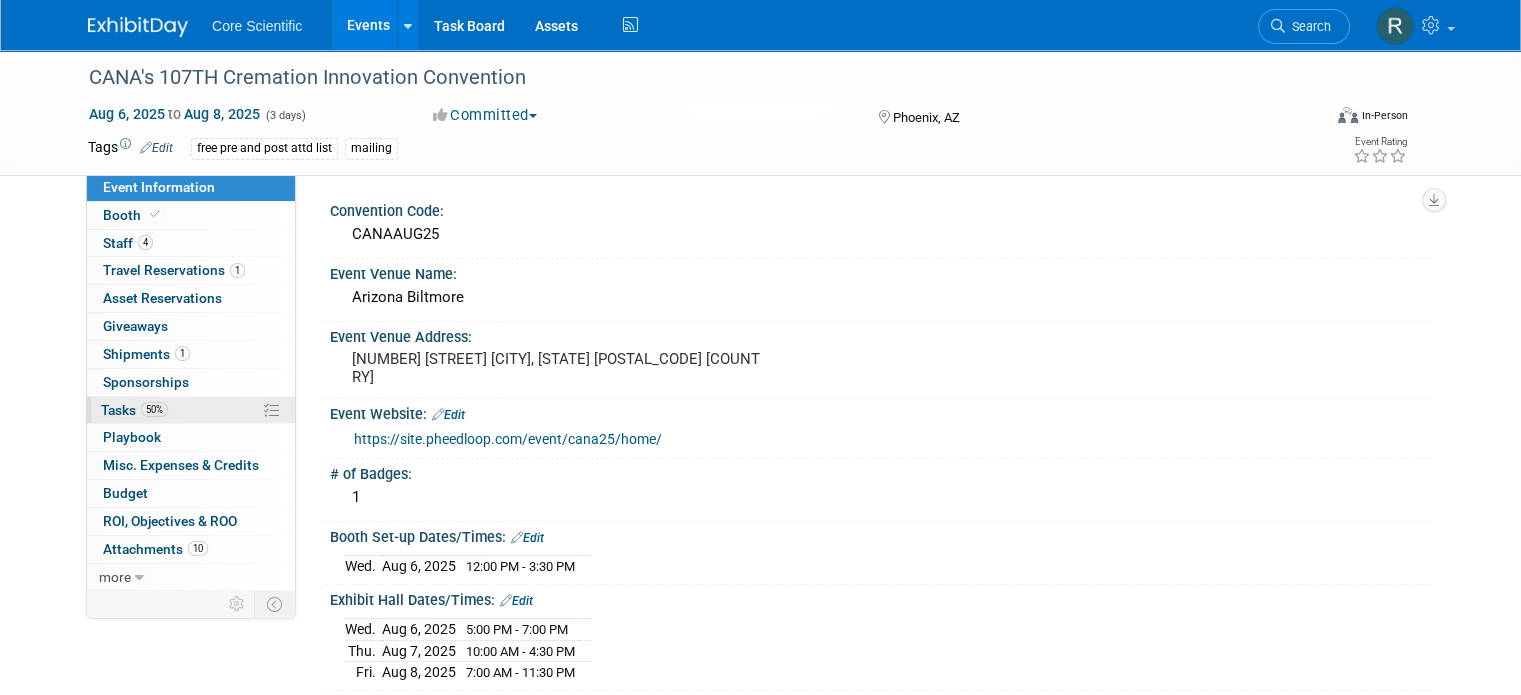 click on "50%
Tasks 50%" at bounding box center [191, 410] 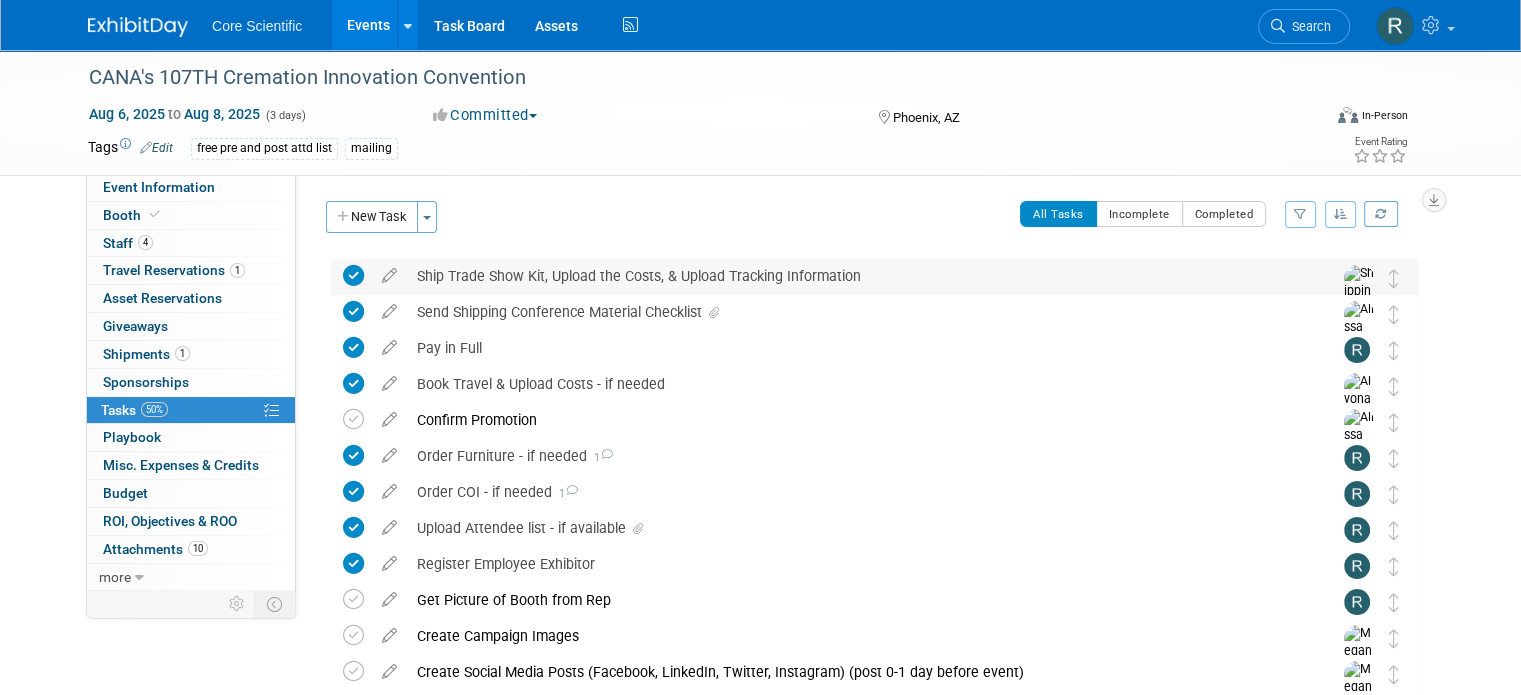 click at bounding box center (1359, 309) 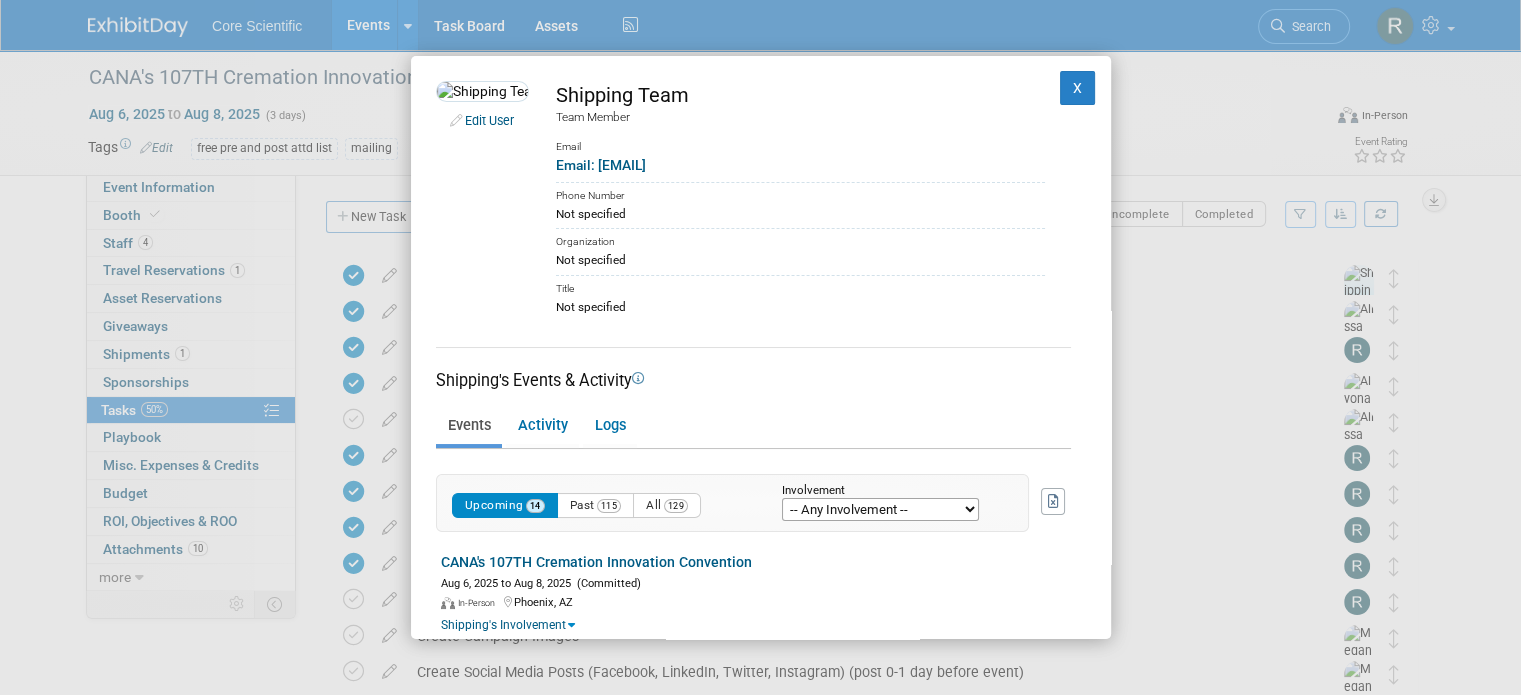 click on "Shipping Team" at bounding box center [800, 95] 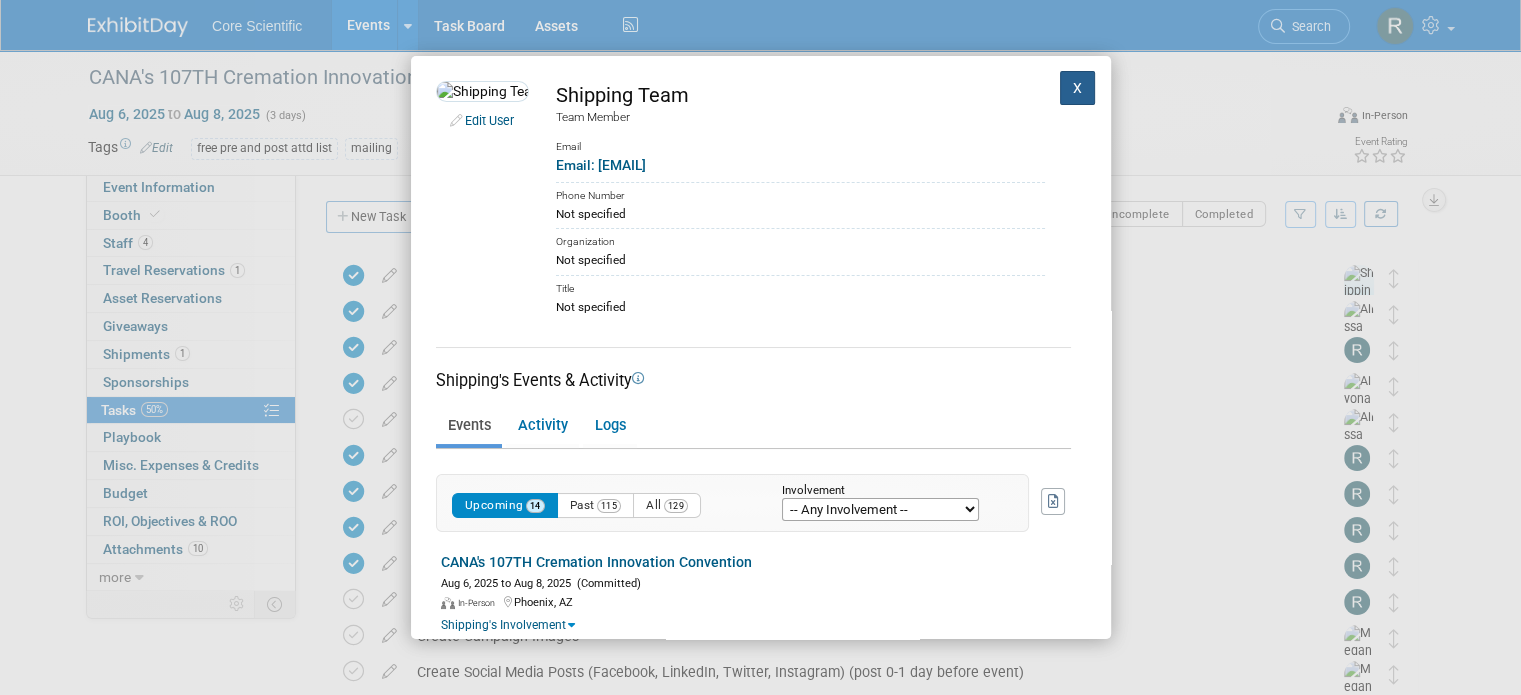 click on "X" at bounding box center (1078, 88) 